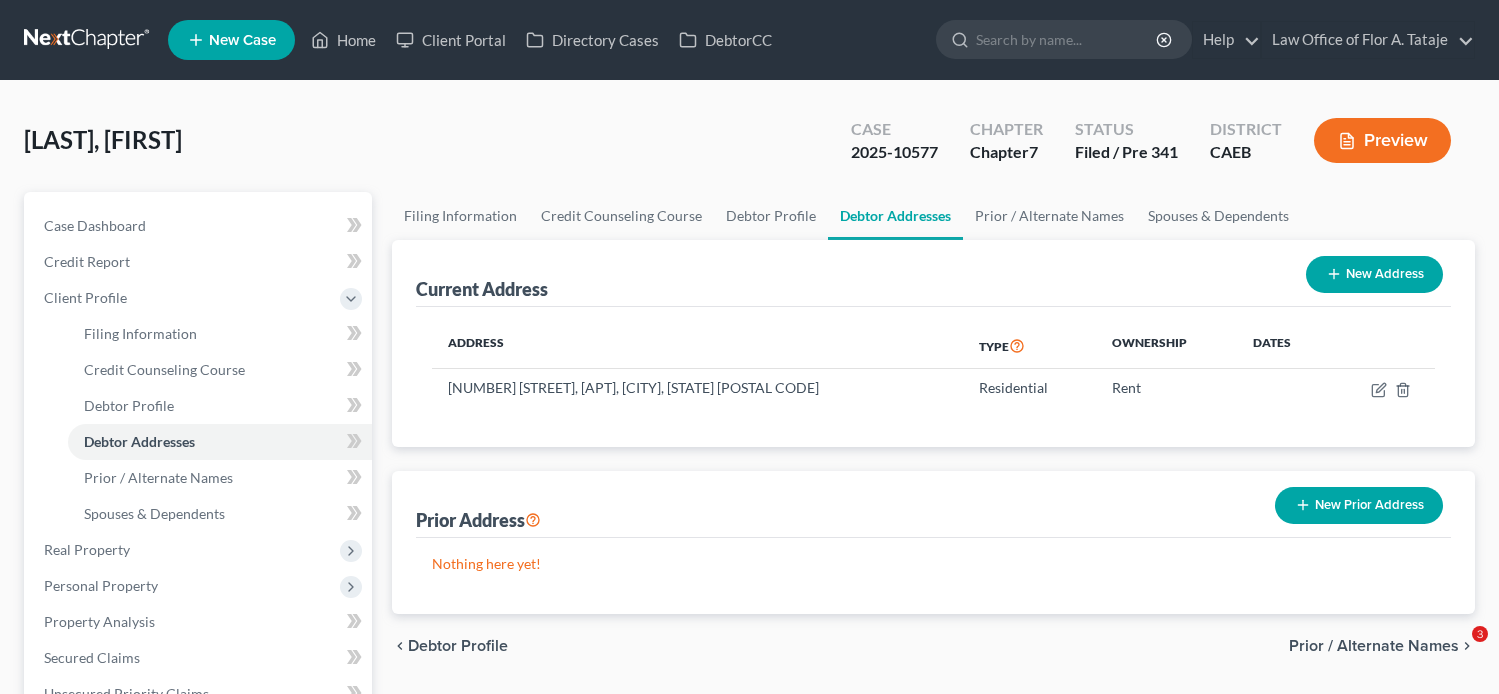 scroll, scrollTop: 0, scrollLeft: 0, axis: both 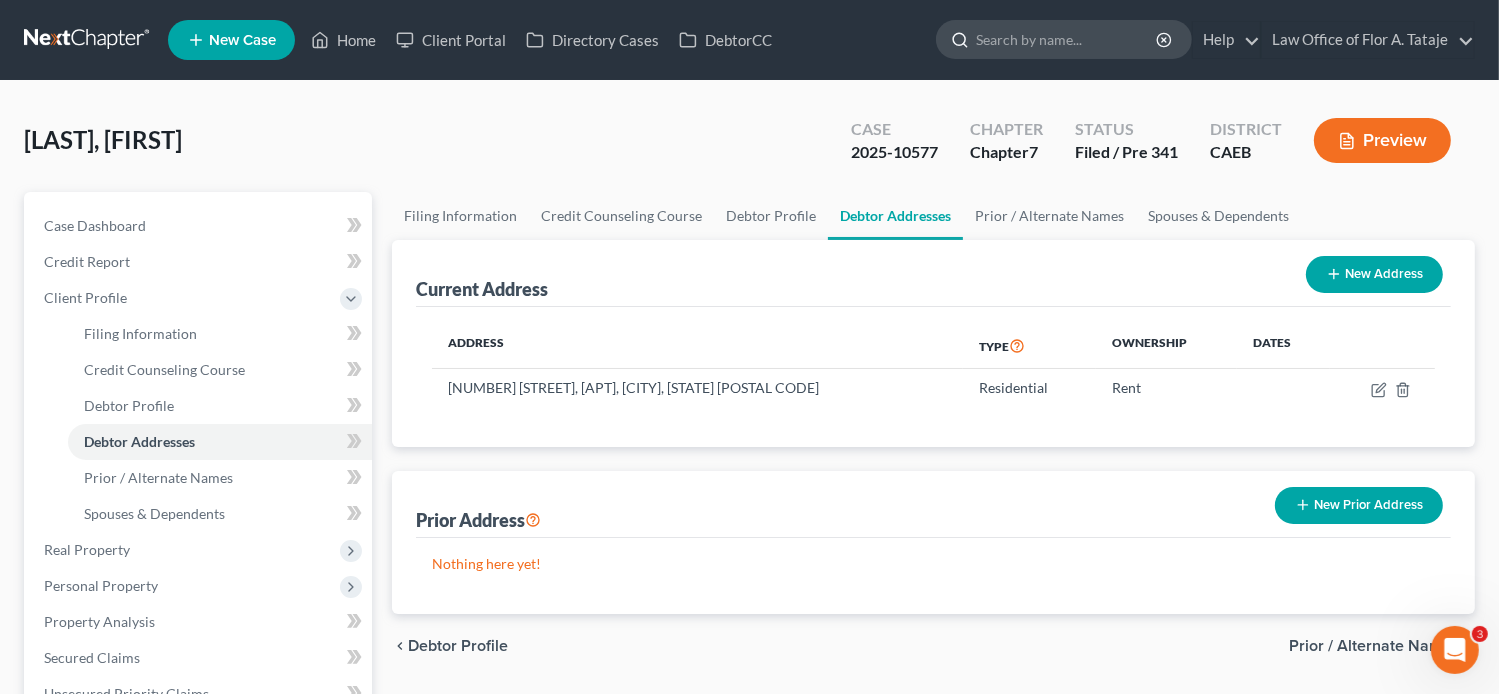 click at bounding box center (1067, 39) 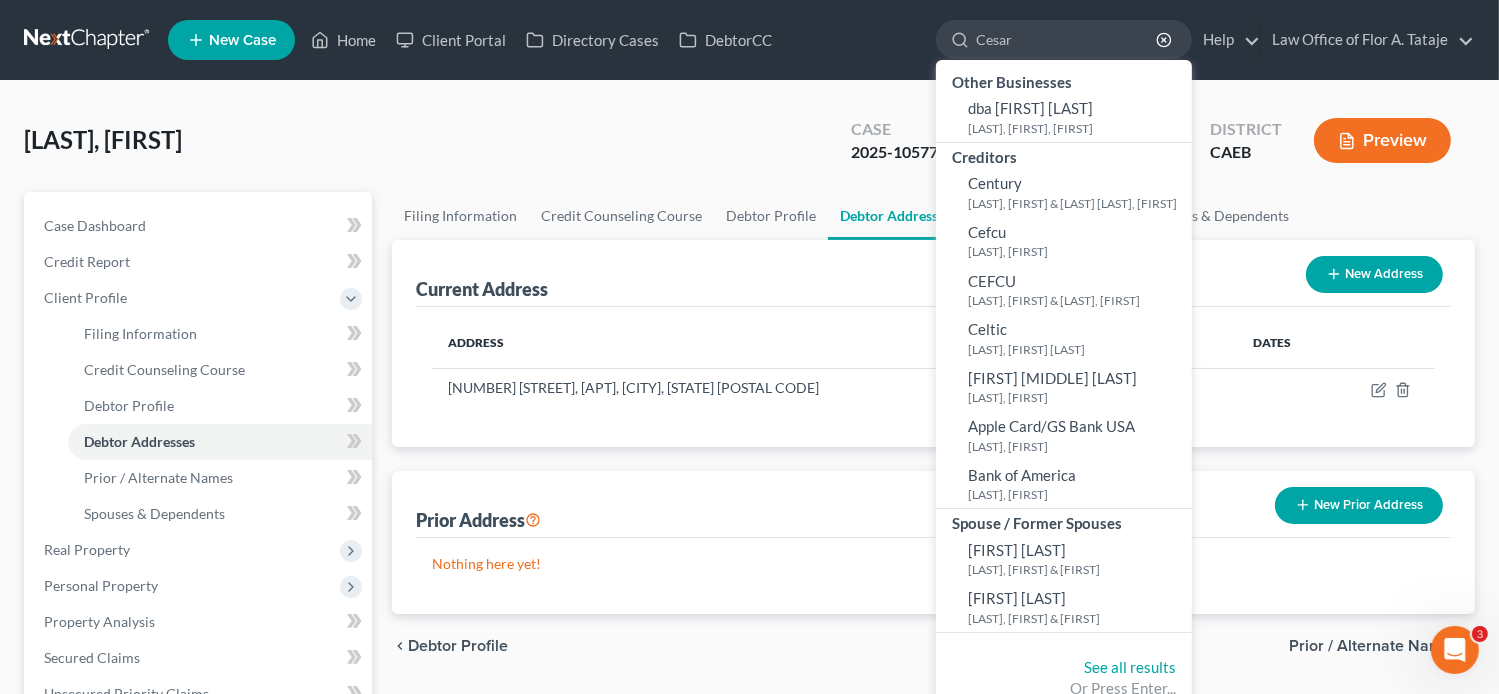 type on "Cesar" 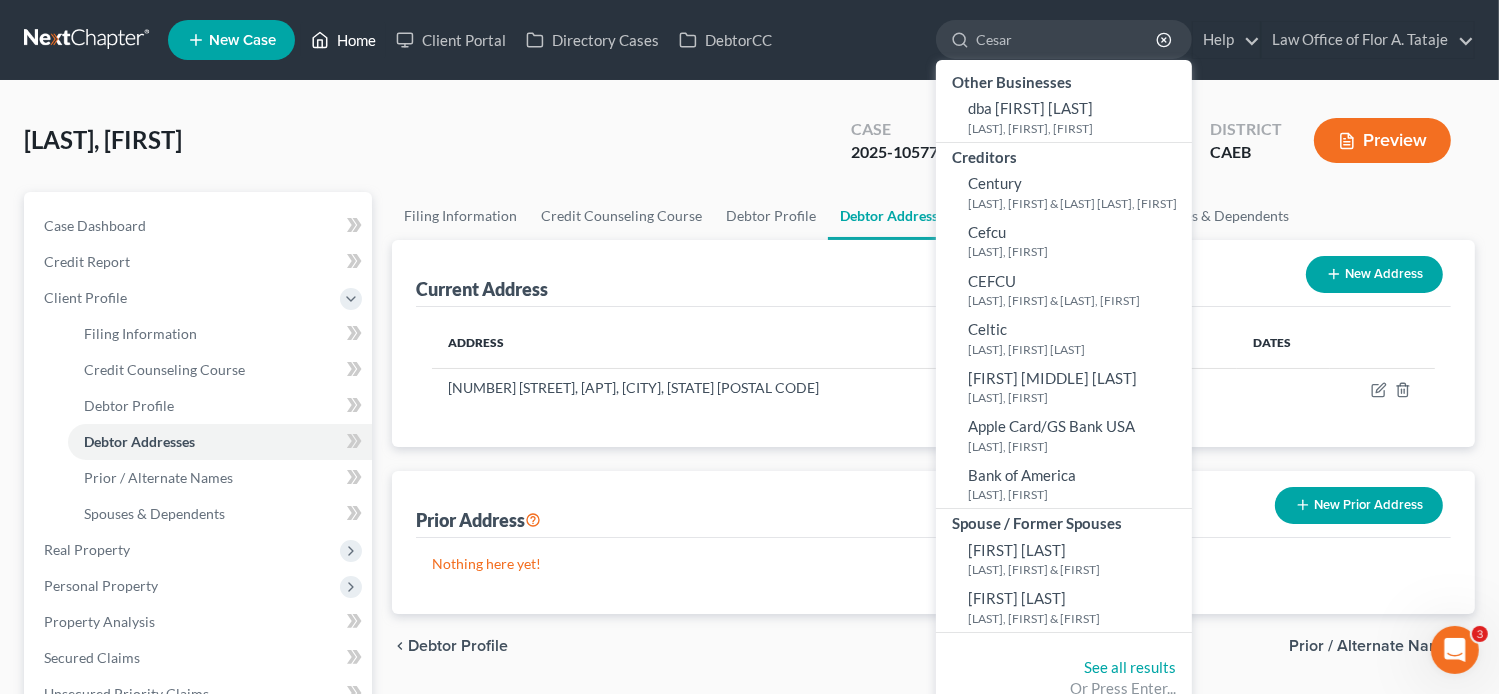 click on "Home" at bounding box center (343, 40) 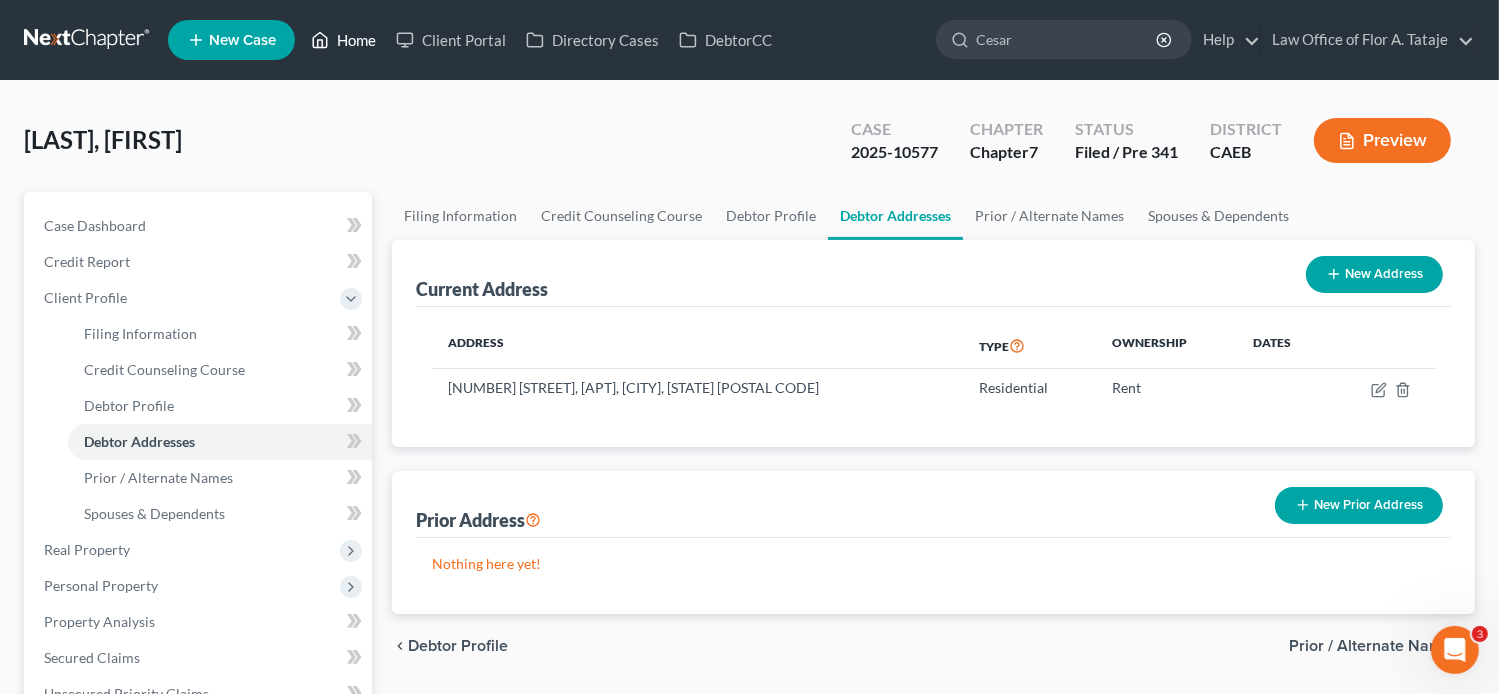 type 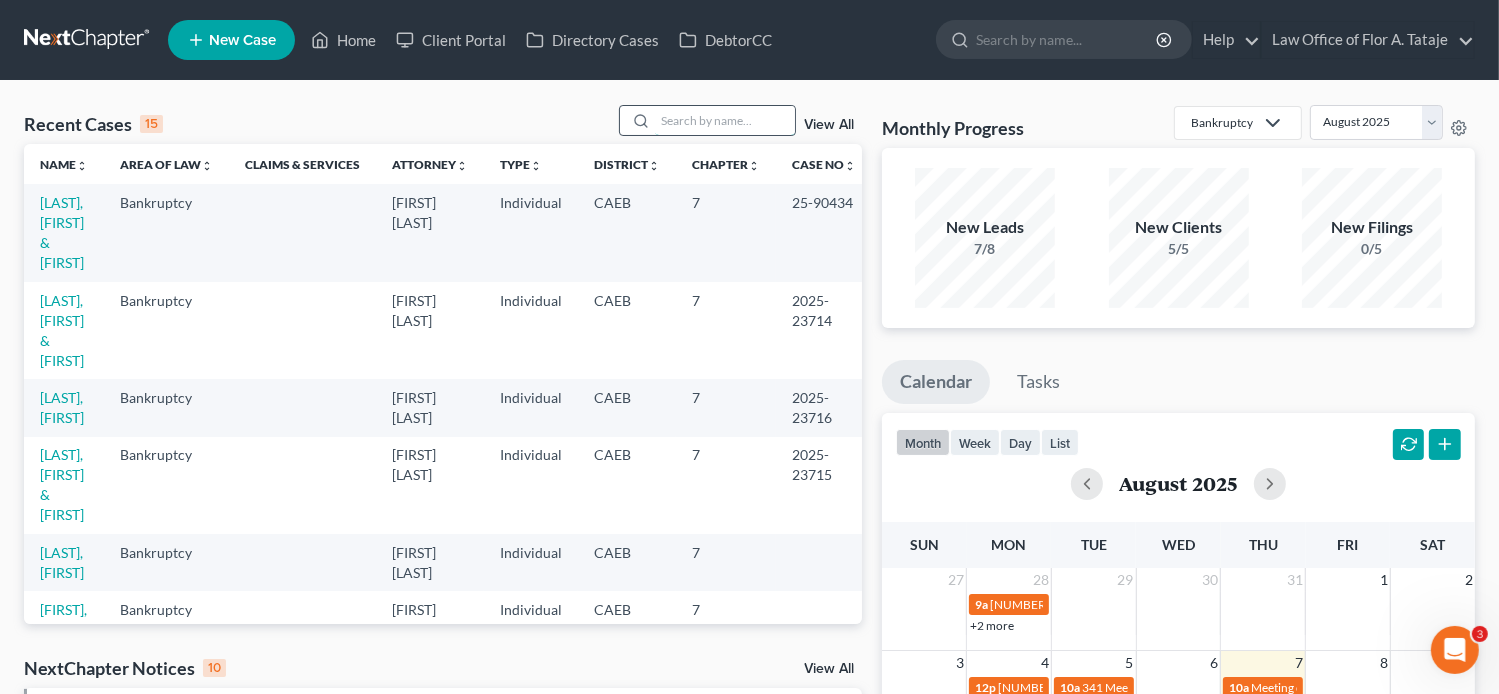 click at bounding box center [725, 120] 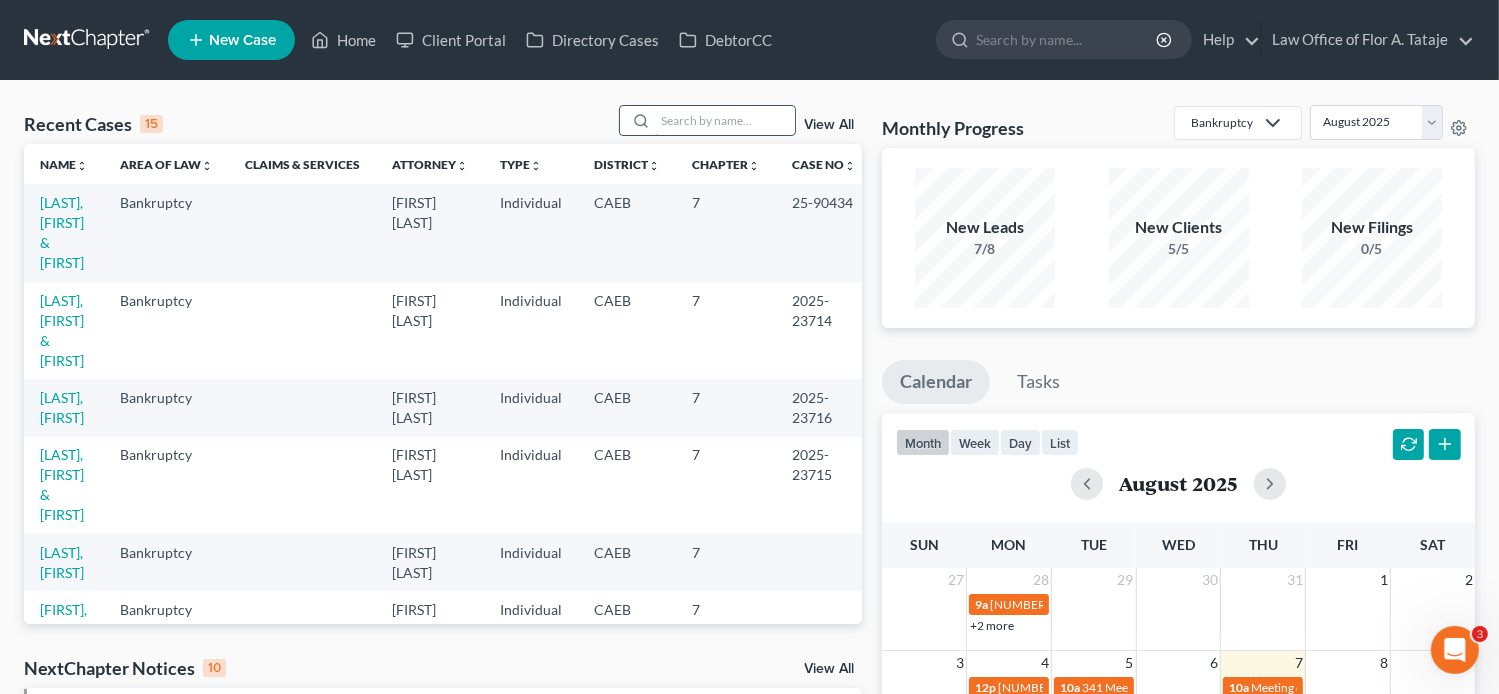 paste on "[FIRST] [LAST]" 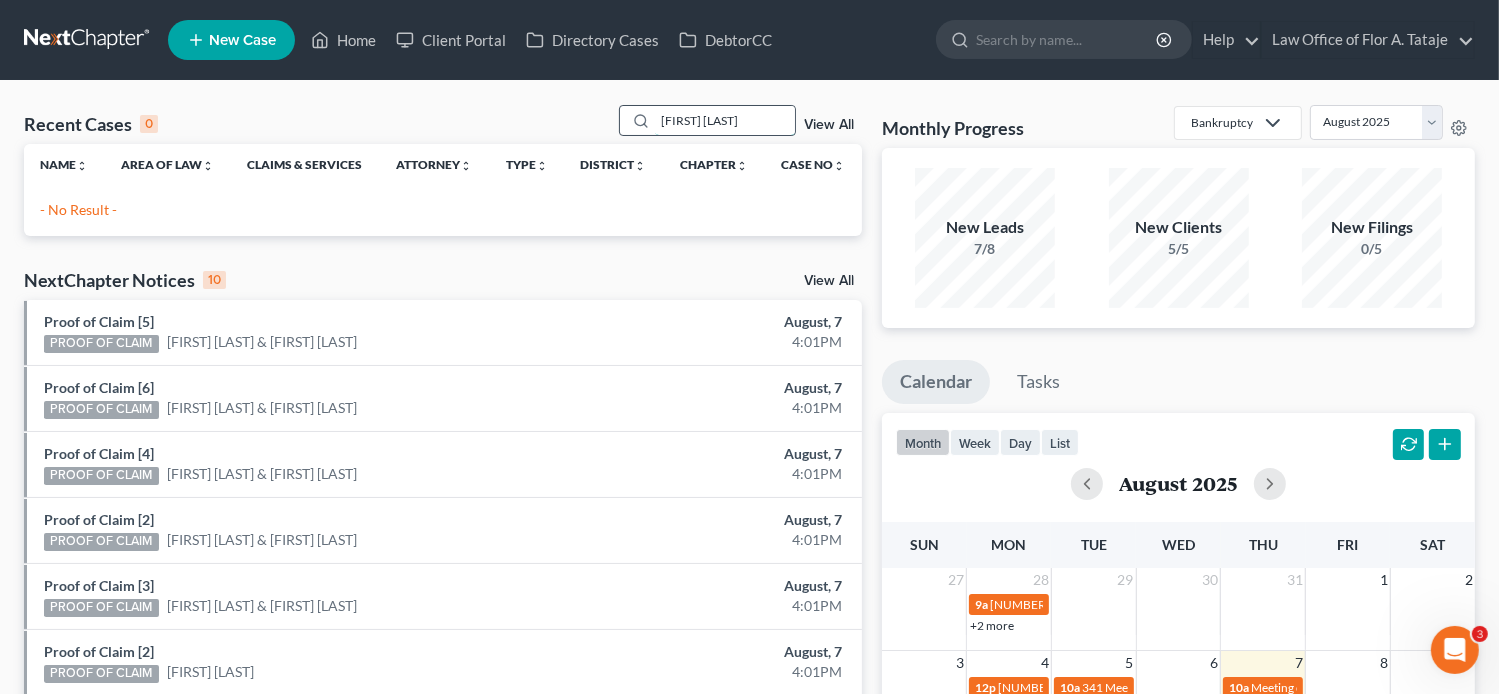 click on "[FIRST] [LAST]" at bounding box center [725, 120] 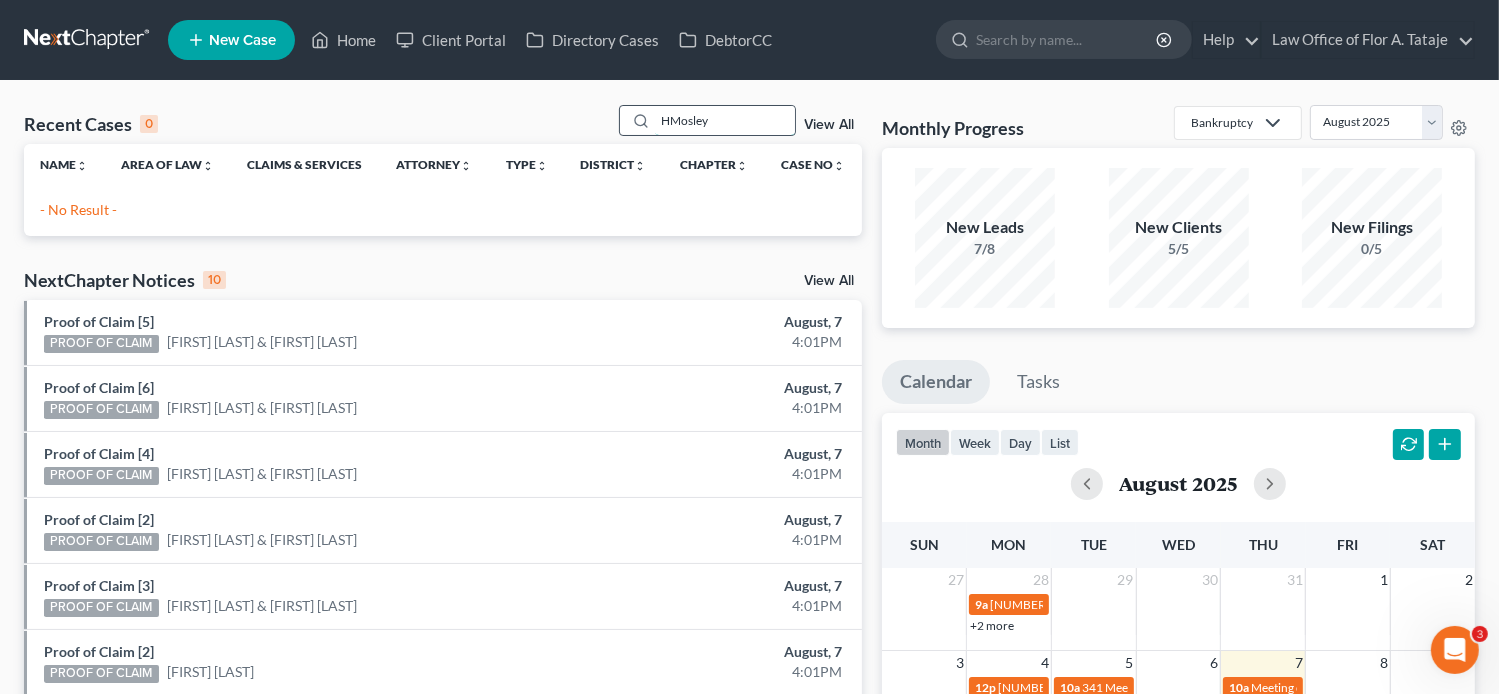 type on "Mosley" 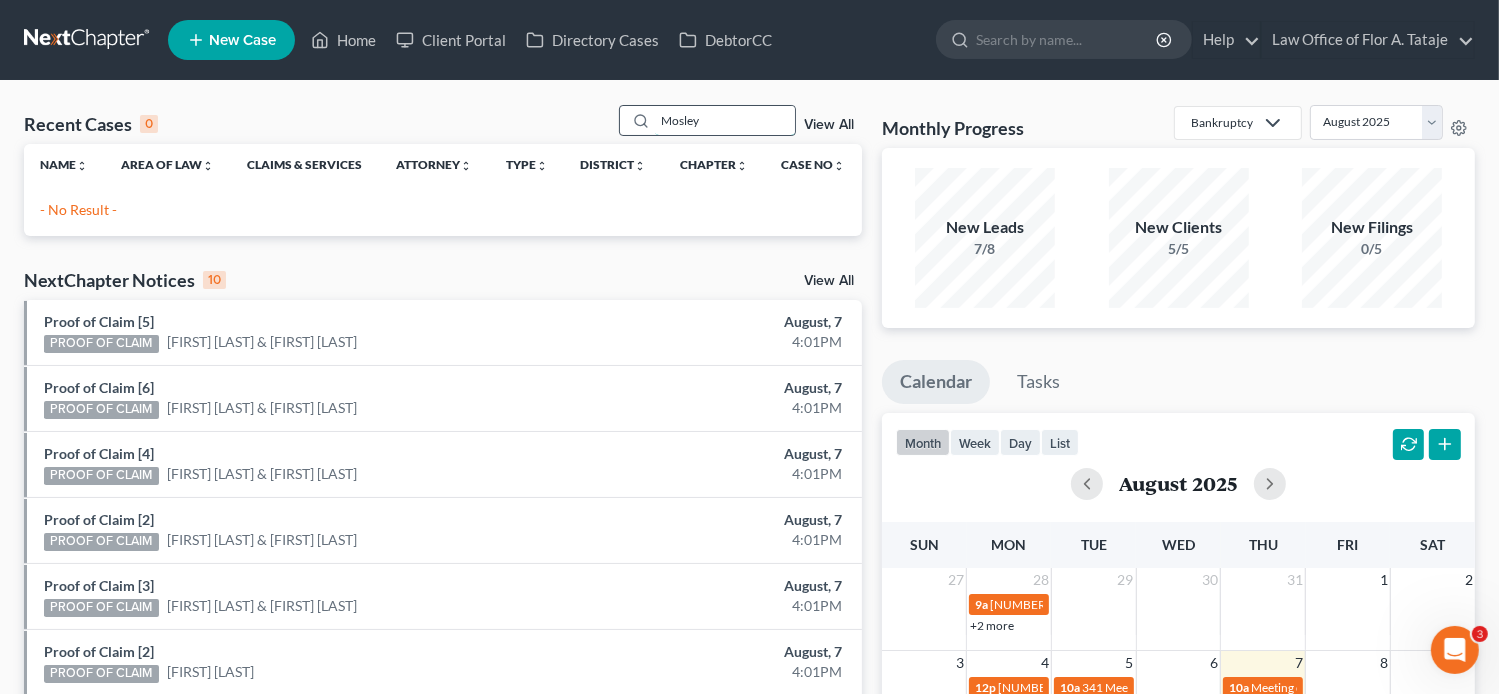 drag, startPoint x: 728, startPoint y: 127, endPoint x: 634, endPoint y: 126, distance: 94.00532 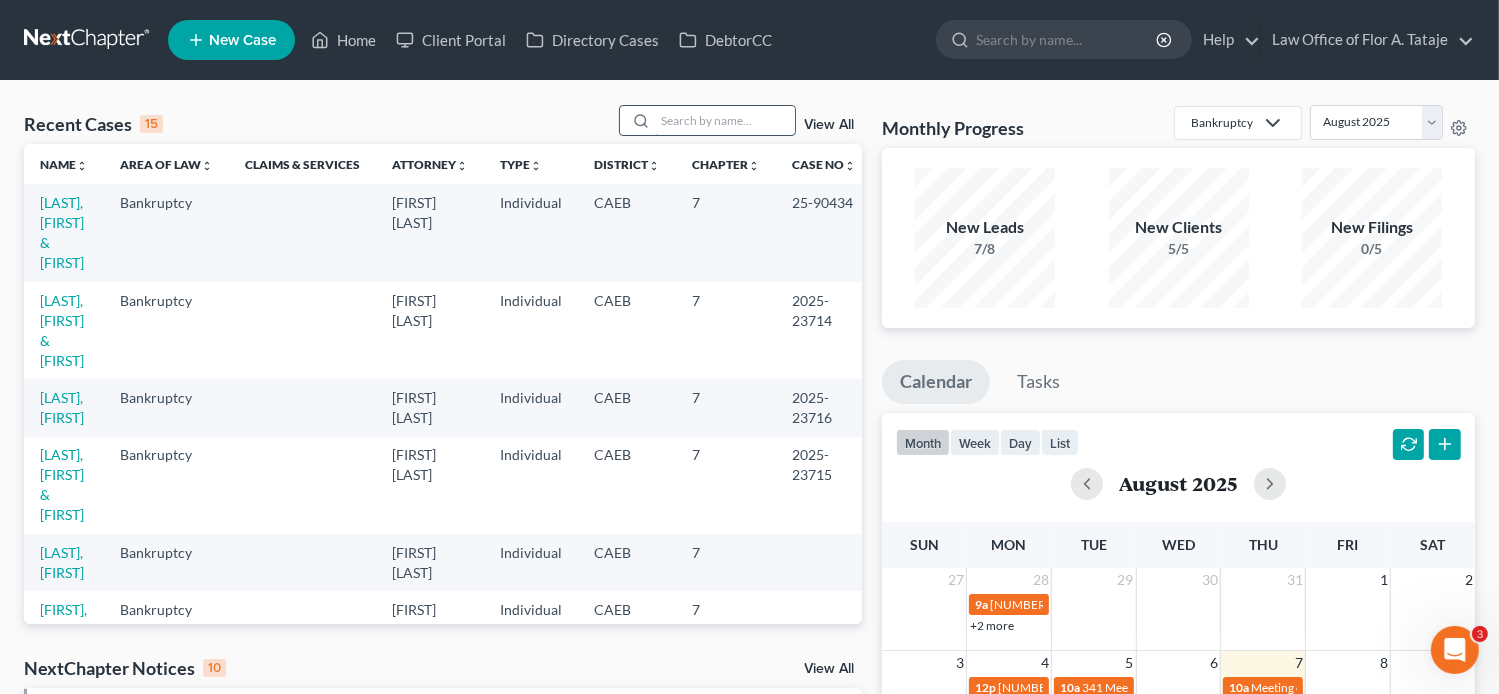 click at bounding box center [725, 120] 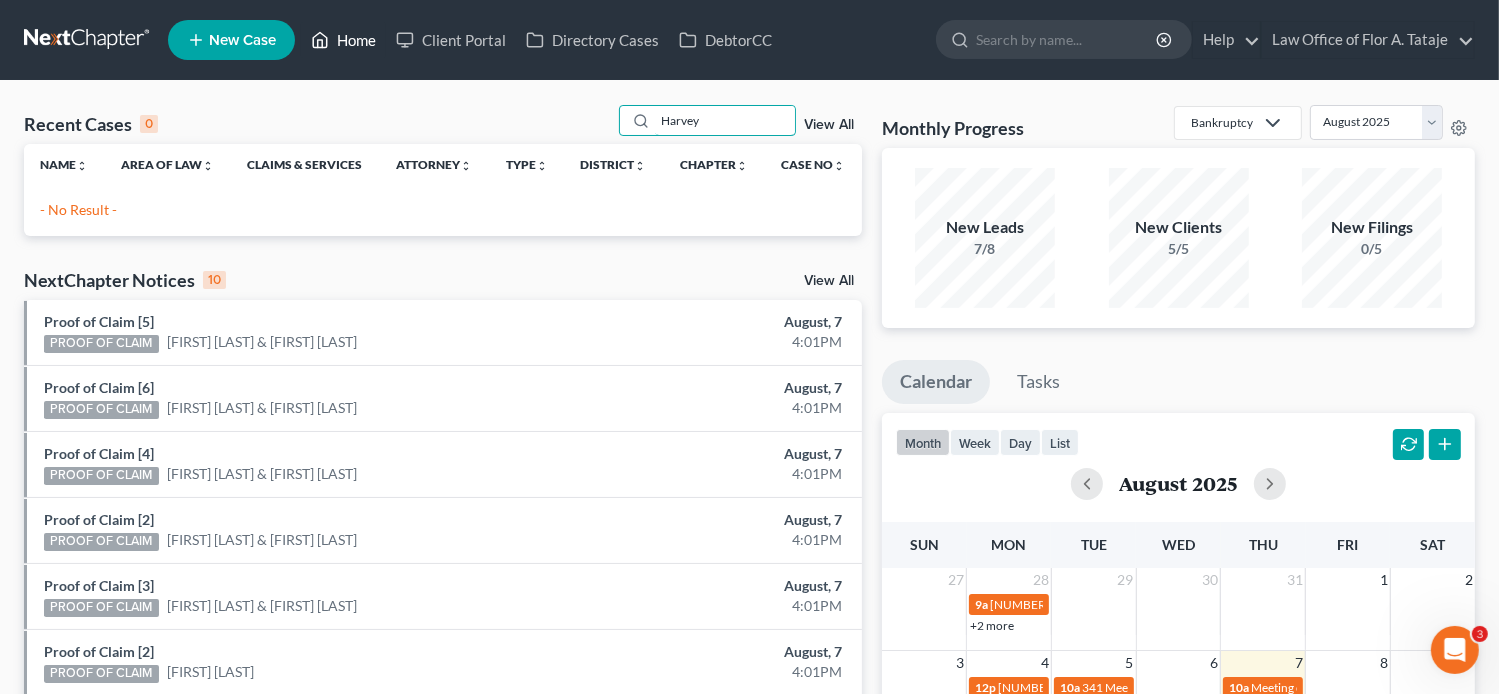type on "Harvey" 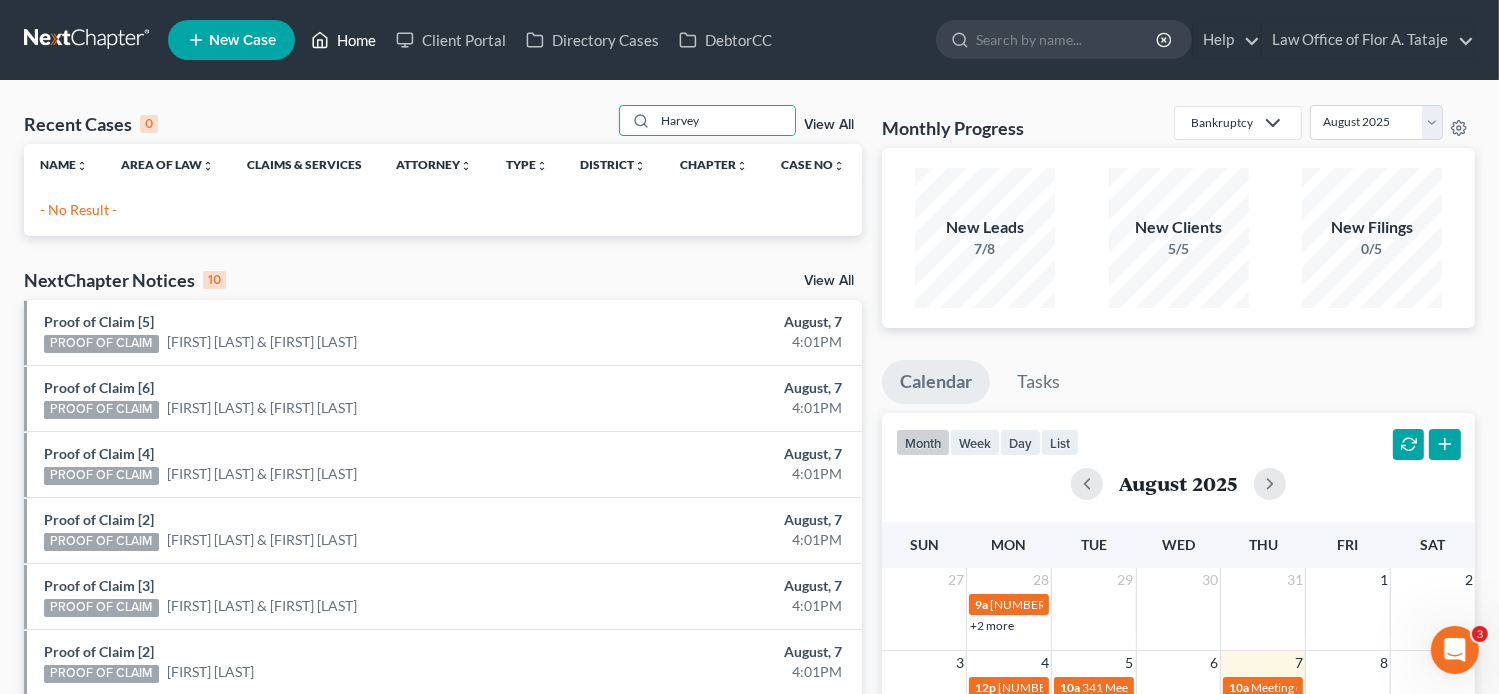 click on "Home" at bounding box center [343, 40] 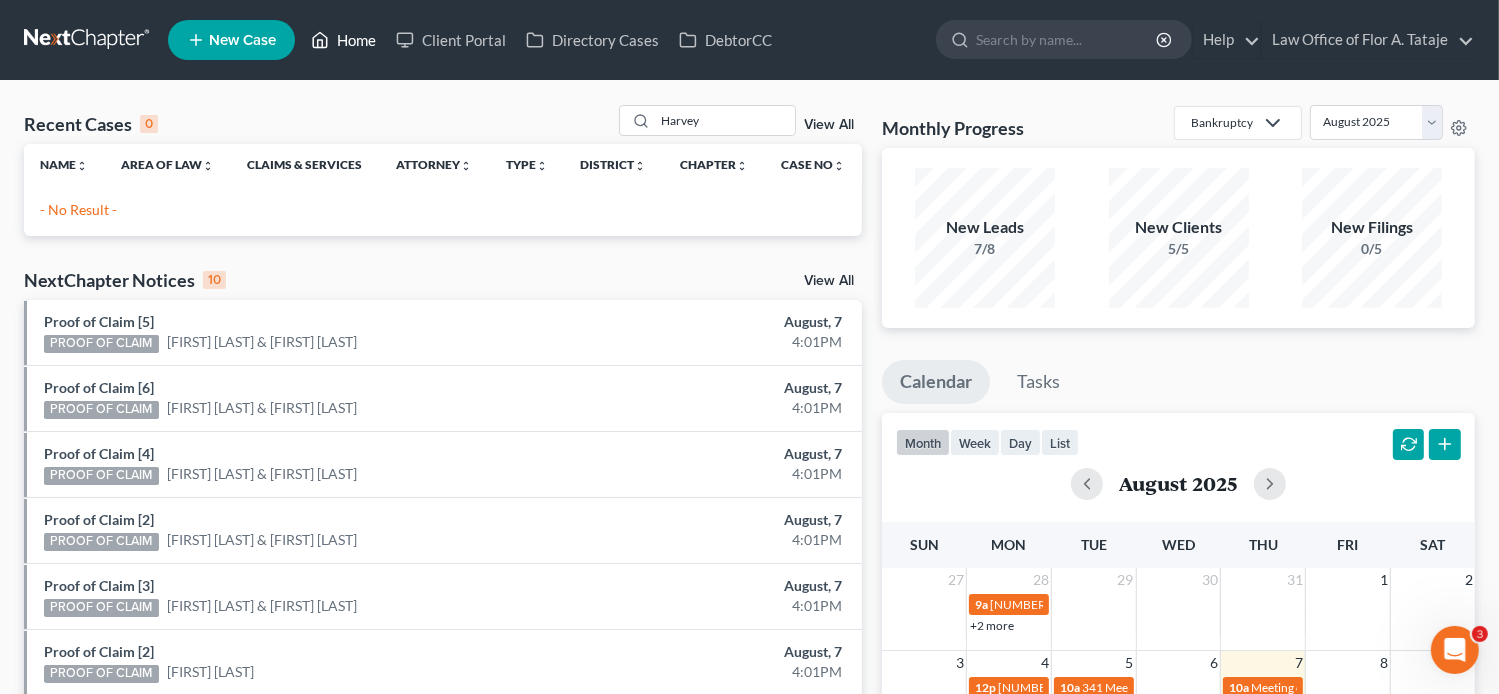 click on "Home" at bounding box center (343, 40) 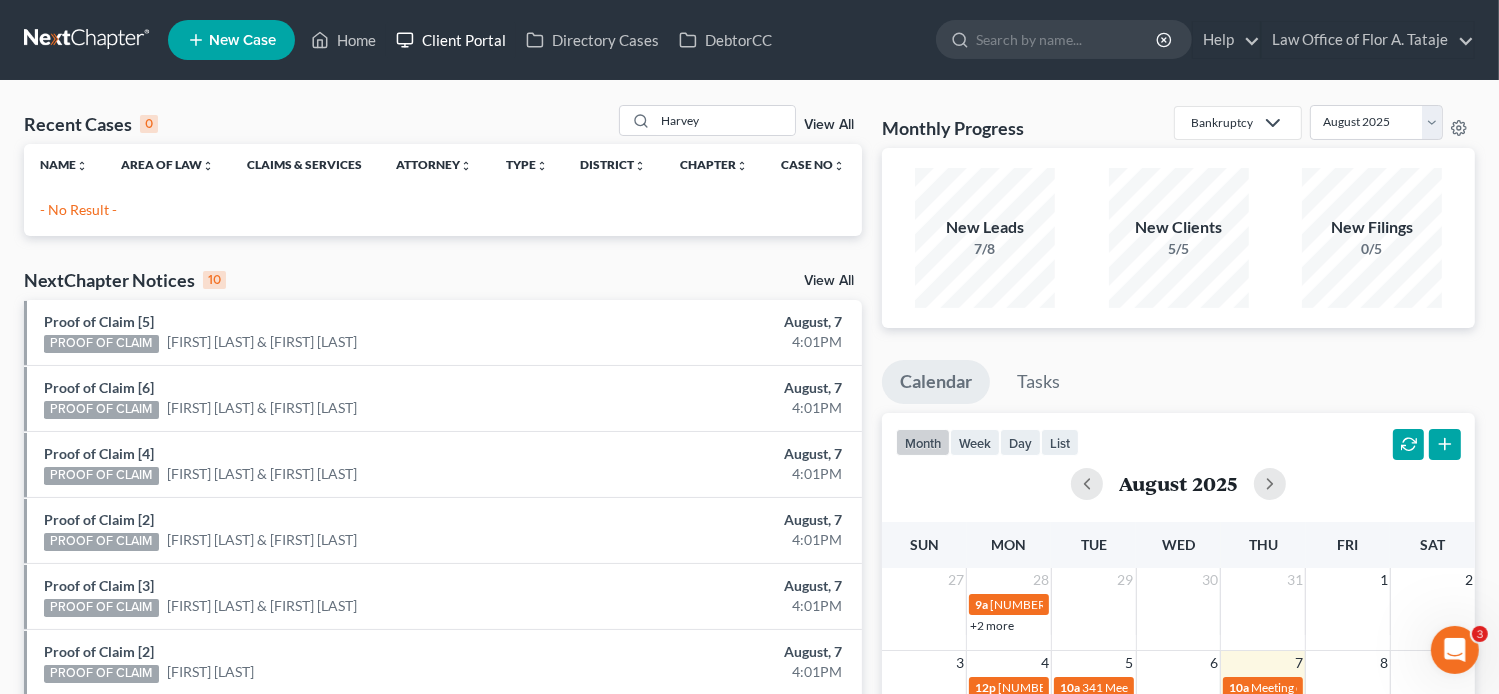 click on "Client Portal" at bounding box center [451, 40] 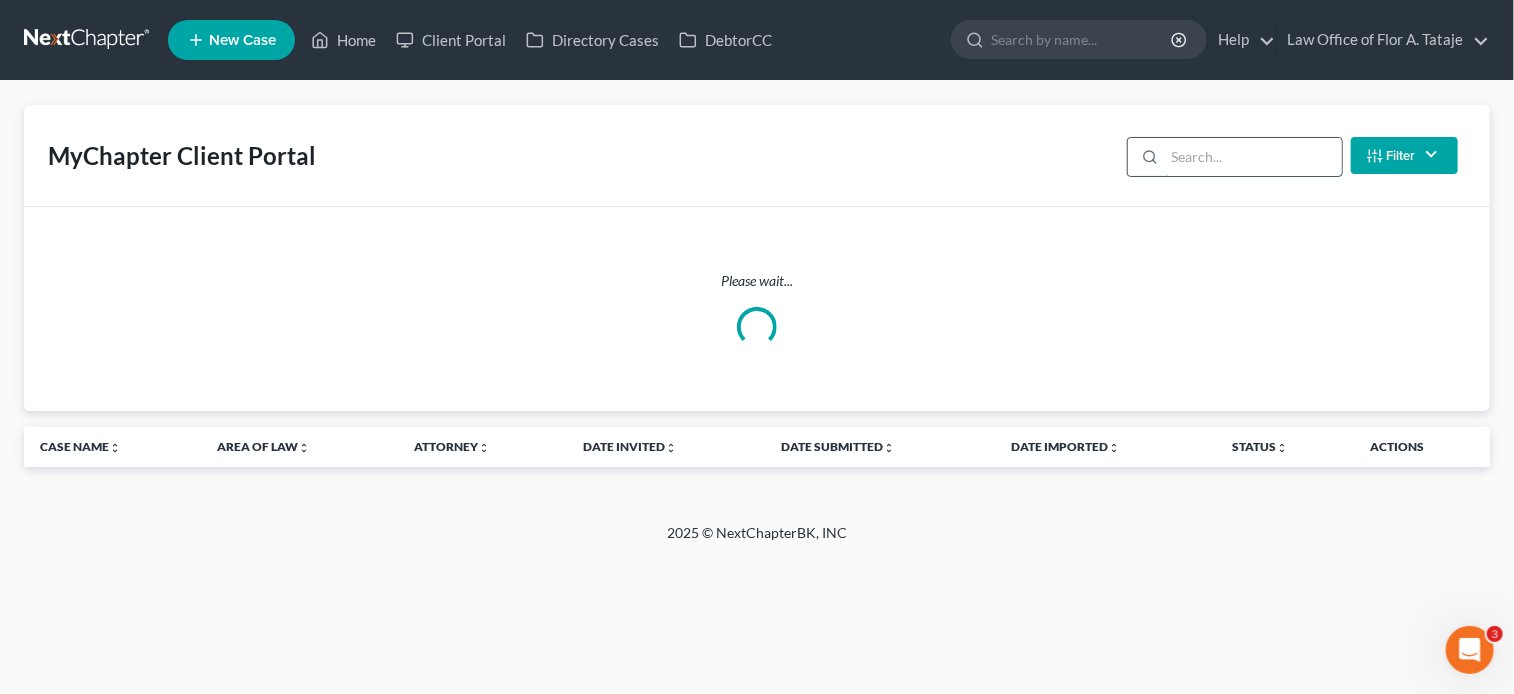 click at bounding box center (1253, 157) 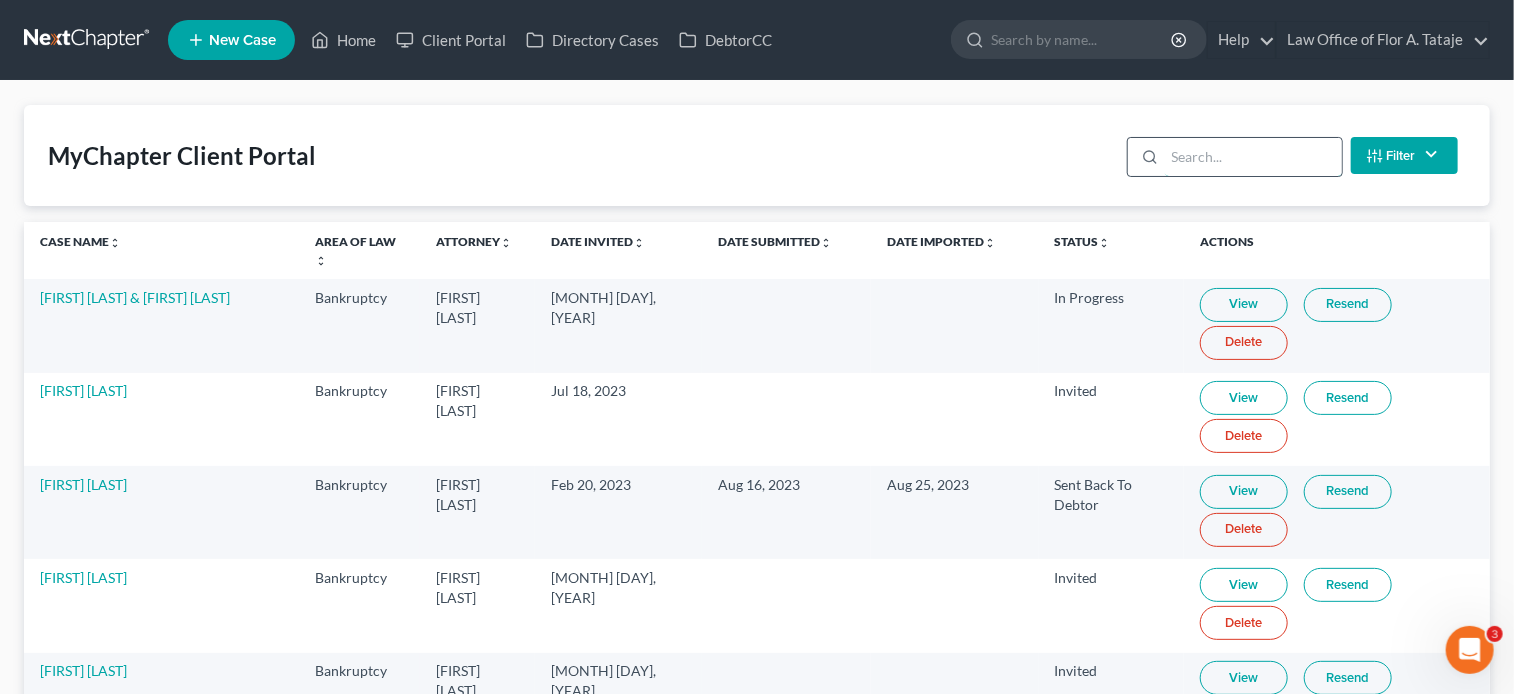 paste on "Harvey" 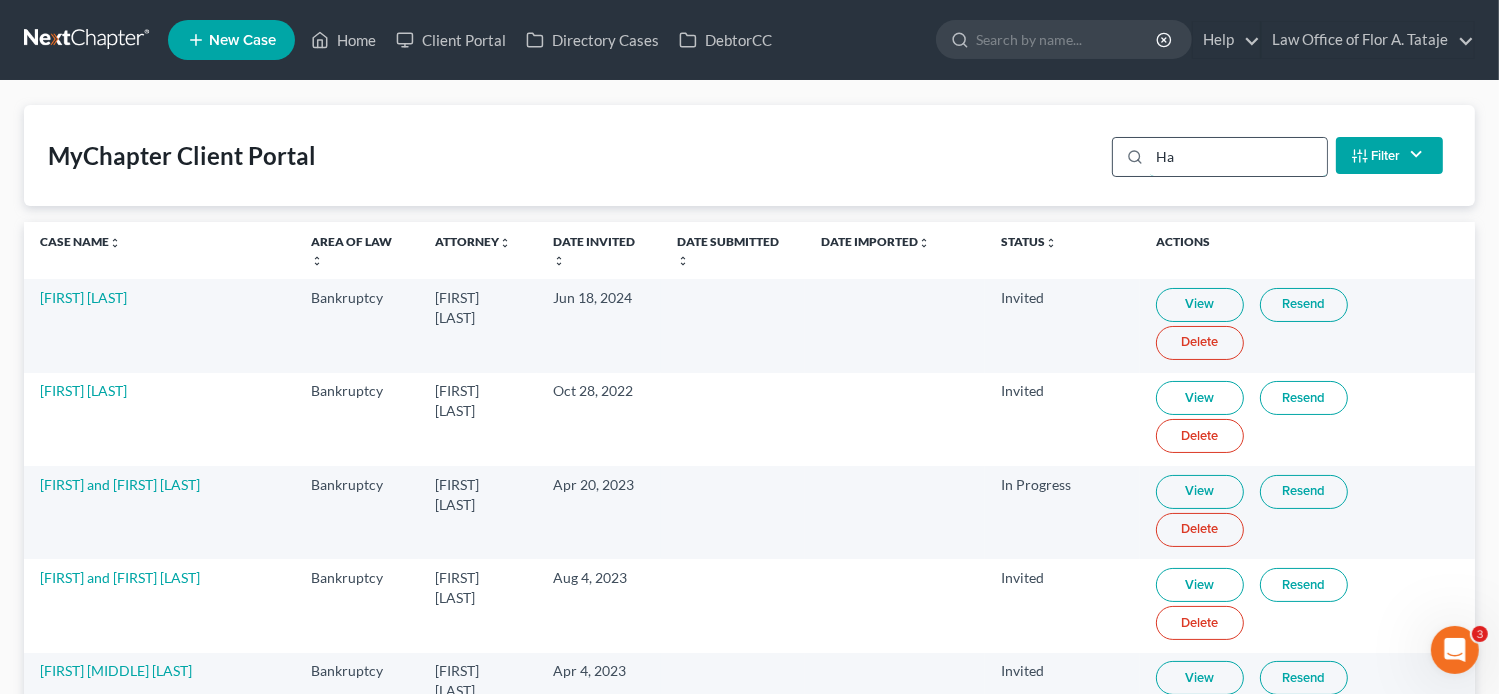 type on "H" 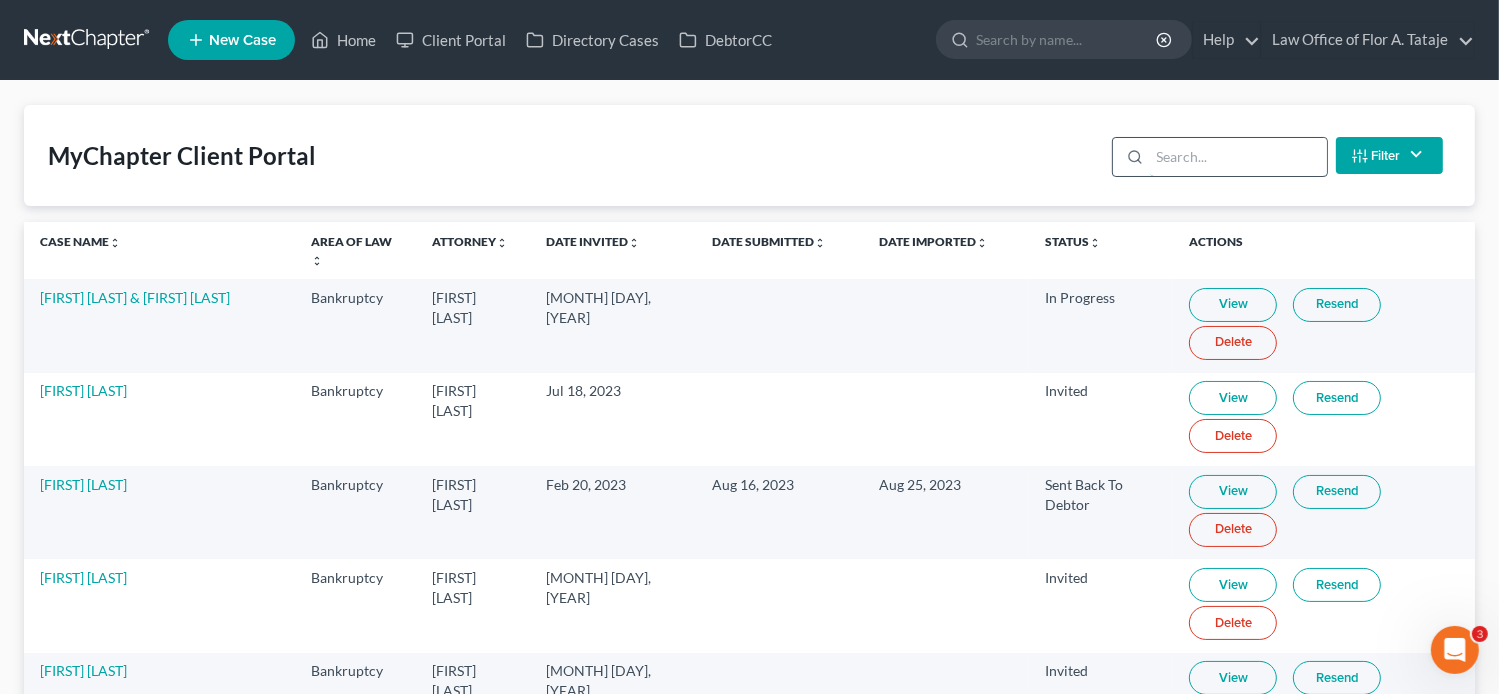 paste on "[FIRST]" 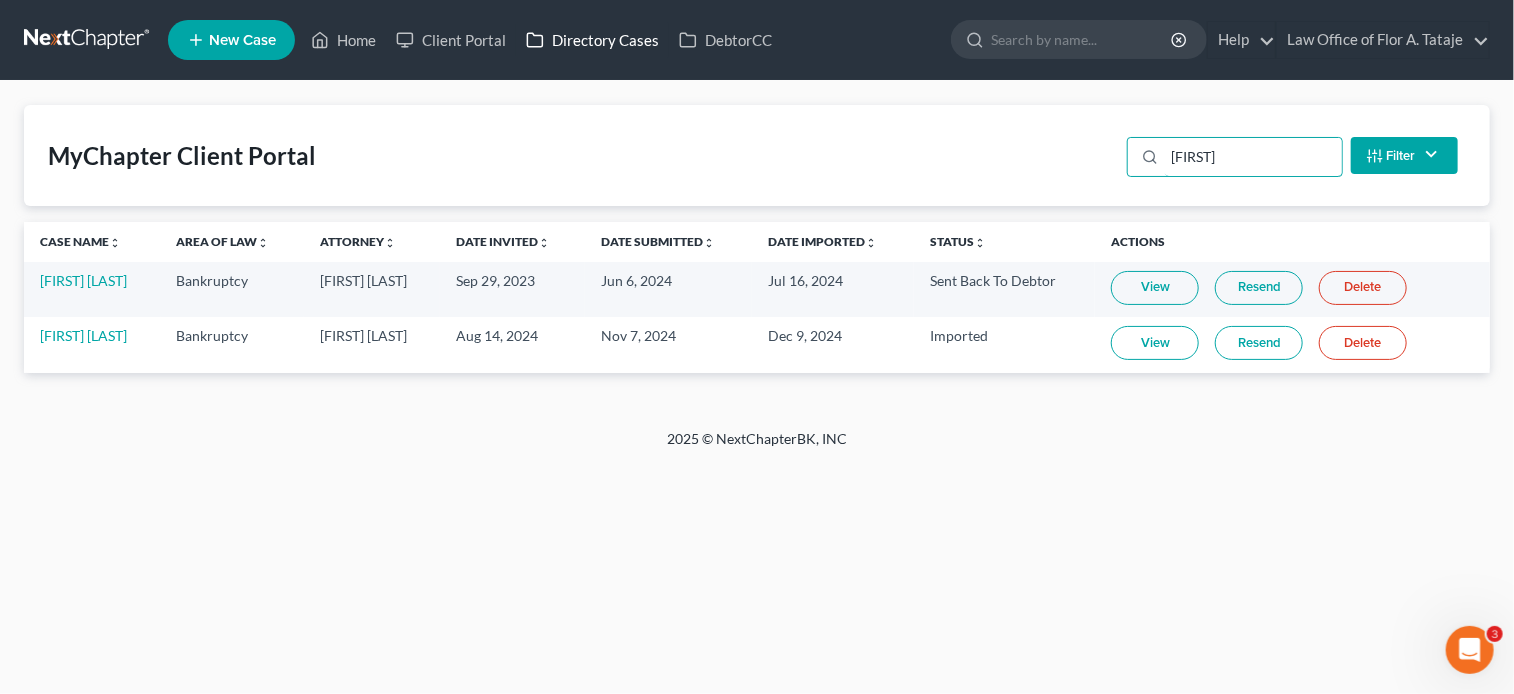 type on "[FIRST]" 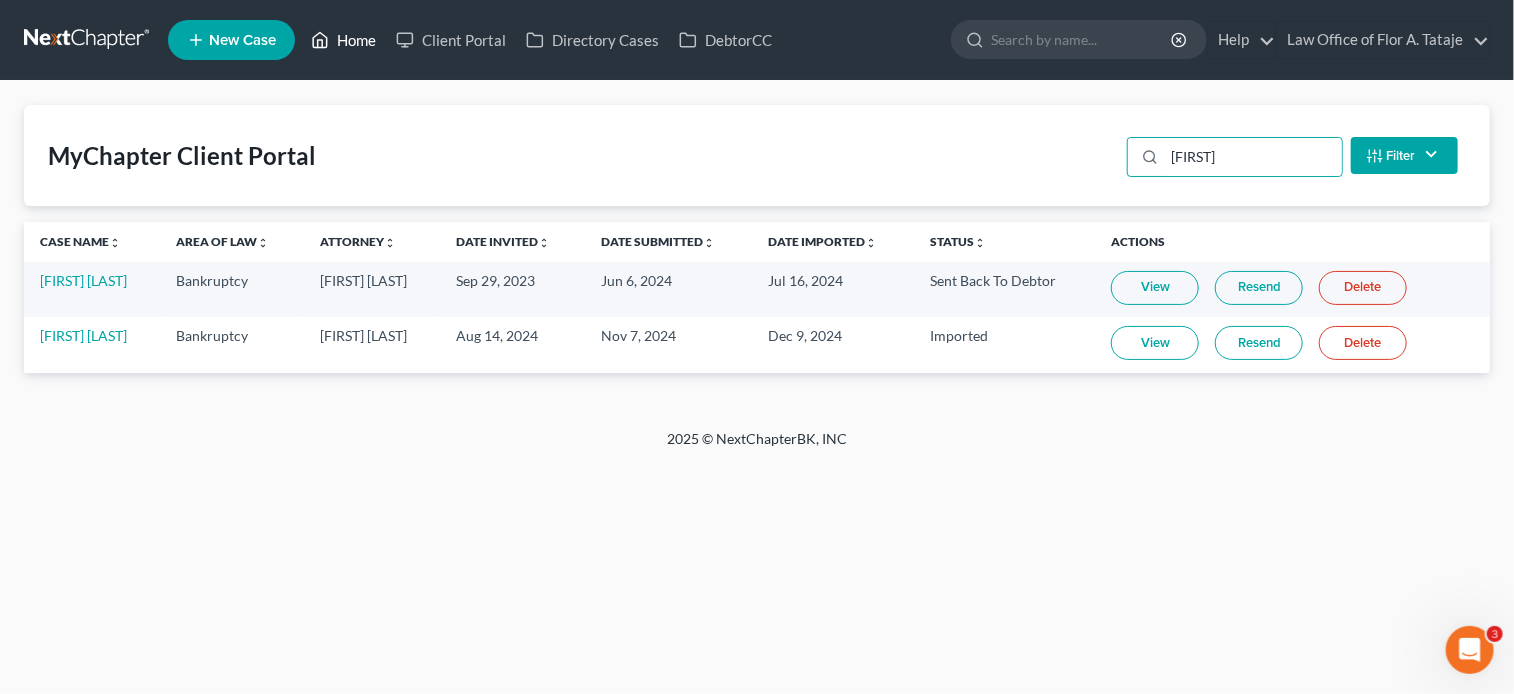 click on "Home" at bounding box center [343, 40] 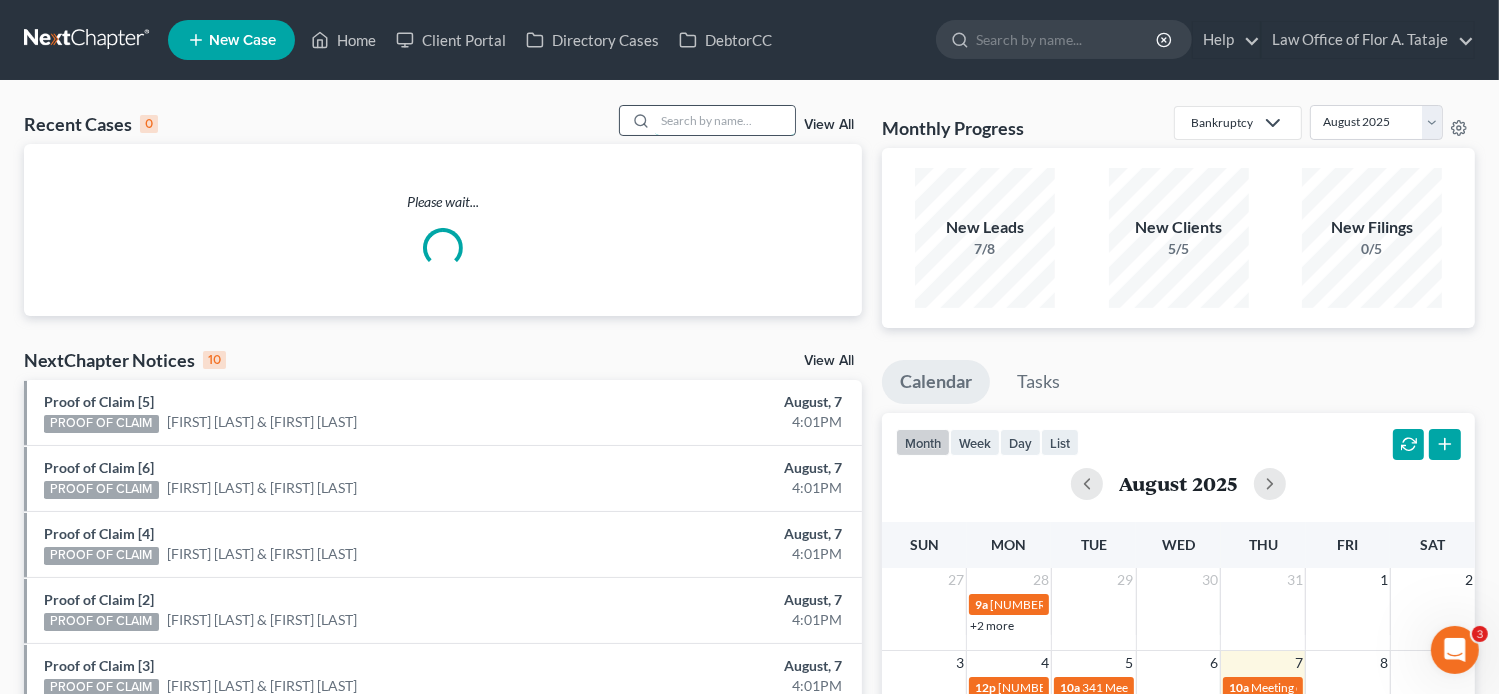click at bounding box center [725, 120] 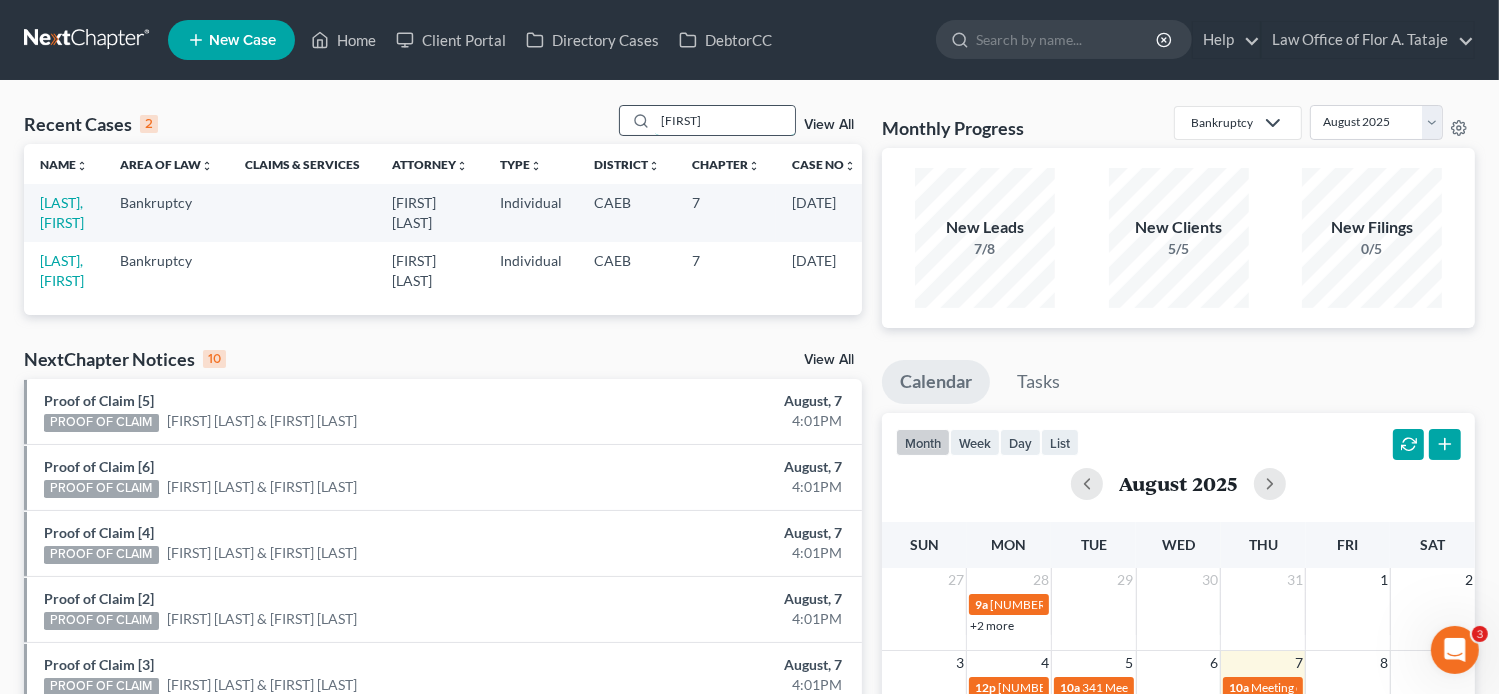 drag, startPoint x: 732, startPoint y: 121, endPoint x: 625, endPoint y: 113, distance: 107.298645 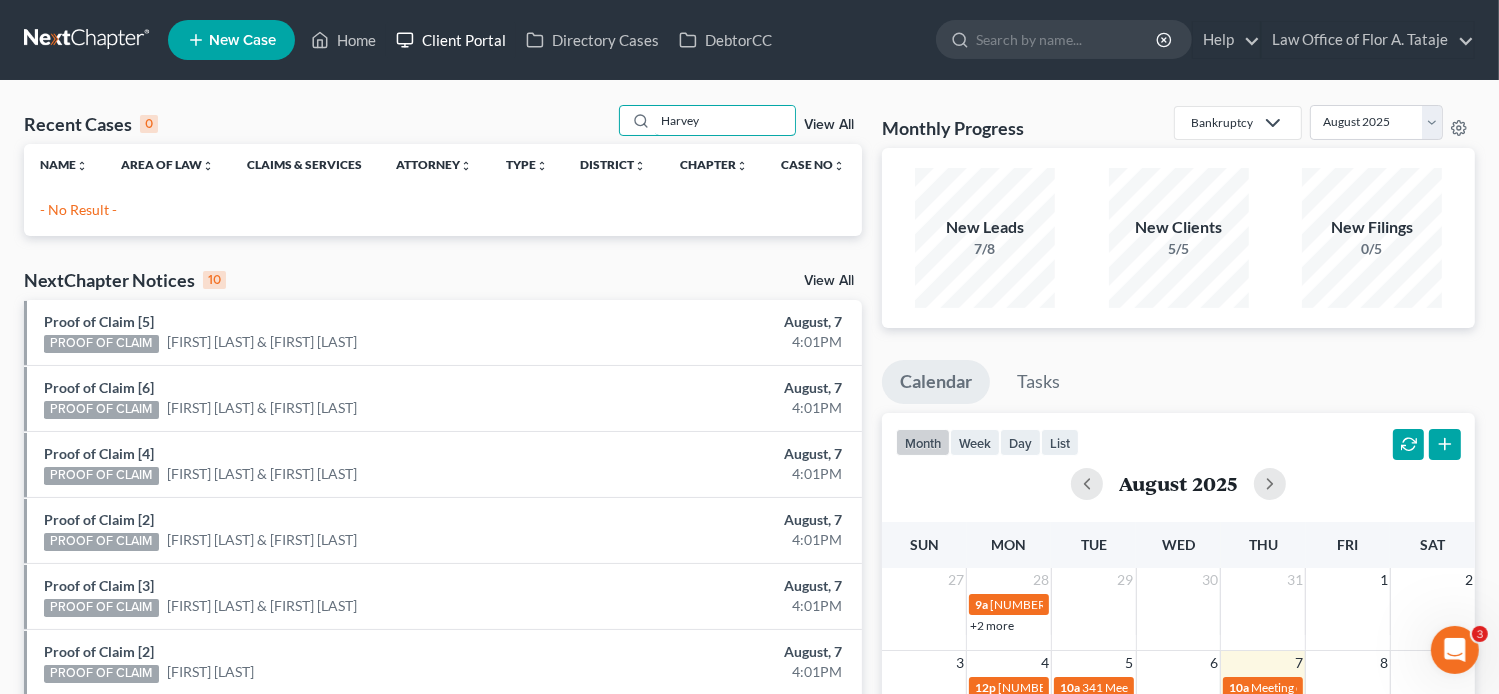 type on "Harvey" 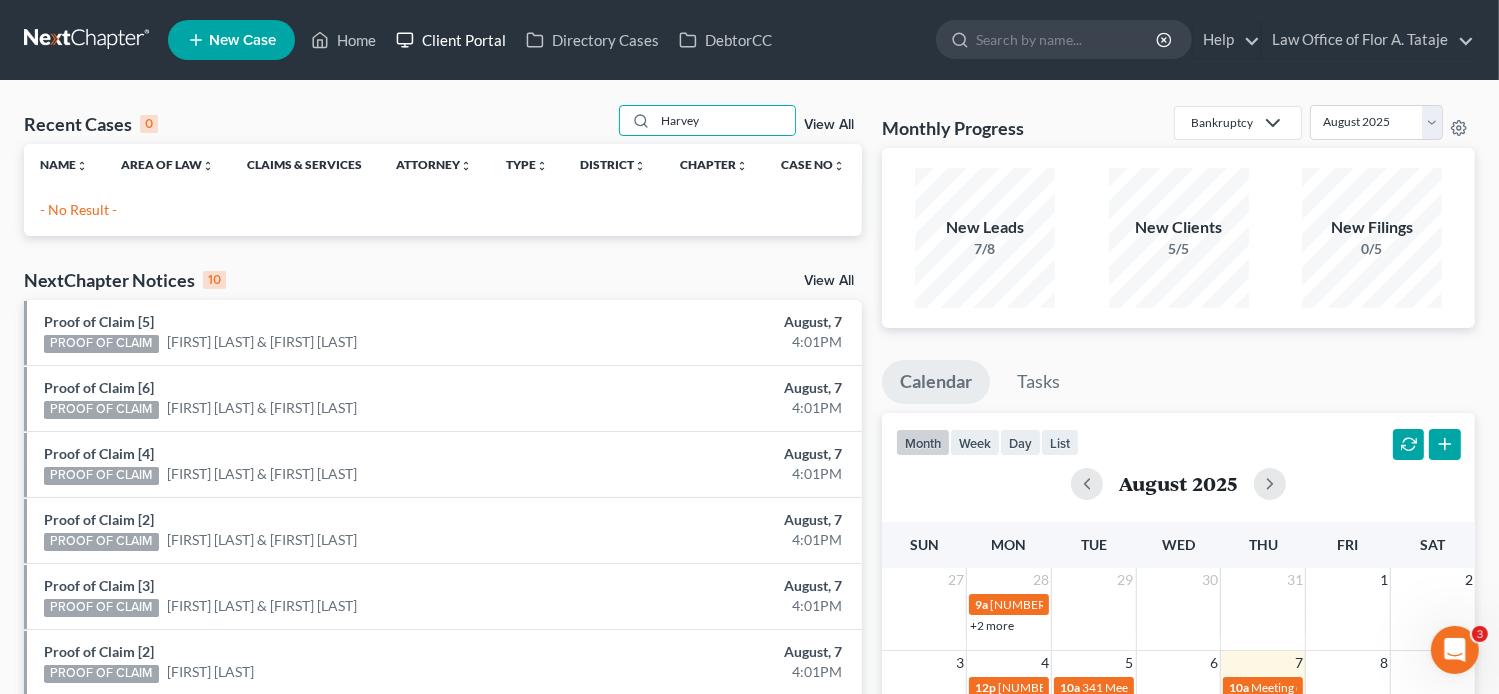 click on "Client Portal" at bounding box center (451, 40) 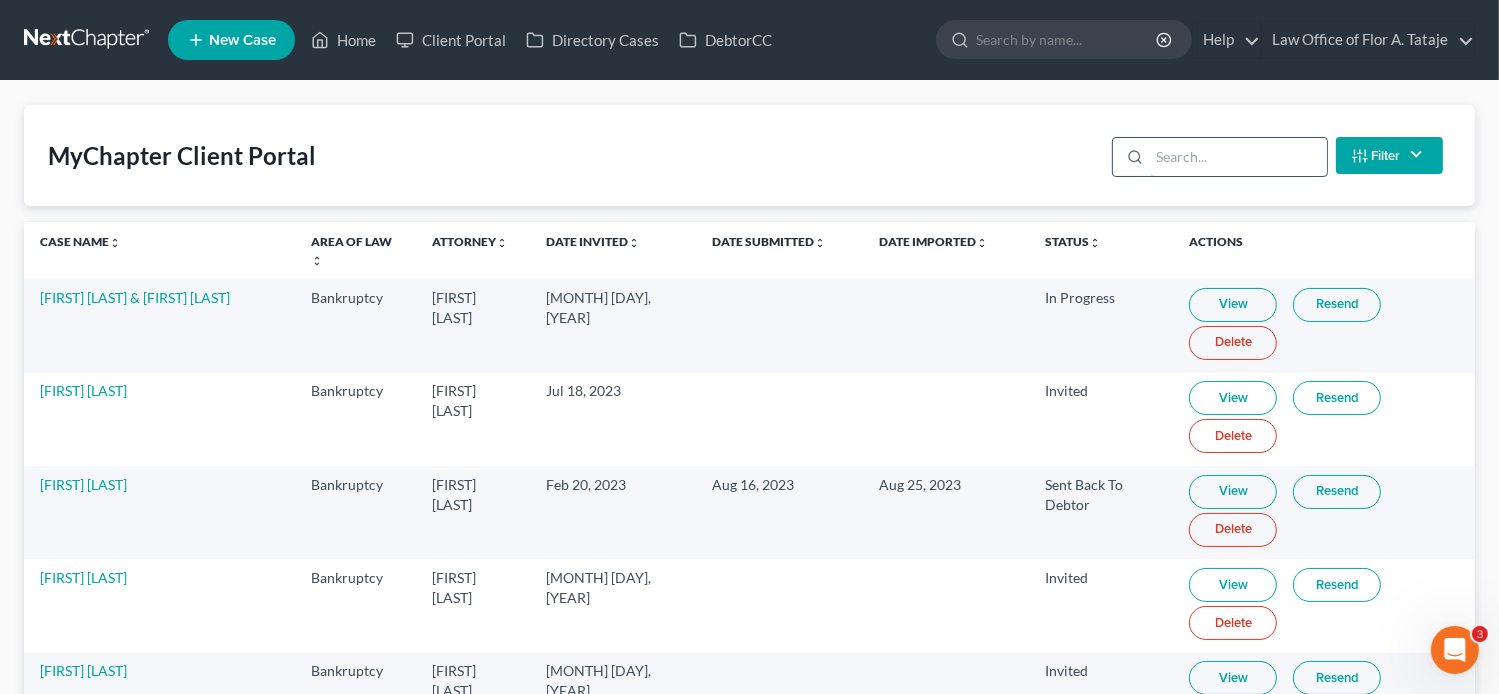 click at bounding box center (1238, 157) 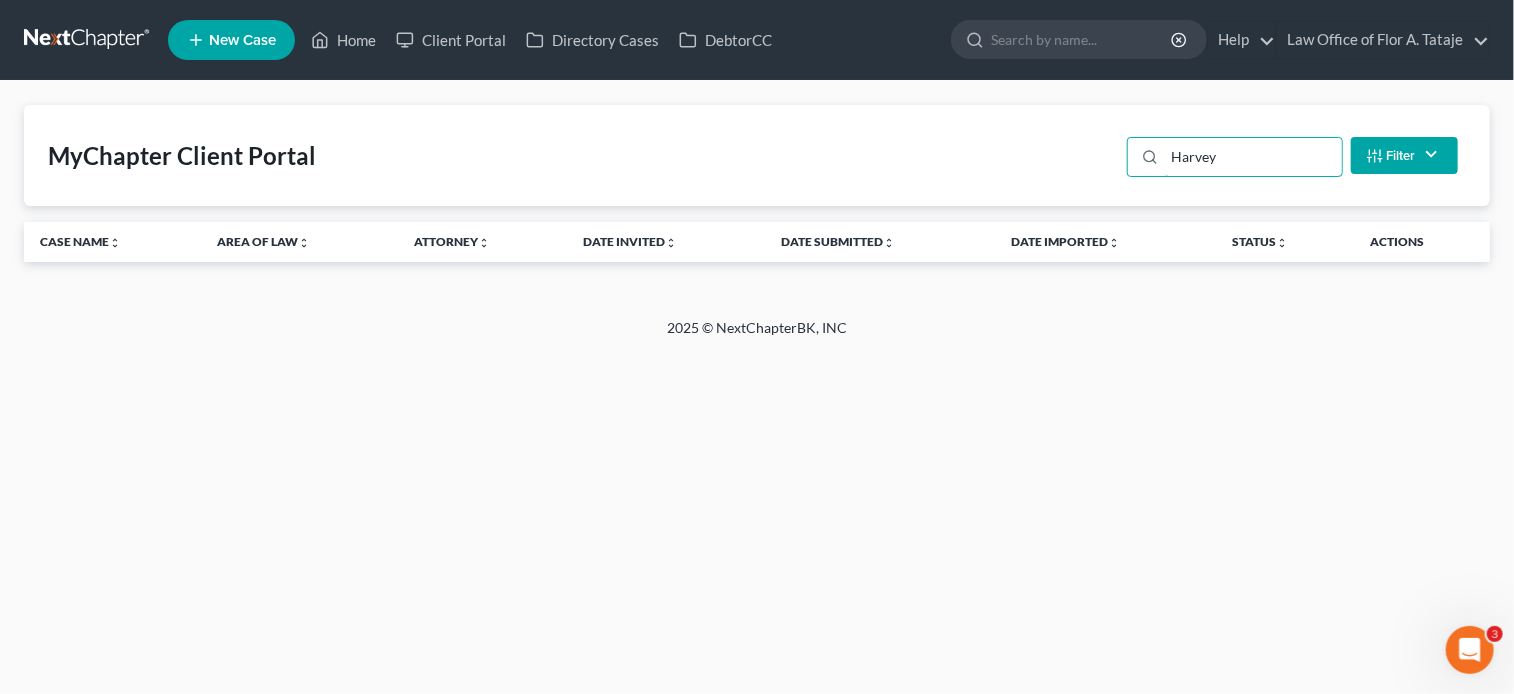 type on "Harvey" 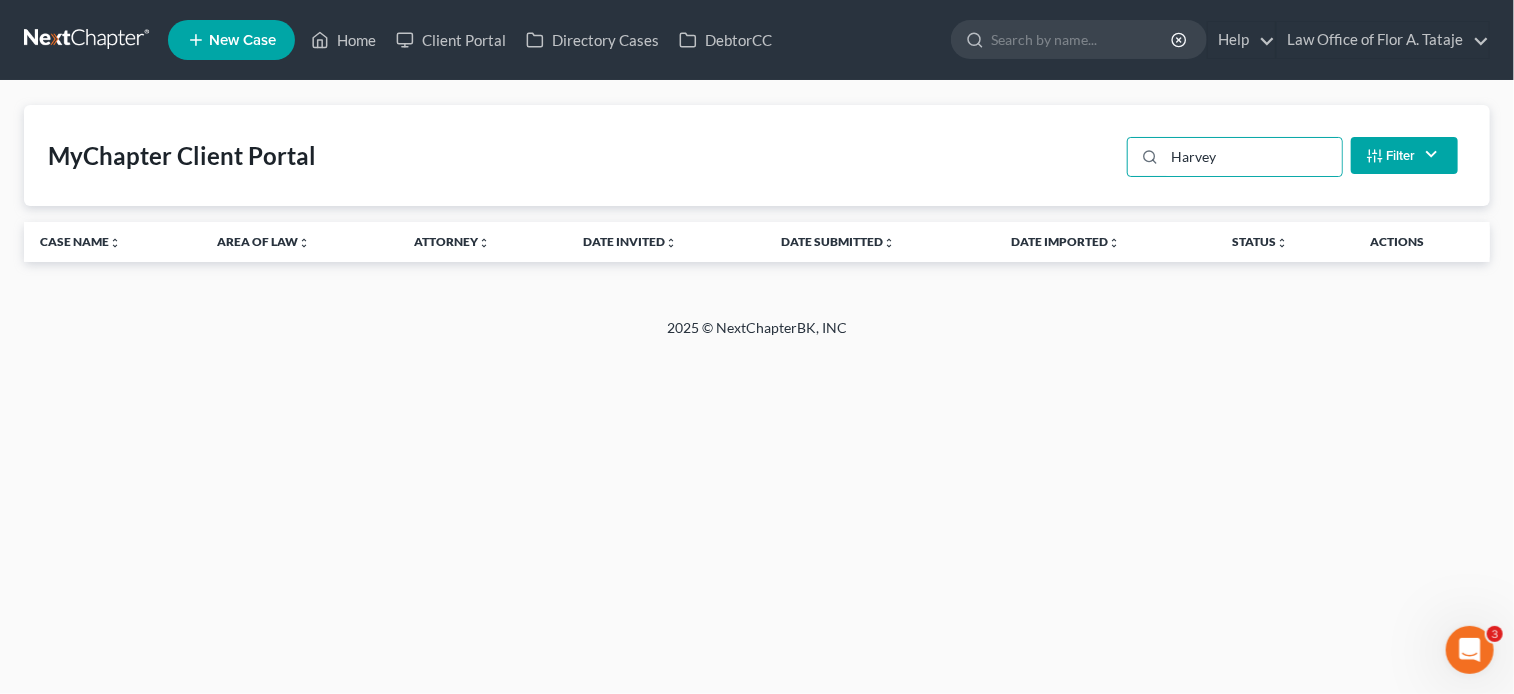 click on "New Case" at bounding box center (242, 40) 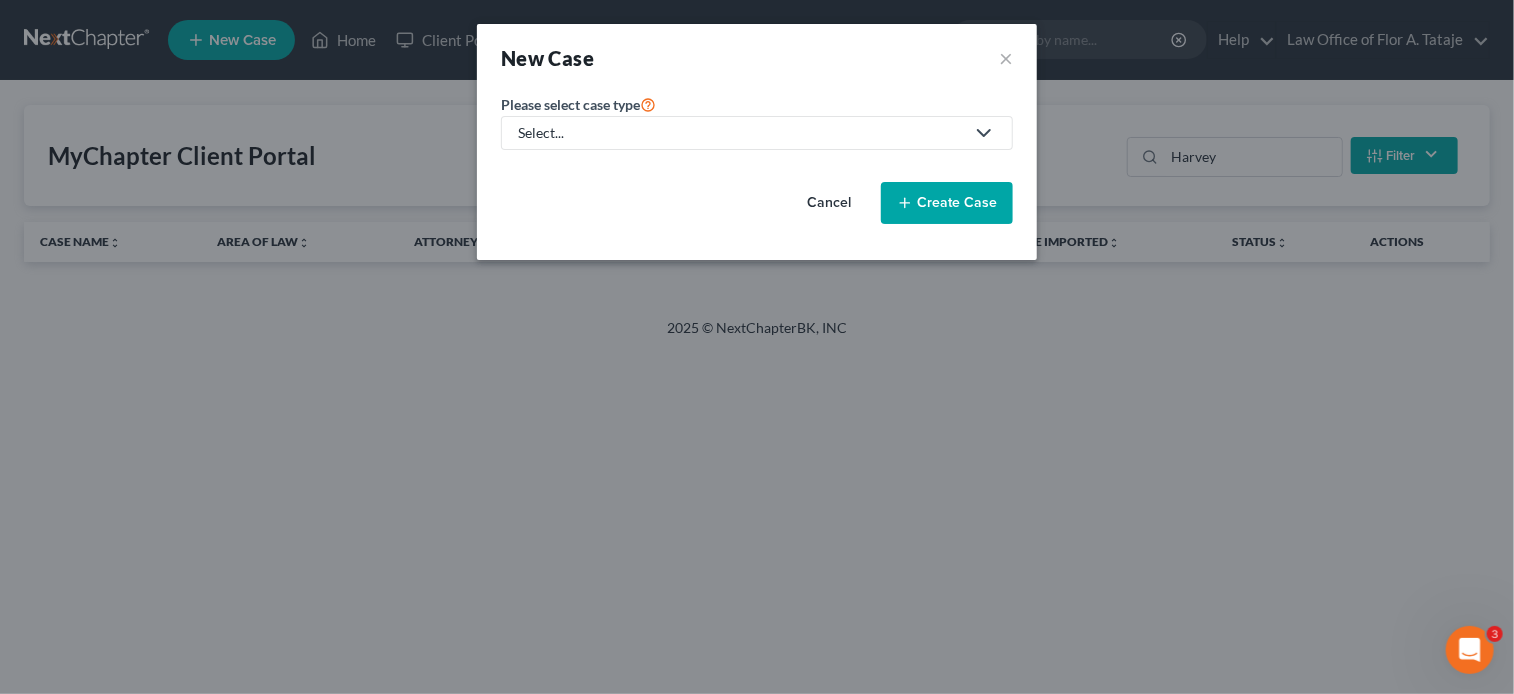 click on "Select..." at bounding box center (741, 133) 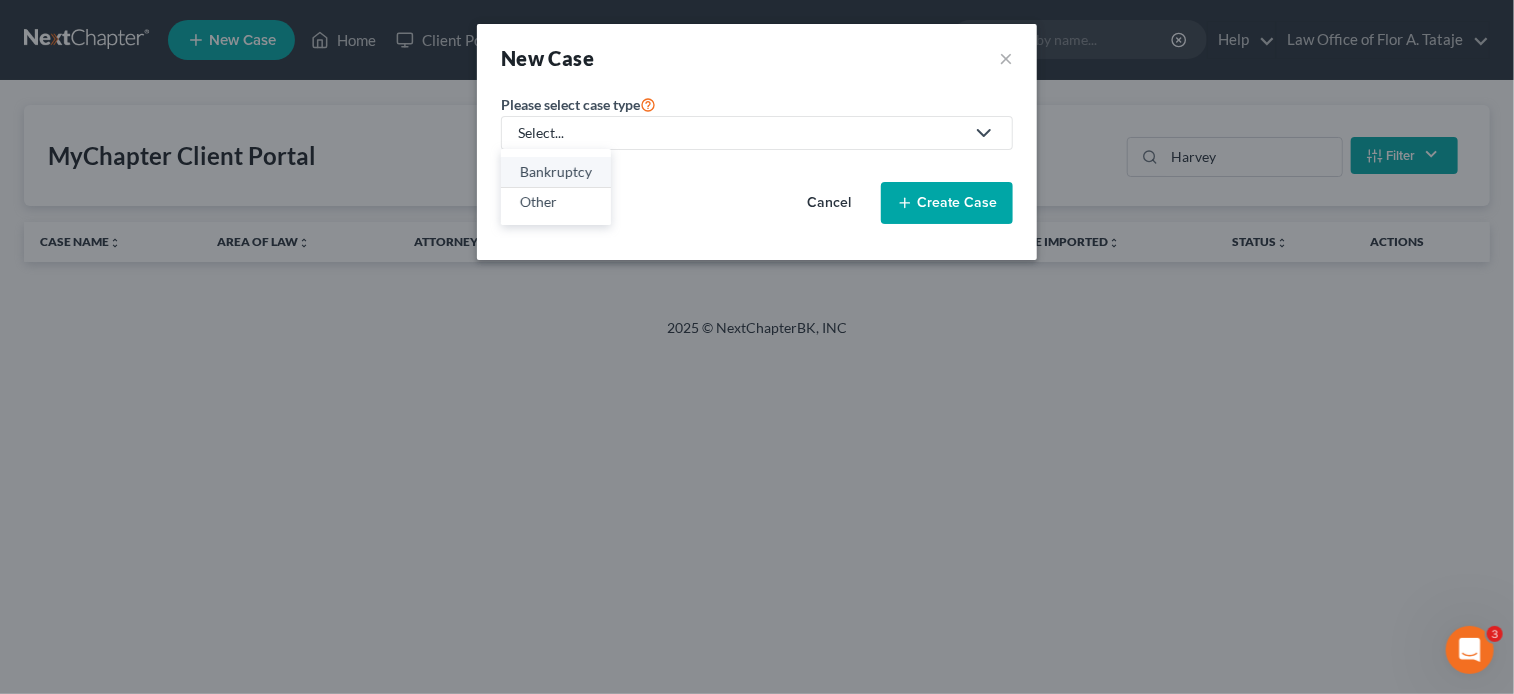 click on "Bankruptcy" at bounding box center (556, 172) 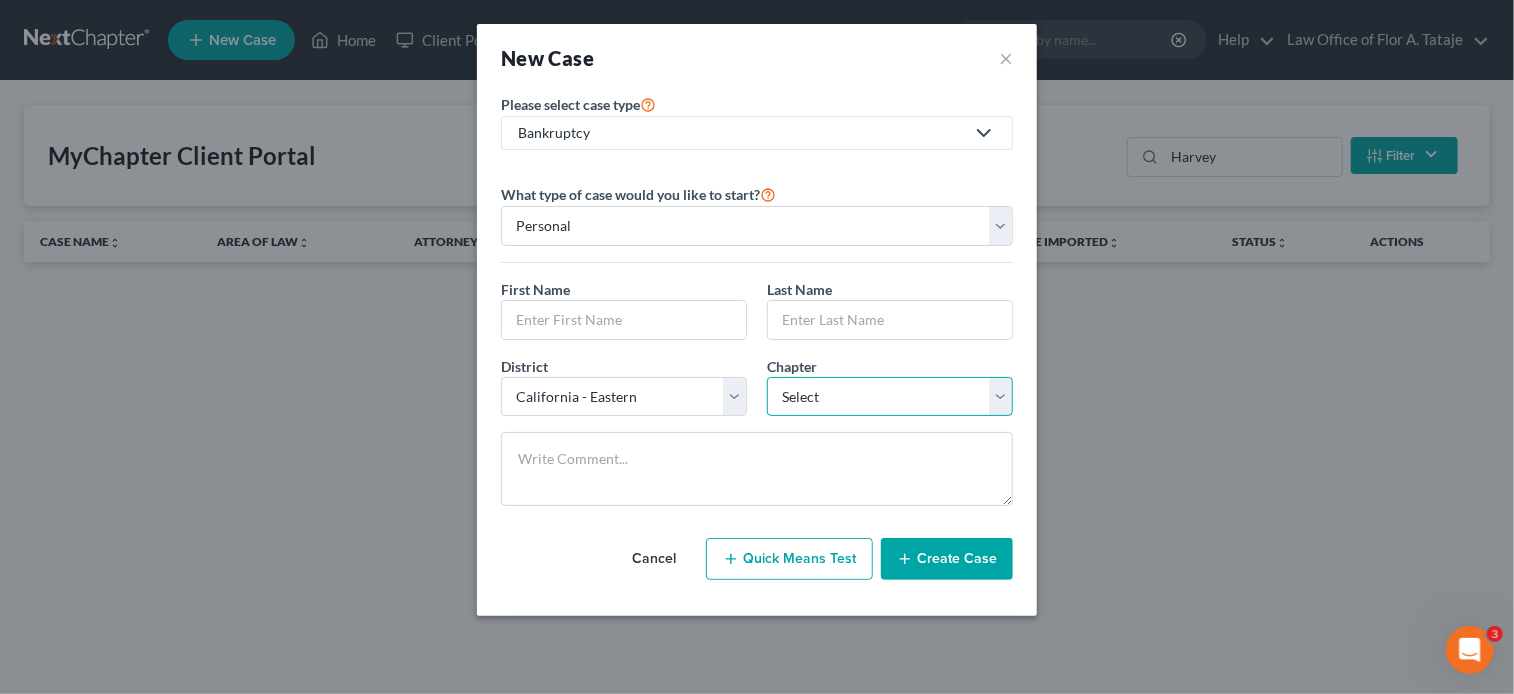 click on "Select 7 11 12 13" at bounding box center (890, 397) 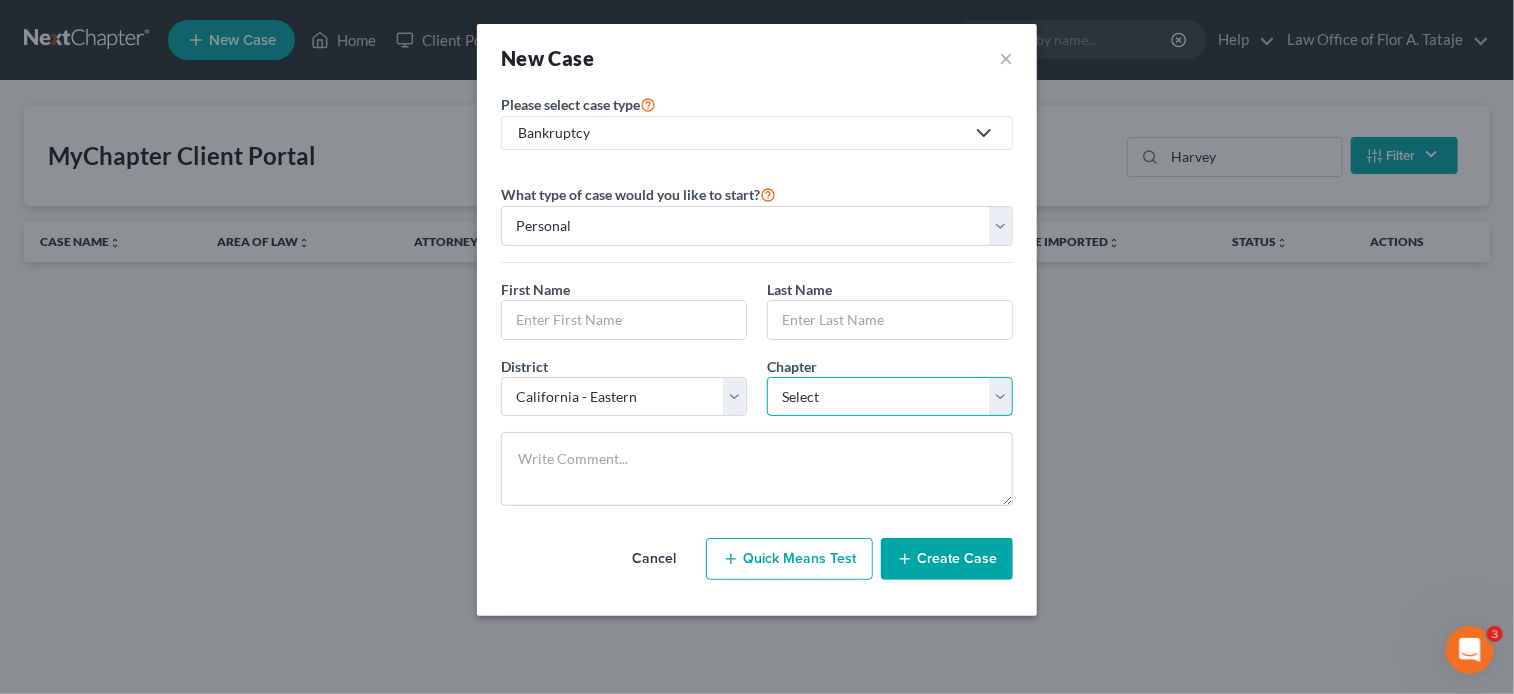 select on "3" 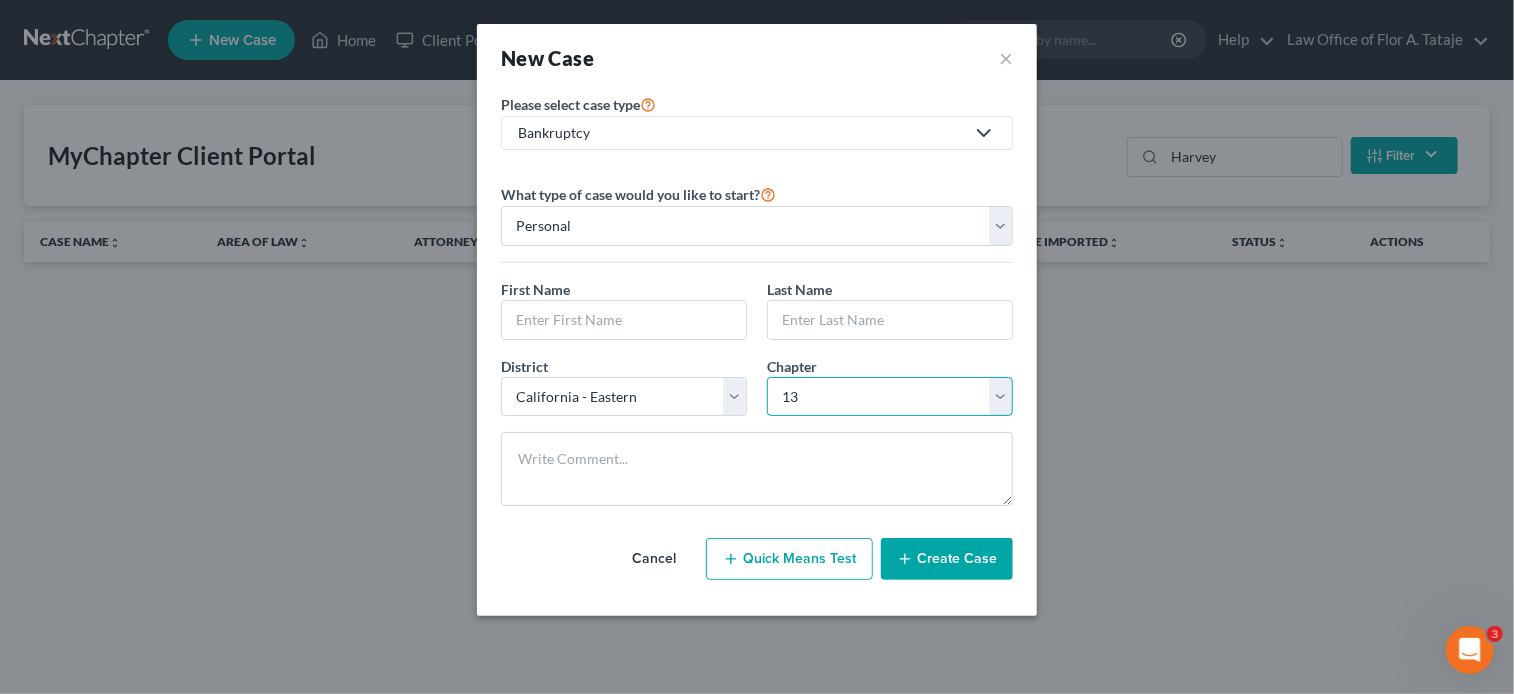 click on "Select 7 11 12 13" at bounding box center (890, 397) 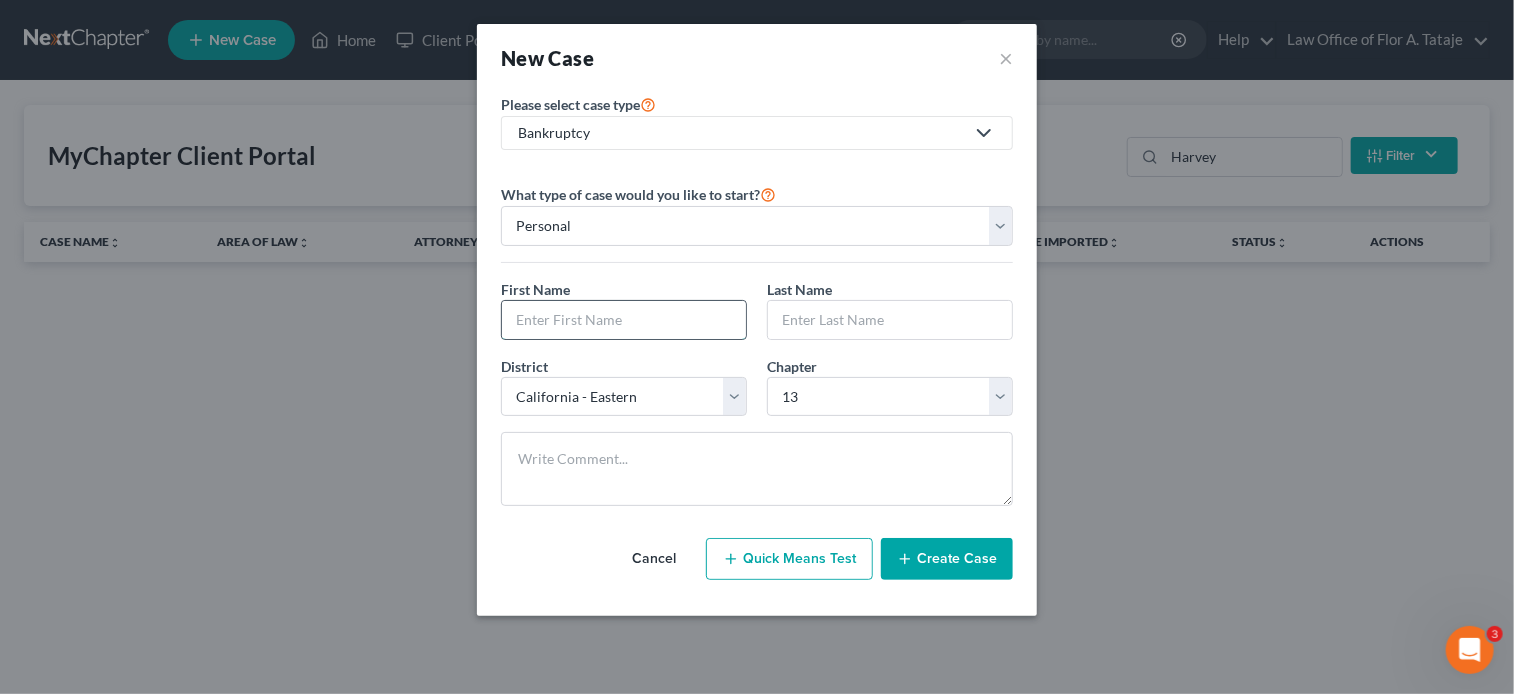 click at bounding box center (624, 320) 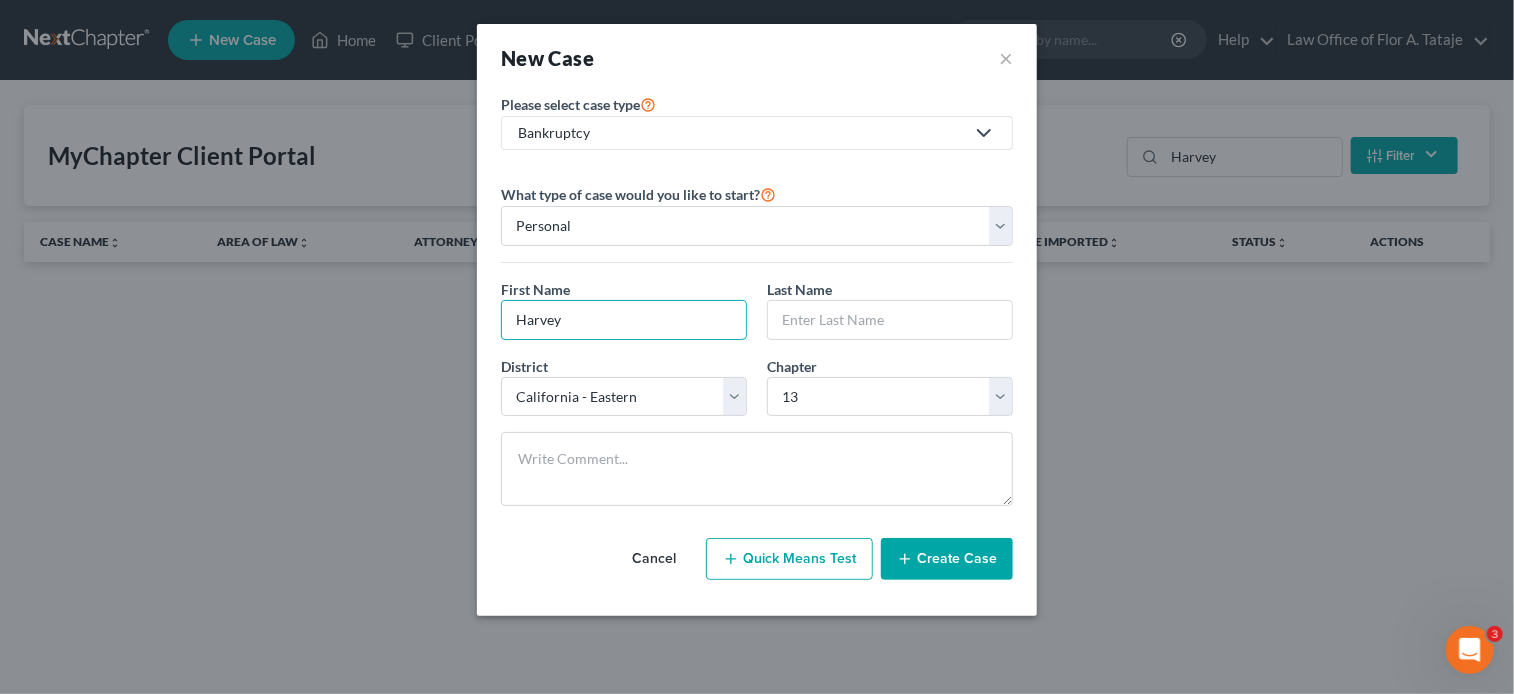 drag, startPoint x: 488, startPoint y: 353, endPoint x: 388, endPoint y: 373, distance: 101.98039 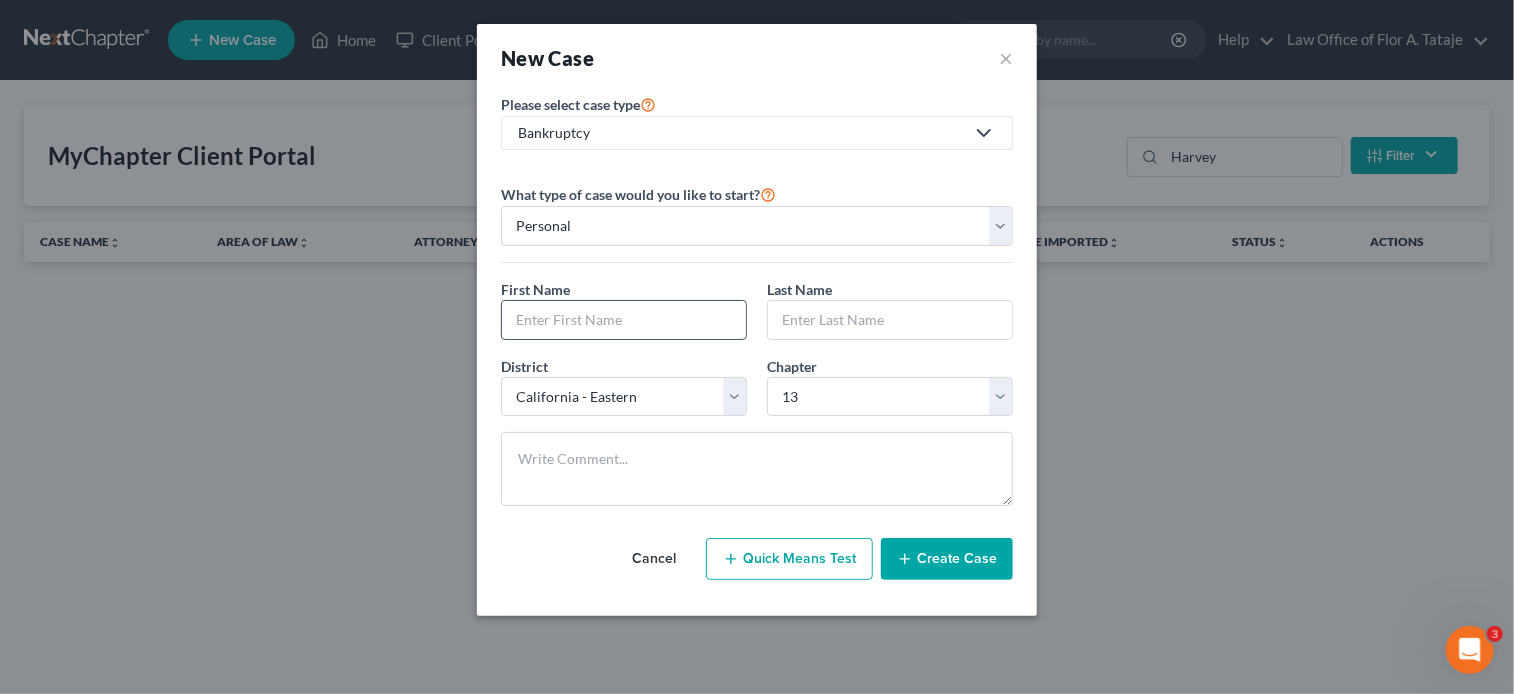 click at bounding box center (624, 320) 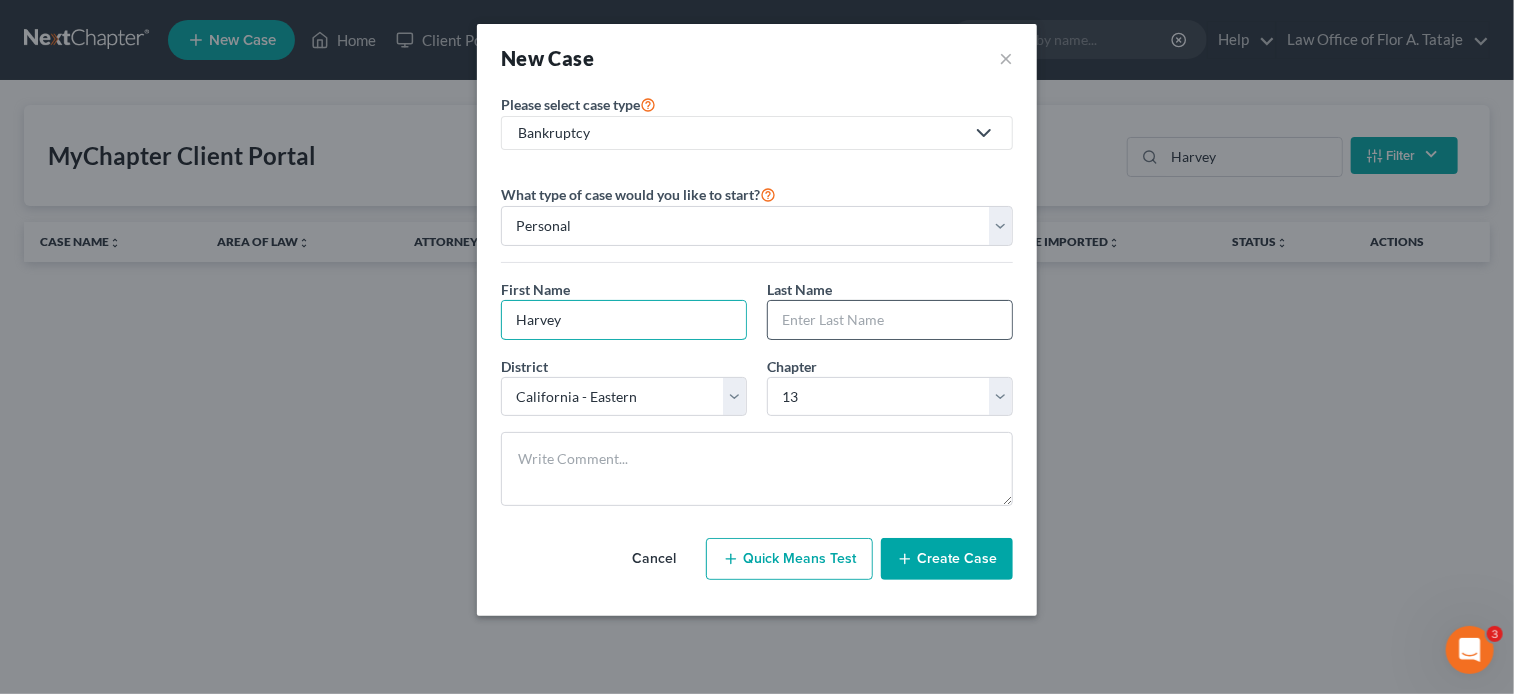type on "Harvey" 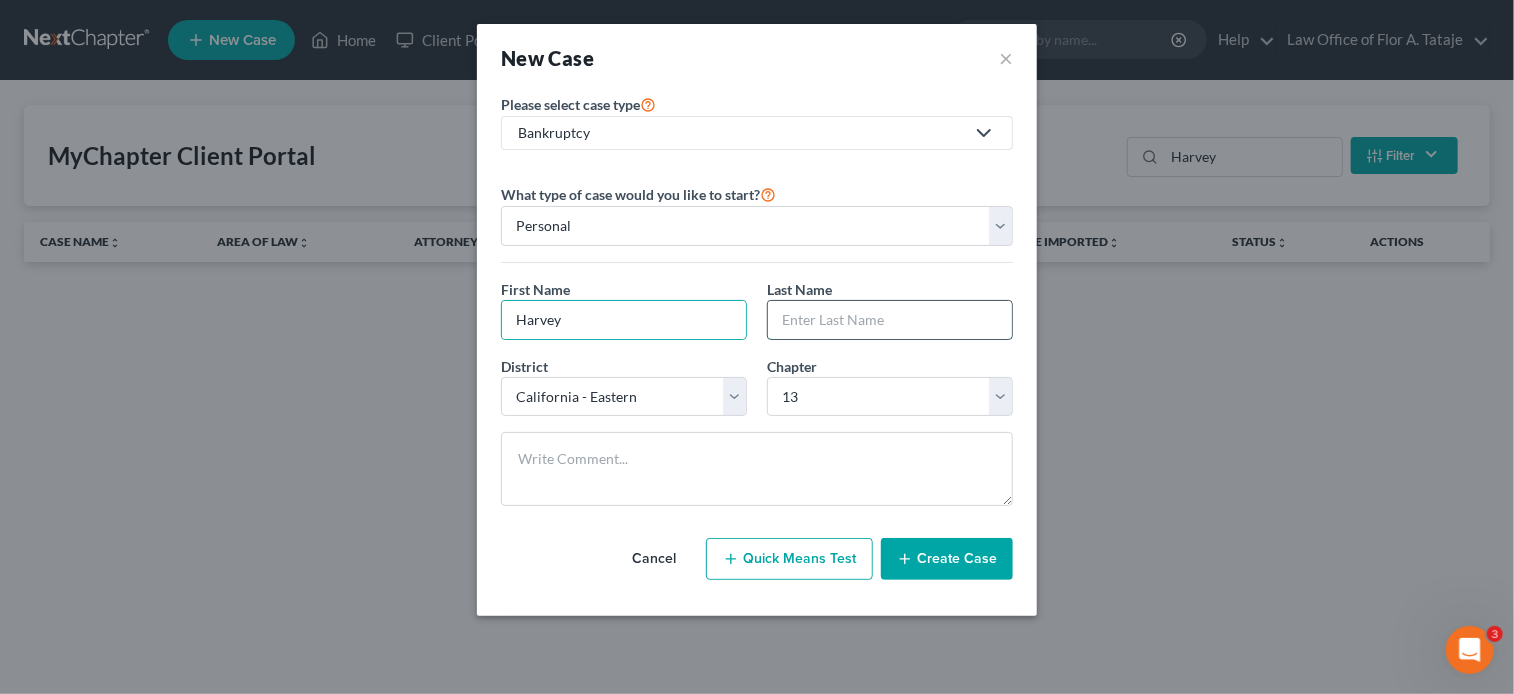 click at bounding box center (890, 320) 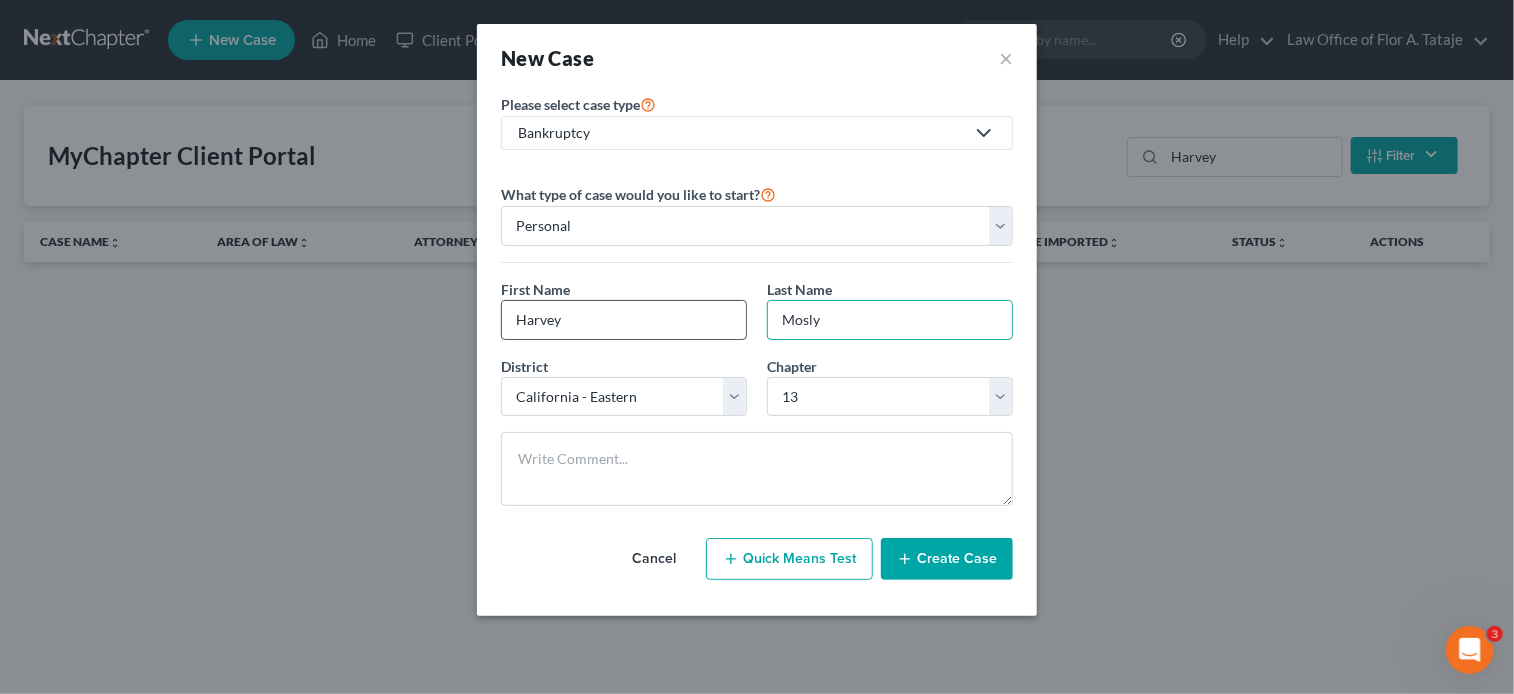 drag, startPoint x: 847, startPoint y: 324, endPoint x: 739, endPoint y: 318, distance: 108.16654 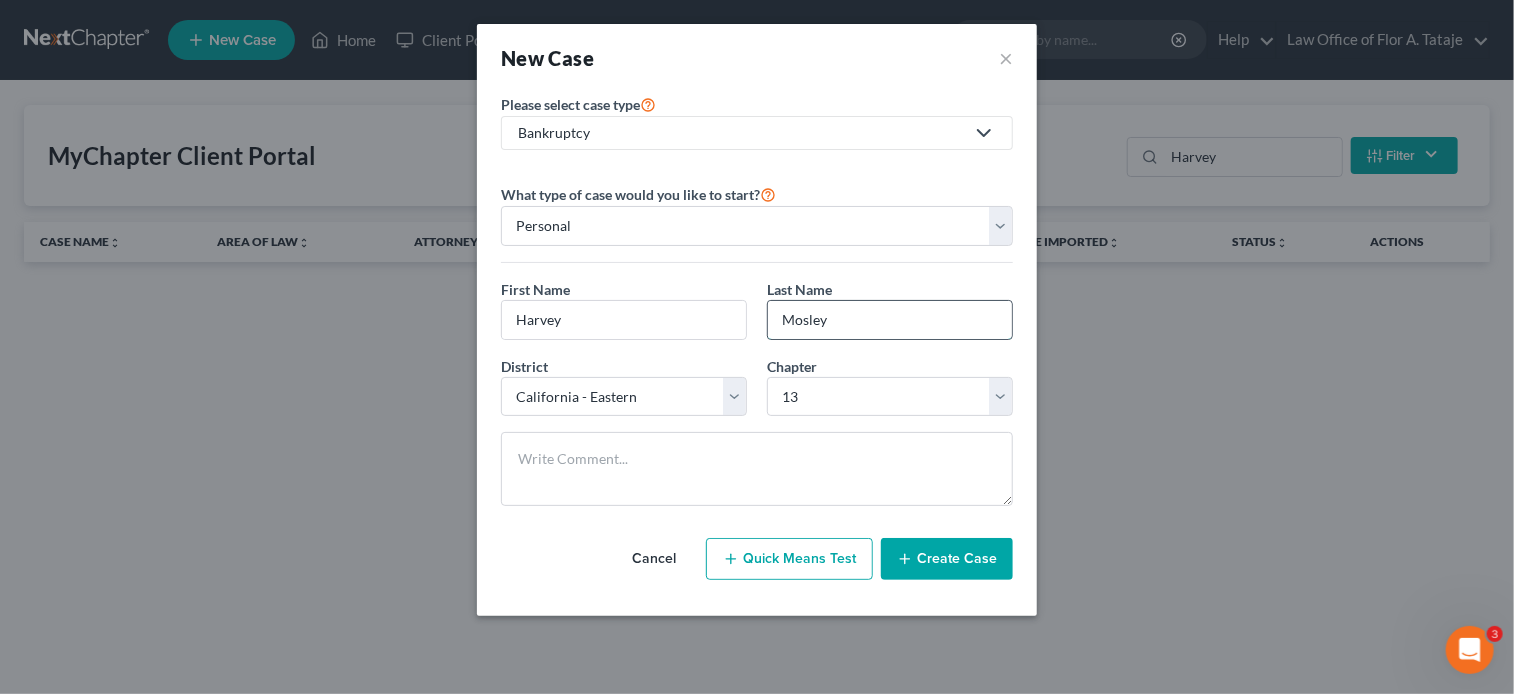 click on "Mosley" at bounding box center (890, 320) 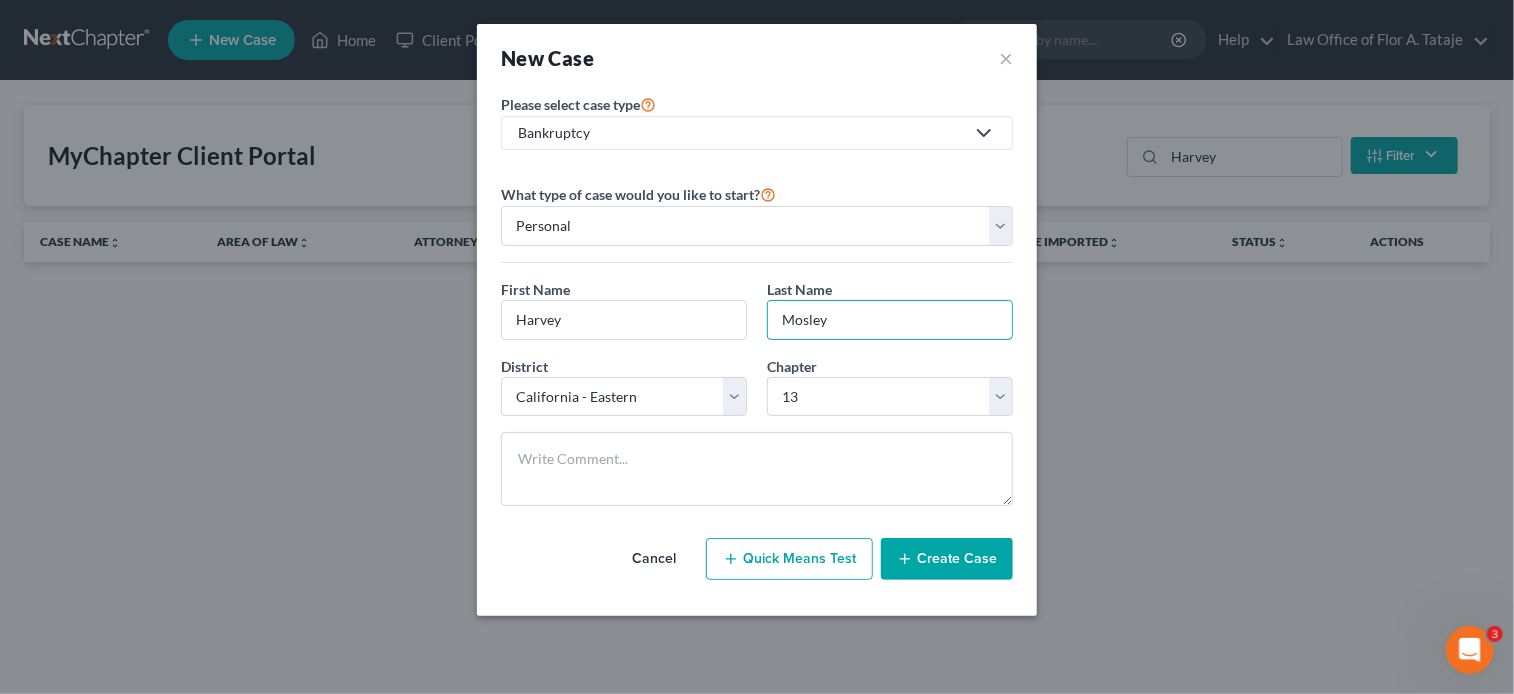 type on "Mosley" 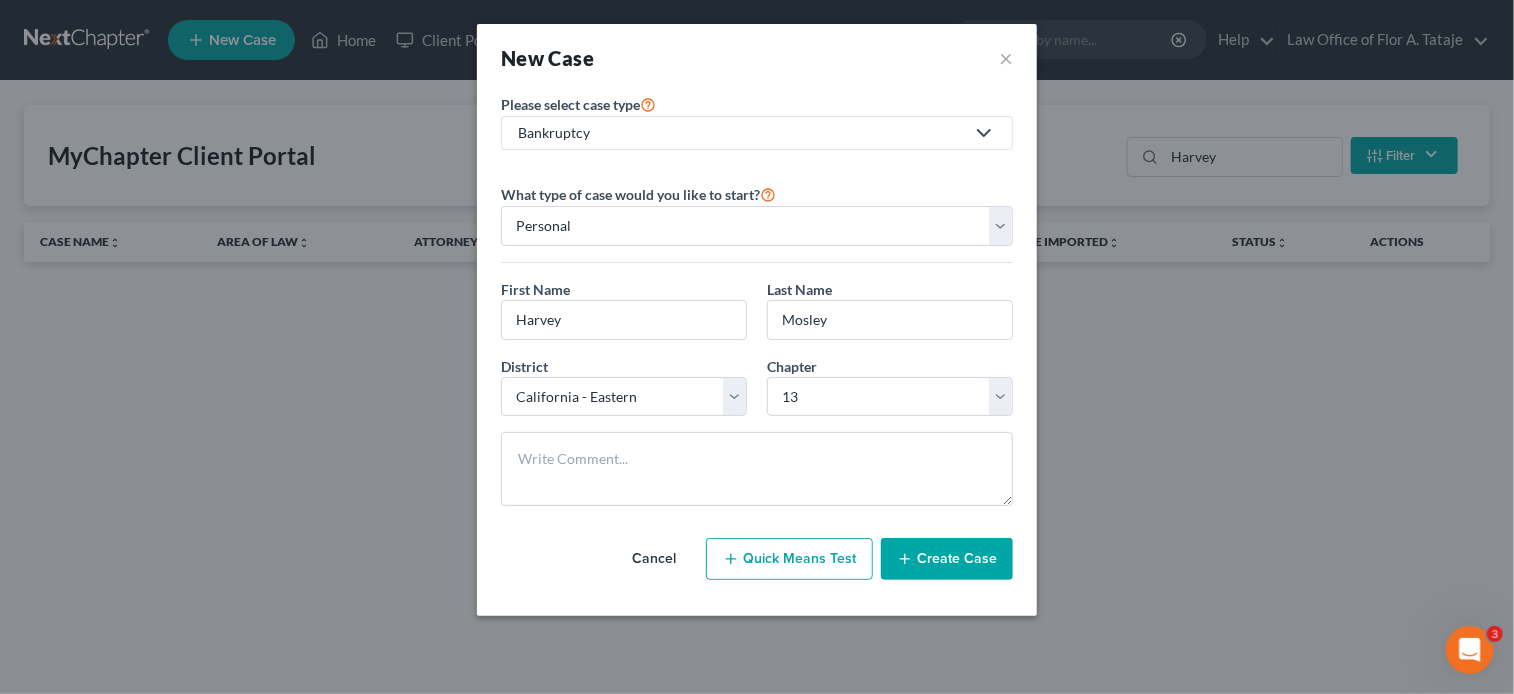 click on "Create Case" at bounding box center (947, 559) 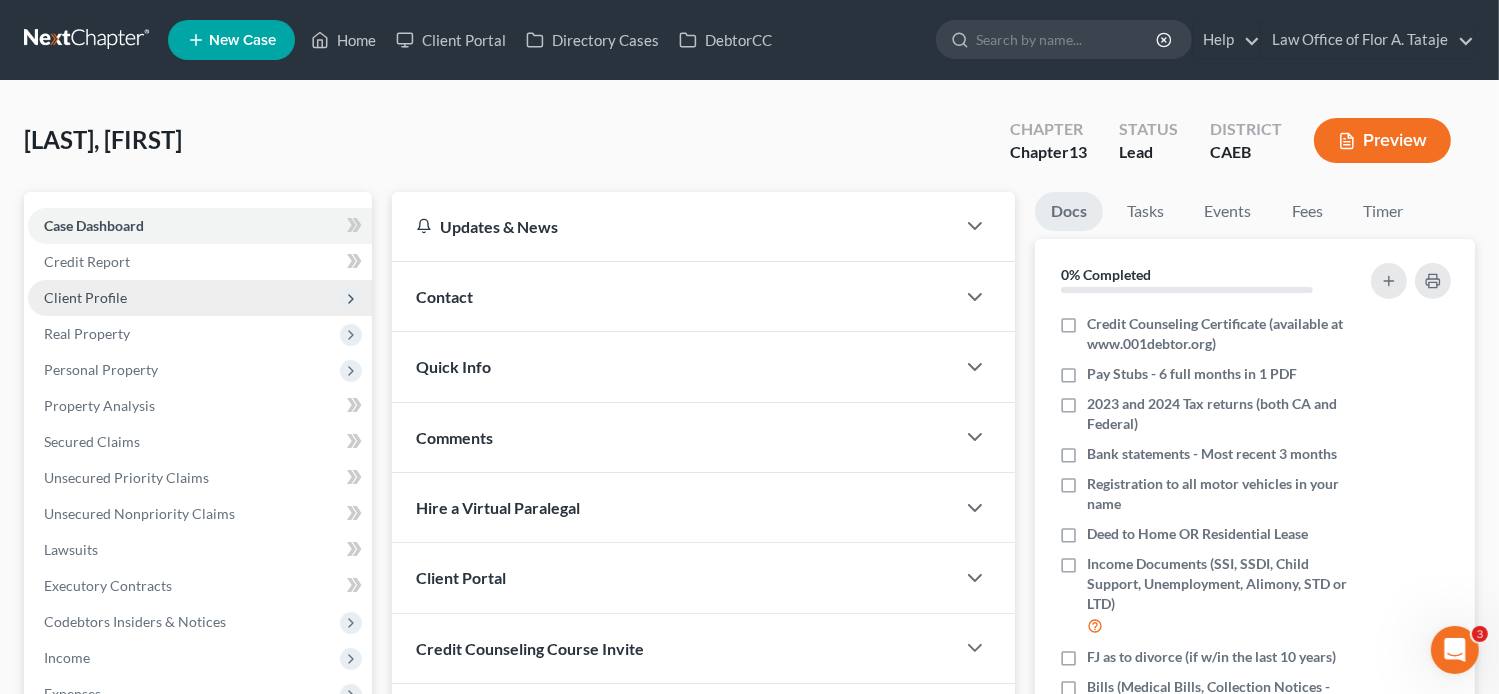 click on "Client Profile" at bounding box center [200, 298] 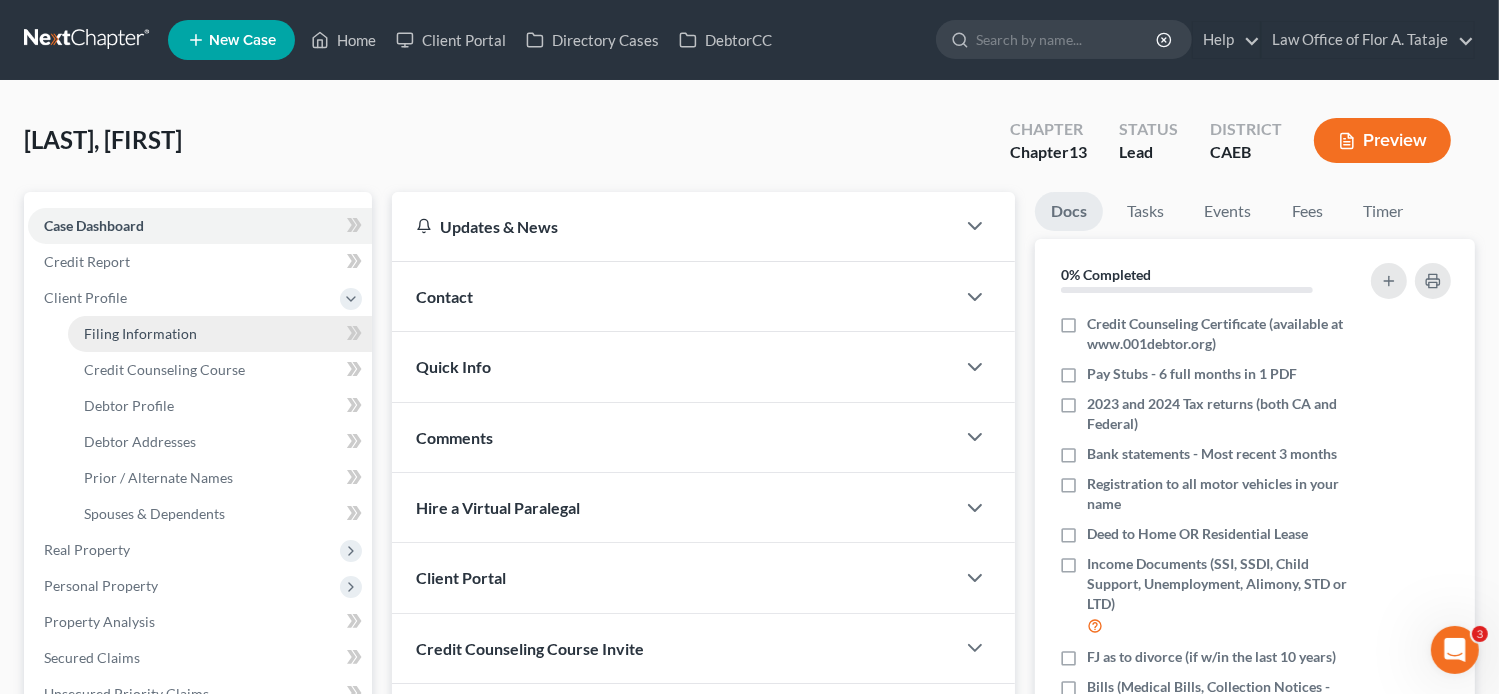 click on "Filing Information" at bounding box center [140, 333] 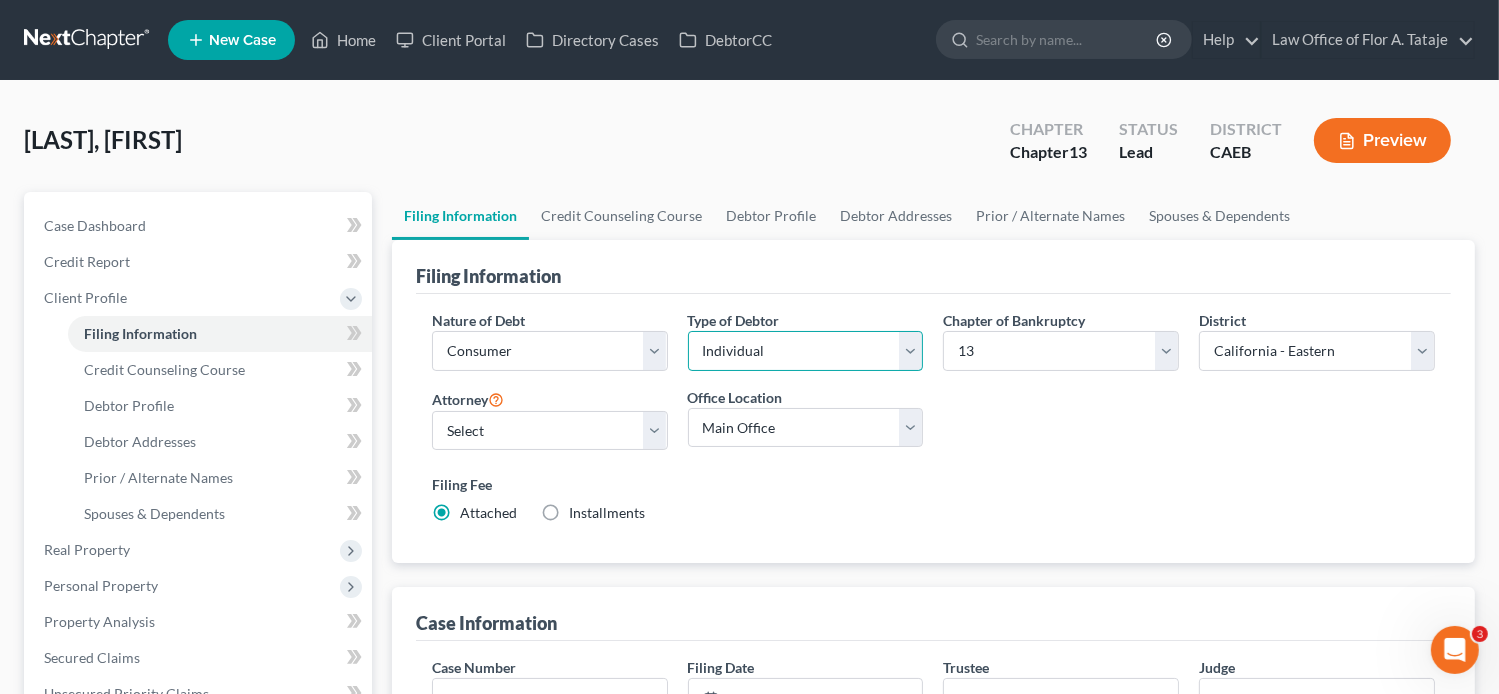 click on "Select Individual Joint" at bounding box center (806, 351) 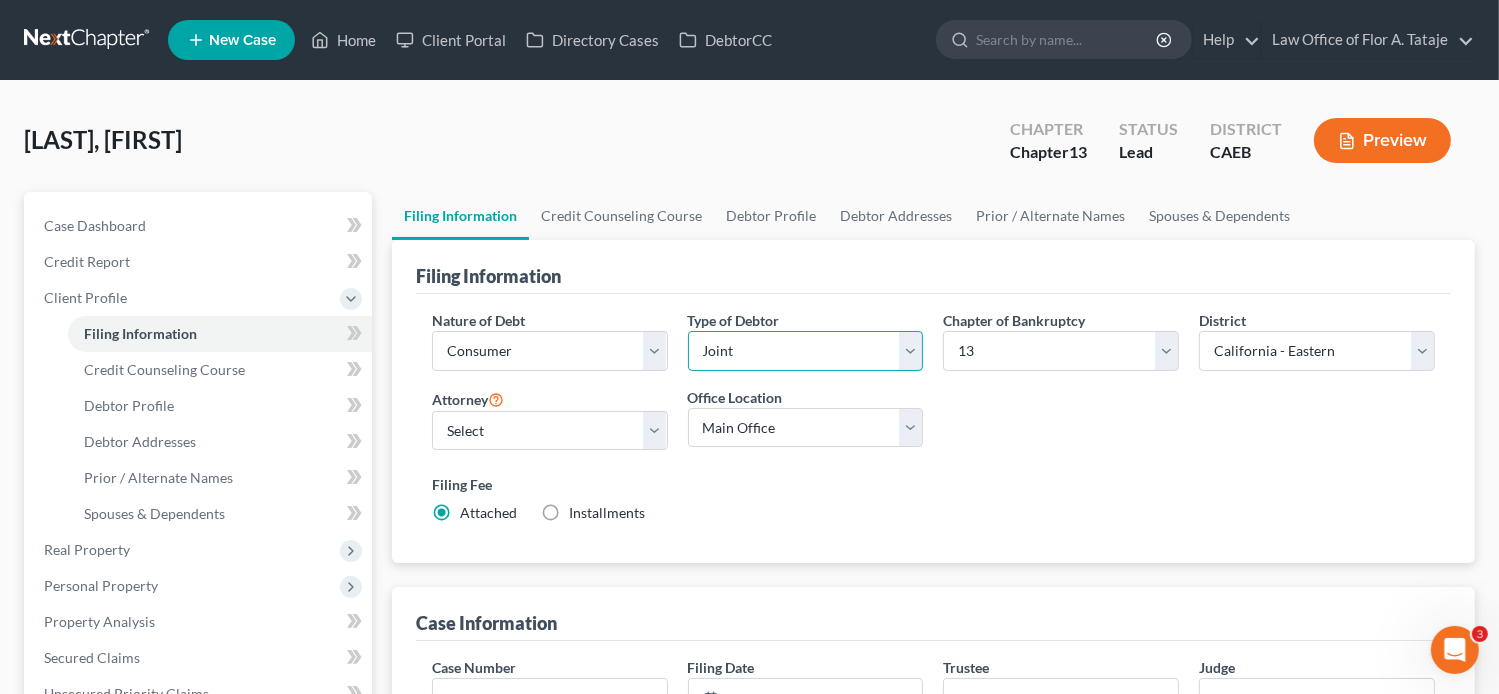 click on "Select Individual Joint" at bounding box center (806, 351) 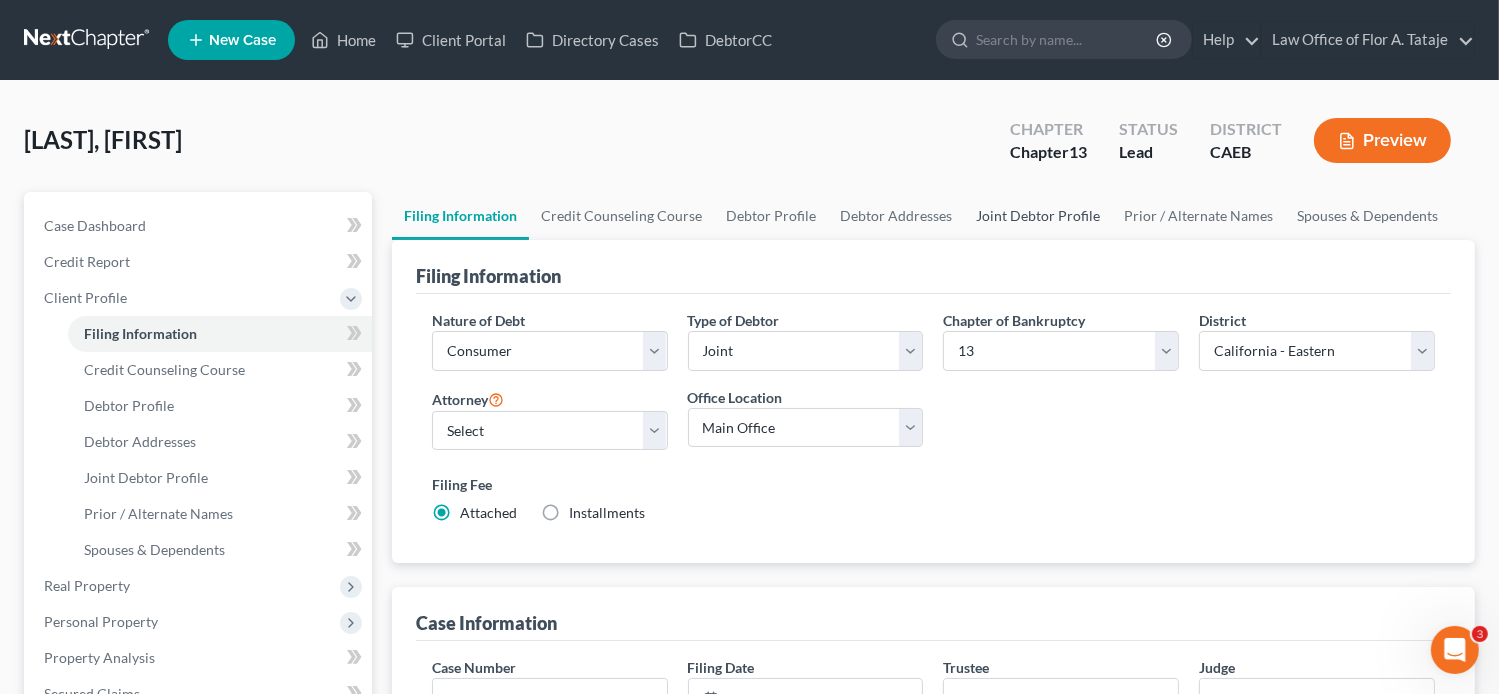 click on "Joint Debtor Profile" at bounding box center (1038, 216) 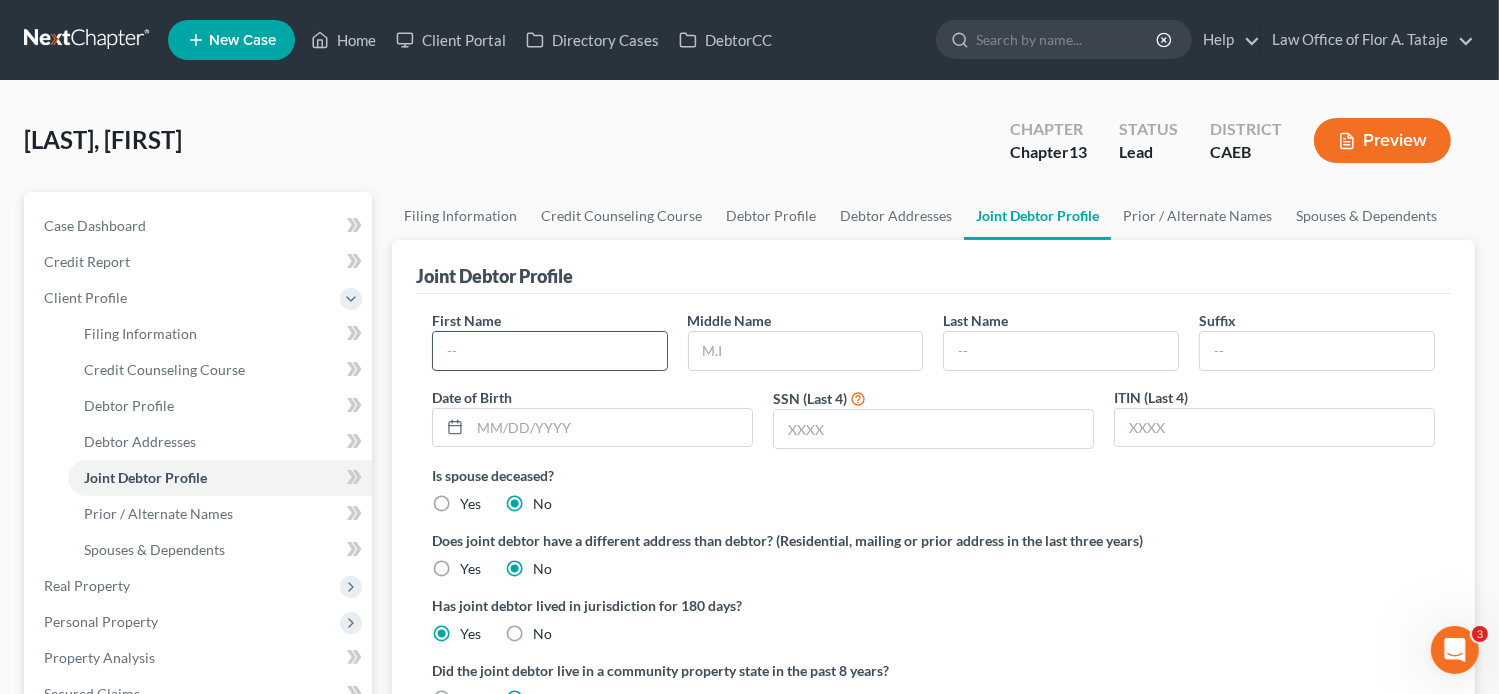 click at bounding box center [550, 351] 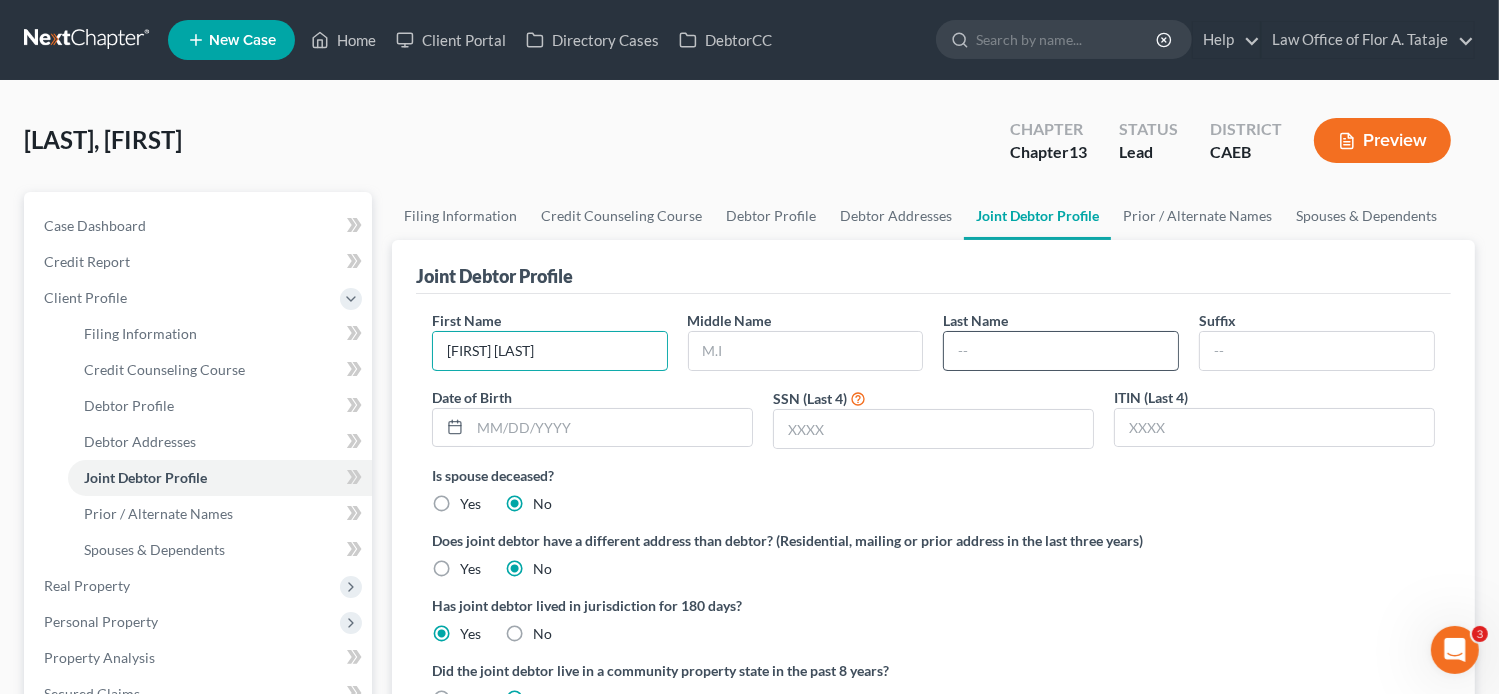 type on "[FIRST] [LAST]" 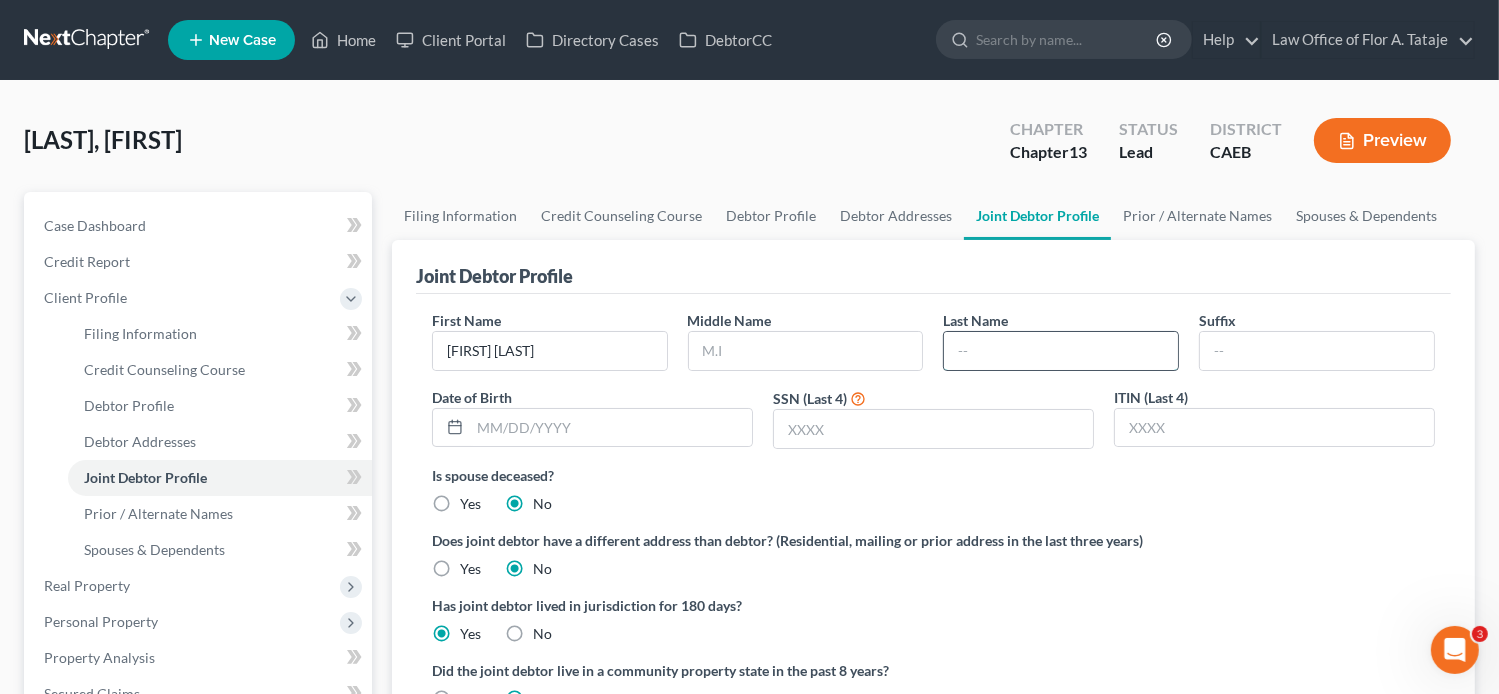click at bounding box center [1061, 351] 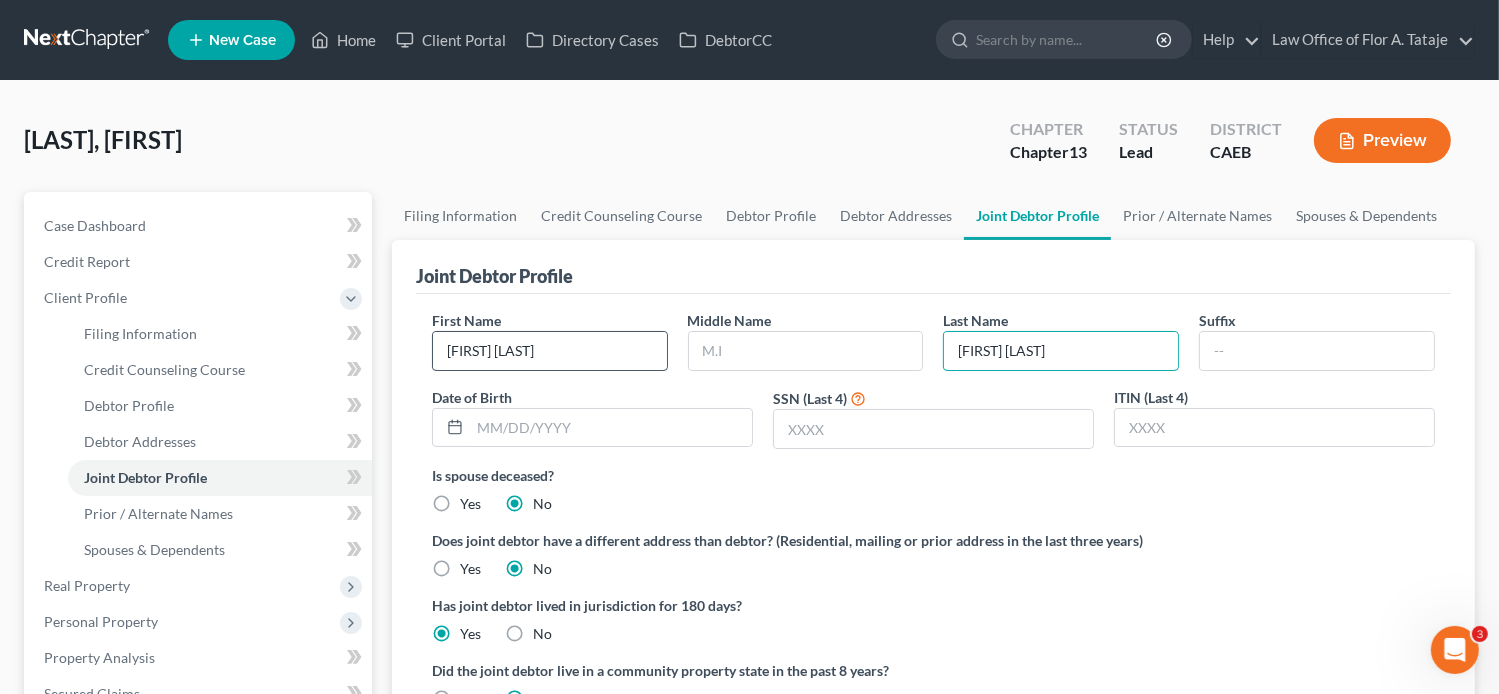 type on "[FIRST] [LAST]" 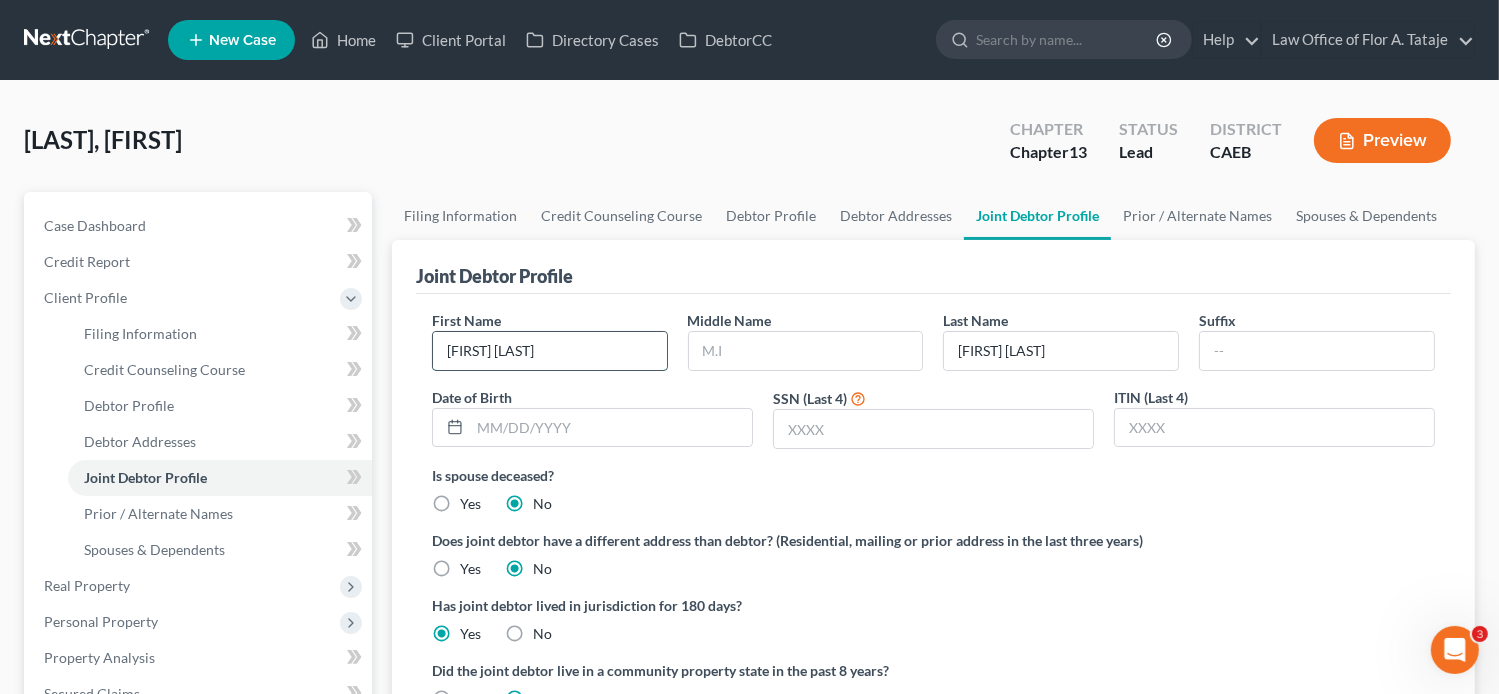 click on "[FIRST] [LAST]" at bounding box center [550, 351] 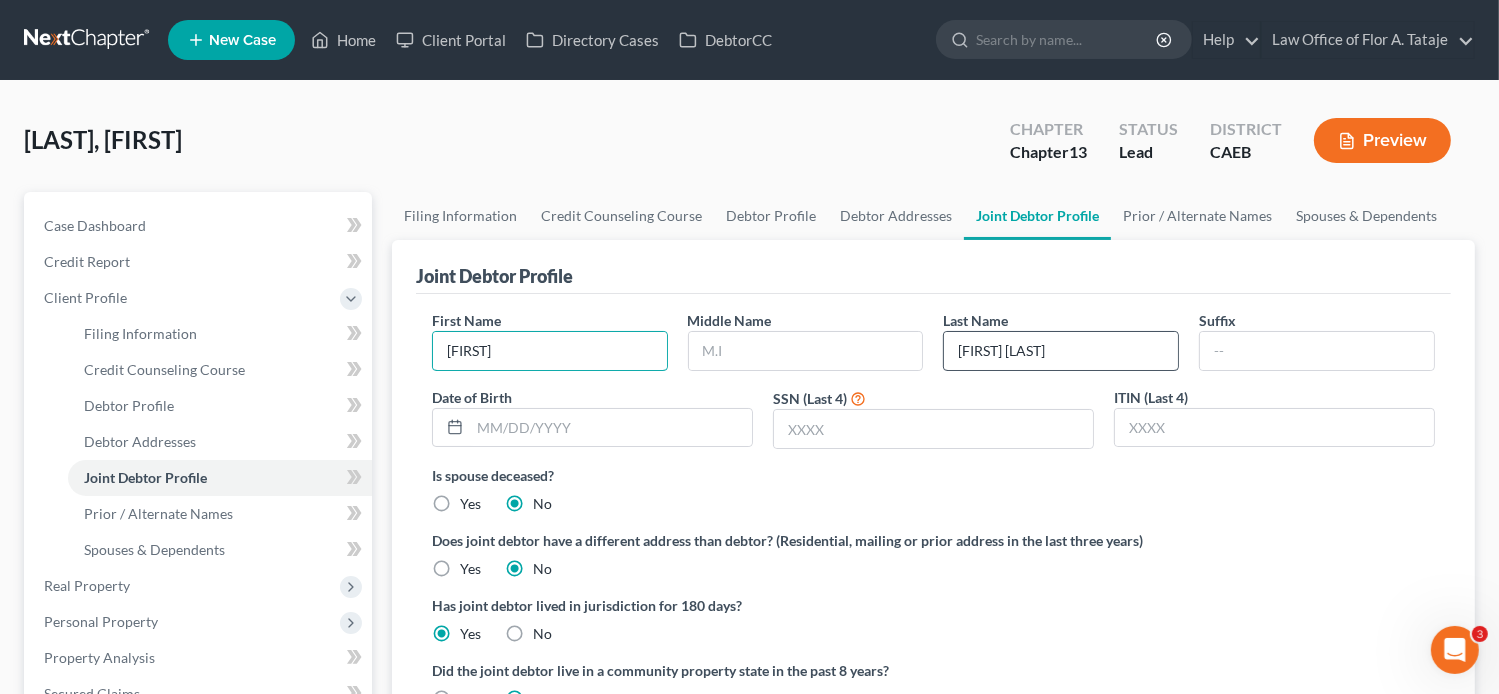 type on "[FIRST]" 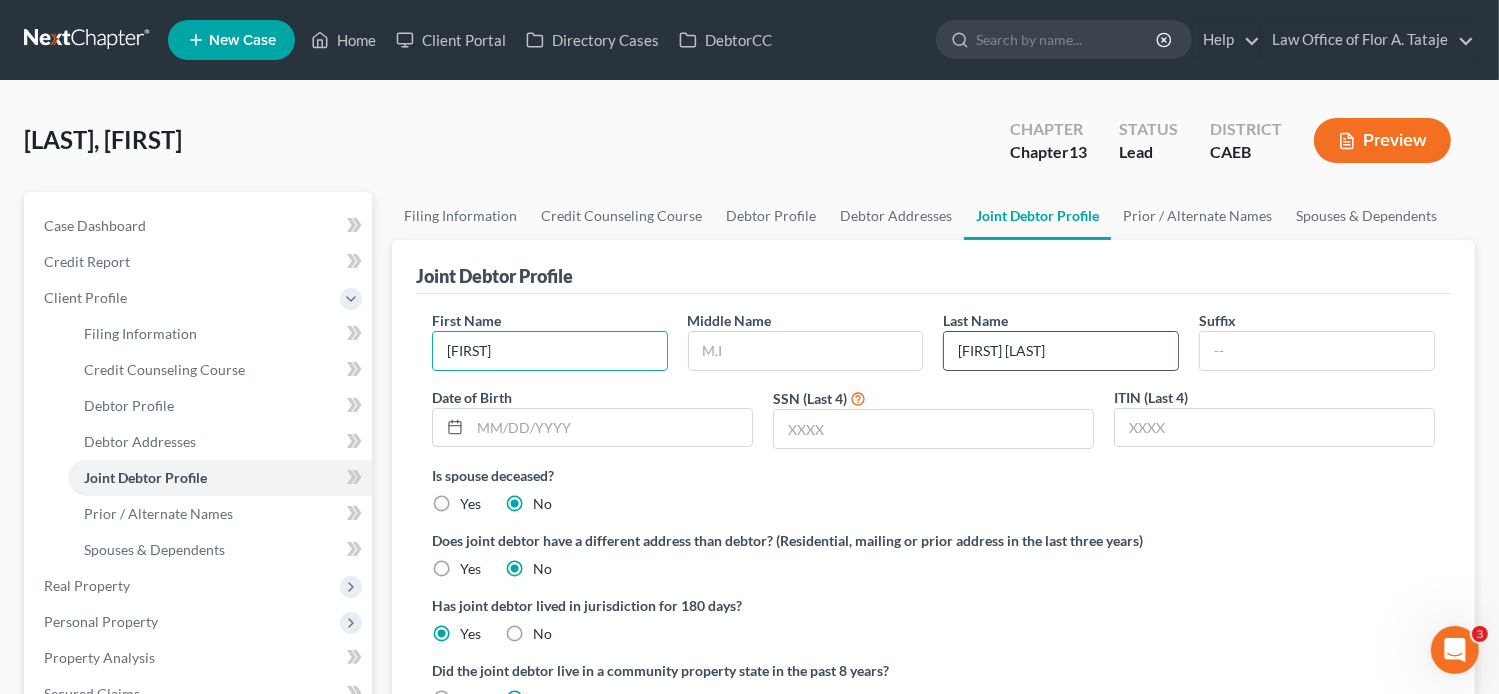 click on "[FIRST] [LAST]" at bounding box center (1061, 351) 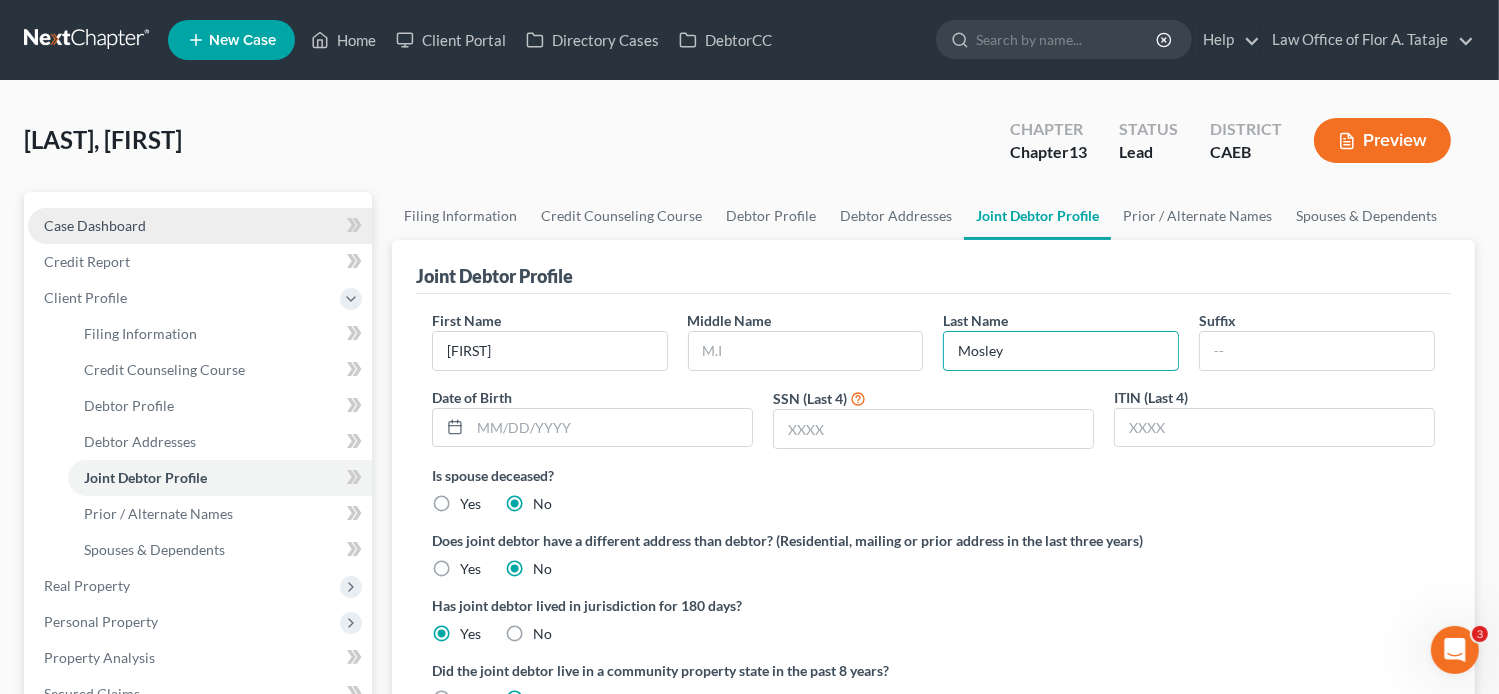 type on "Mosley" 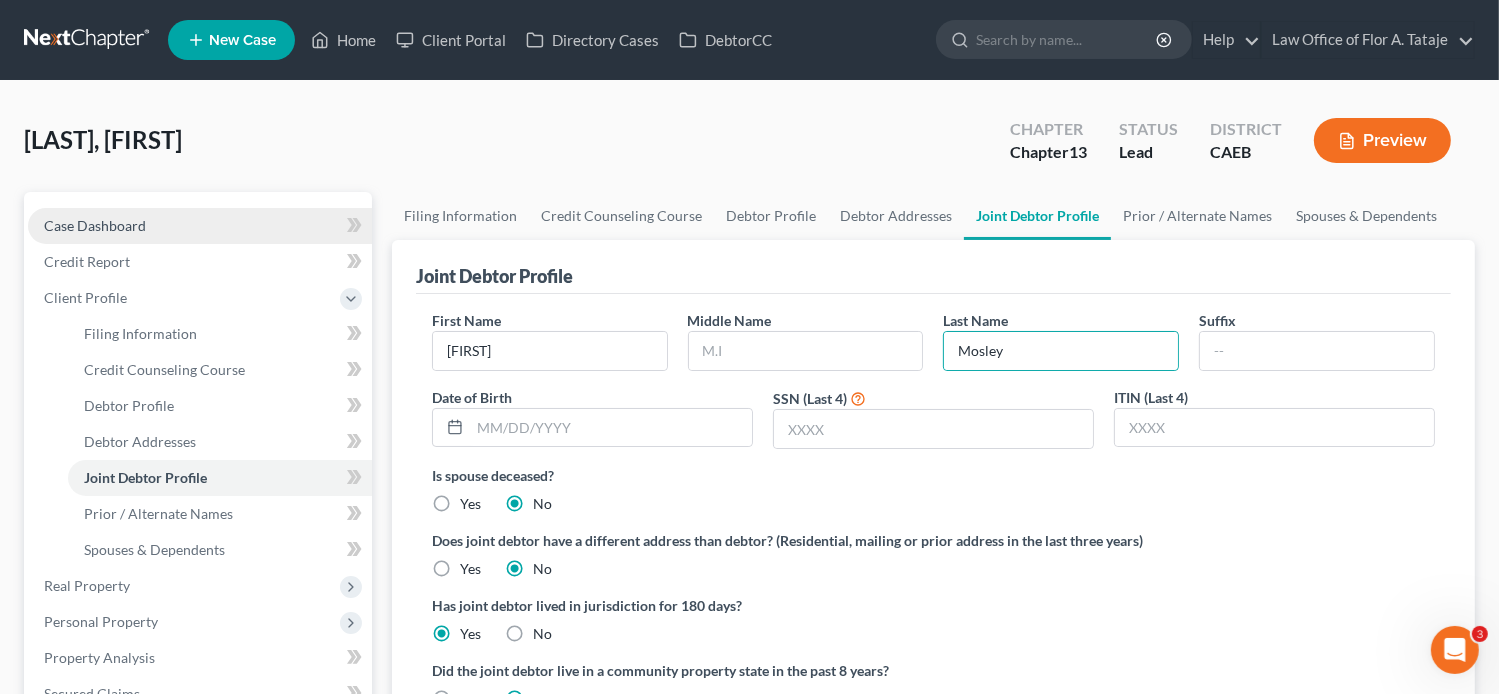 click on "Case Dashboard" at bounding box center (95, 225) 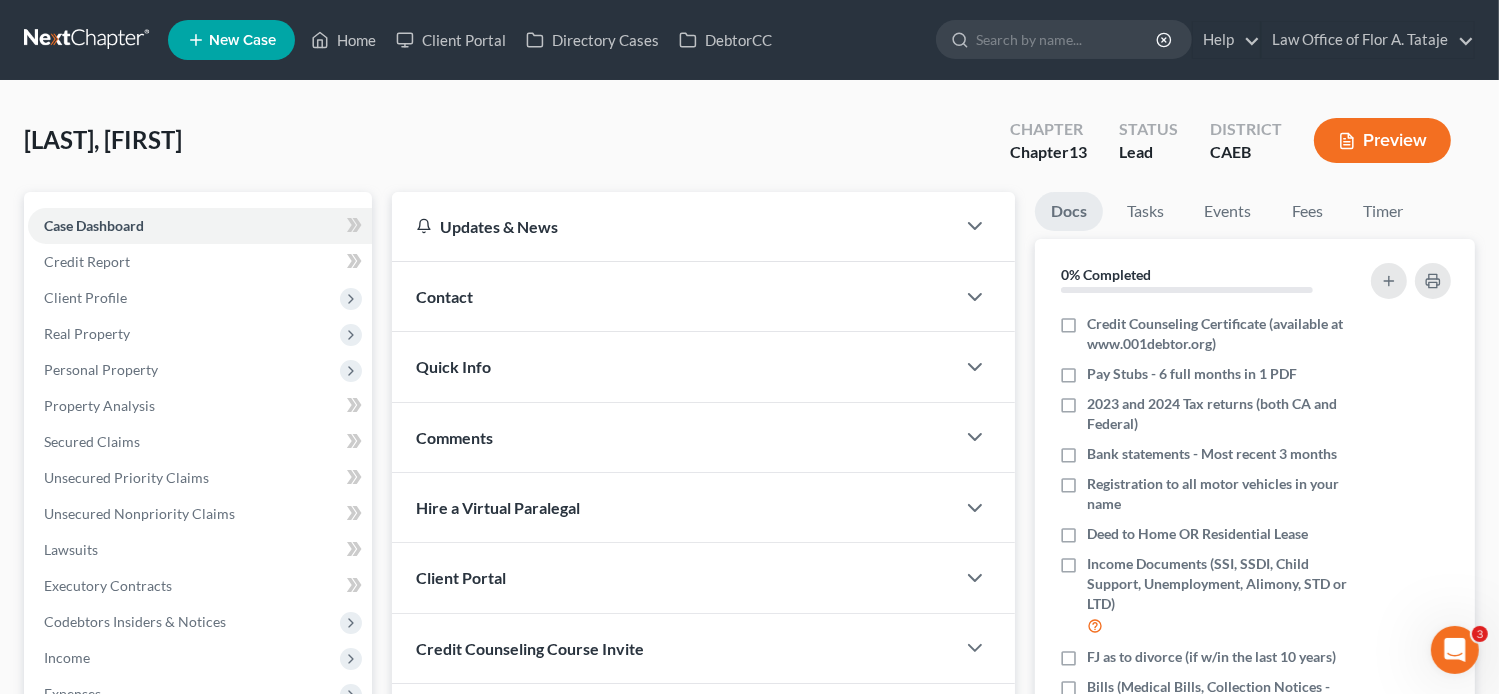 click on "Contact" at bounding box center (674, 296) 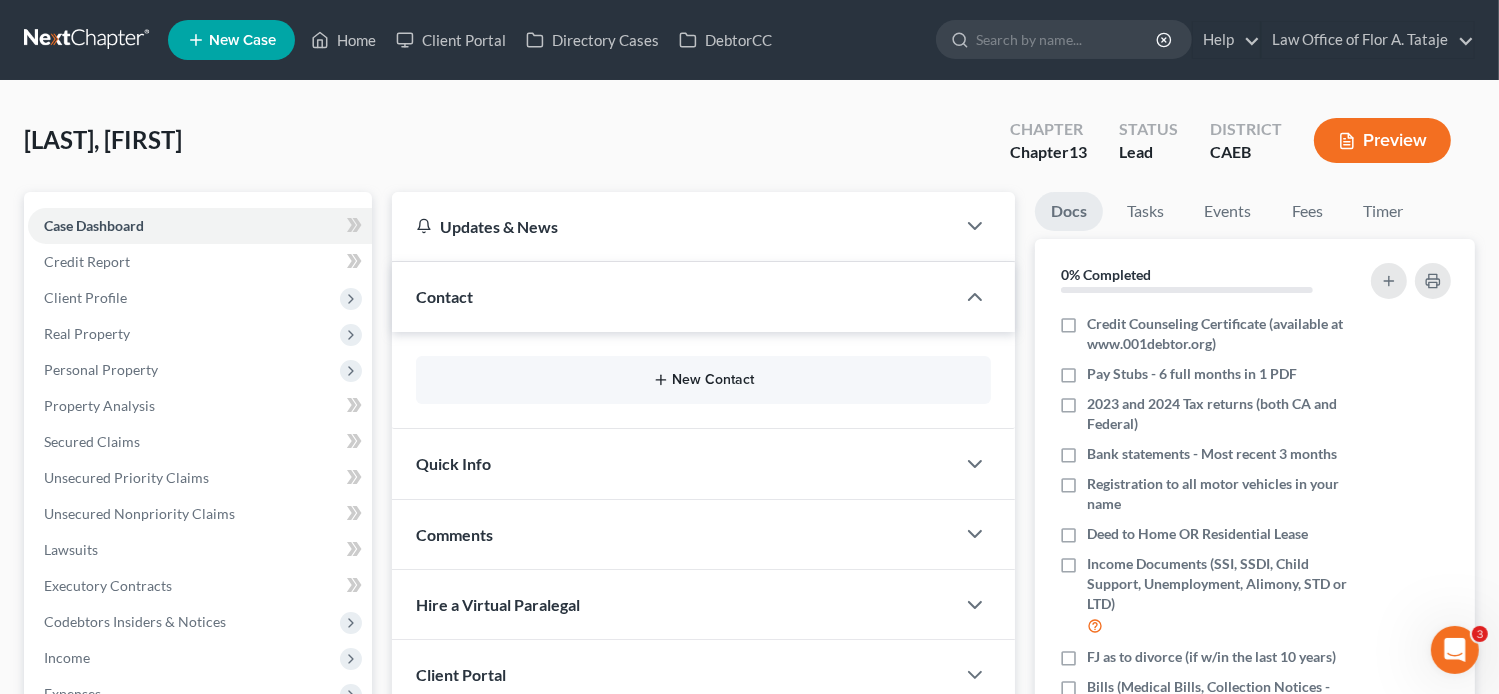 click on "New Contact" at bounding box center (704, 380) 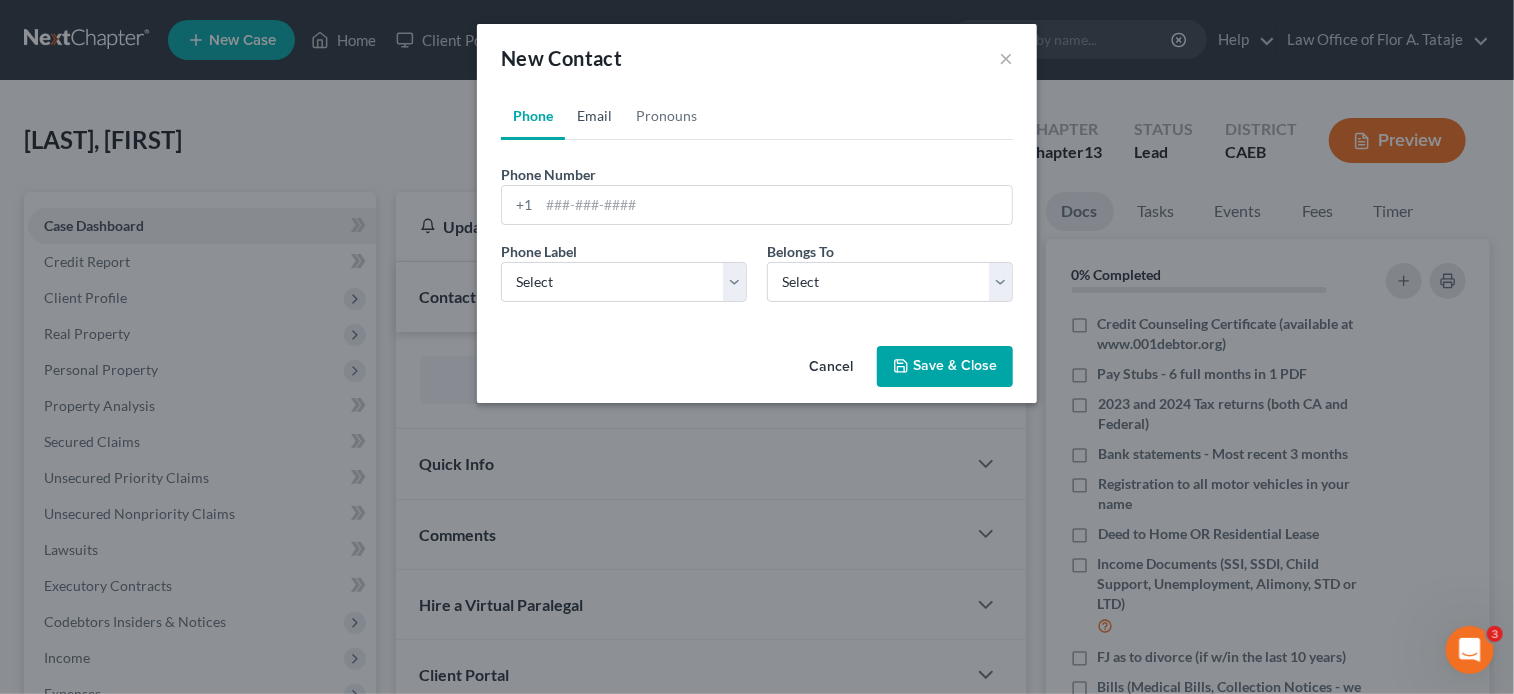 click on "Email" at bounding box center [594, 116] 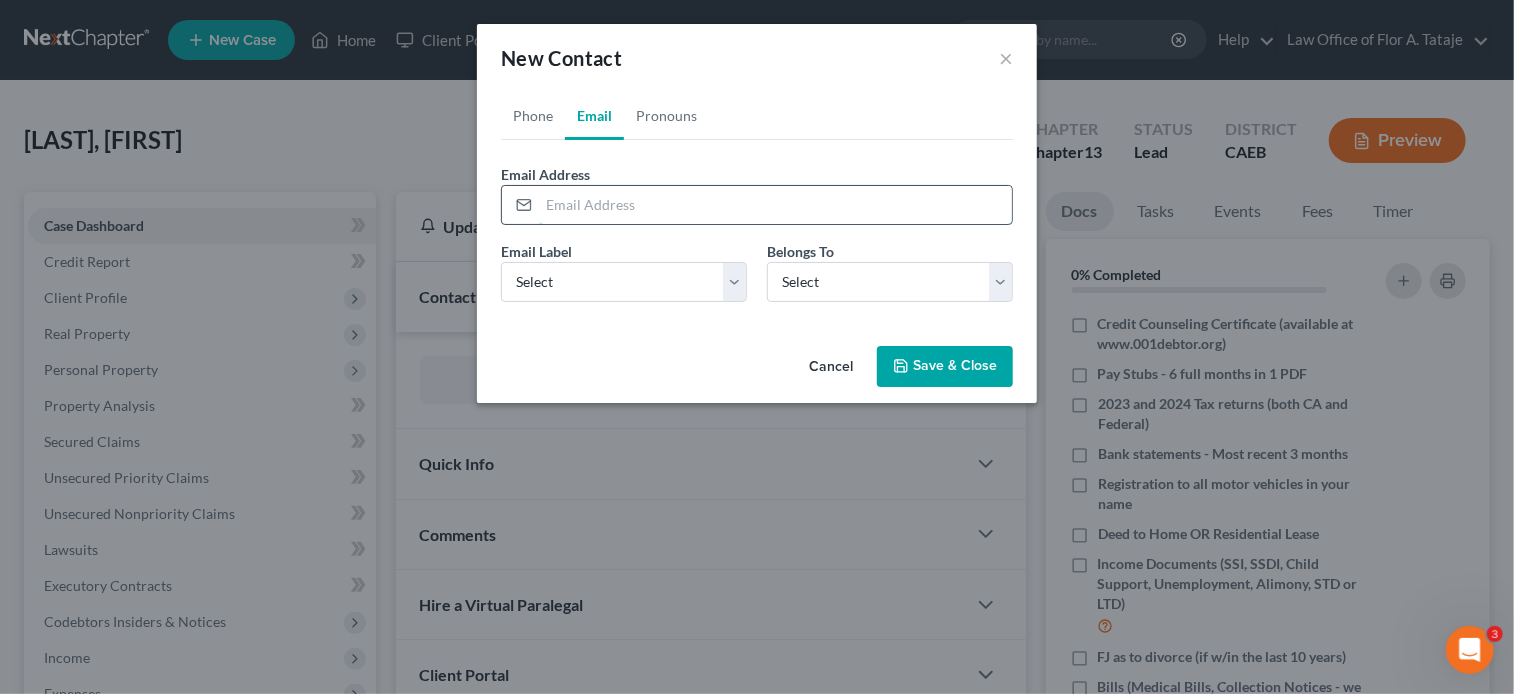 click at bounding box center [775, 205] 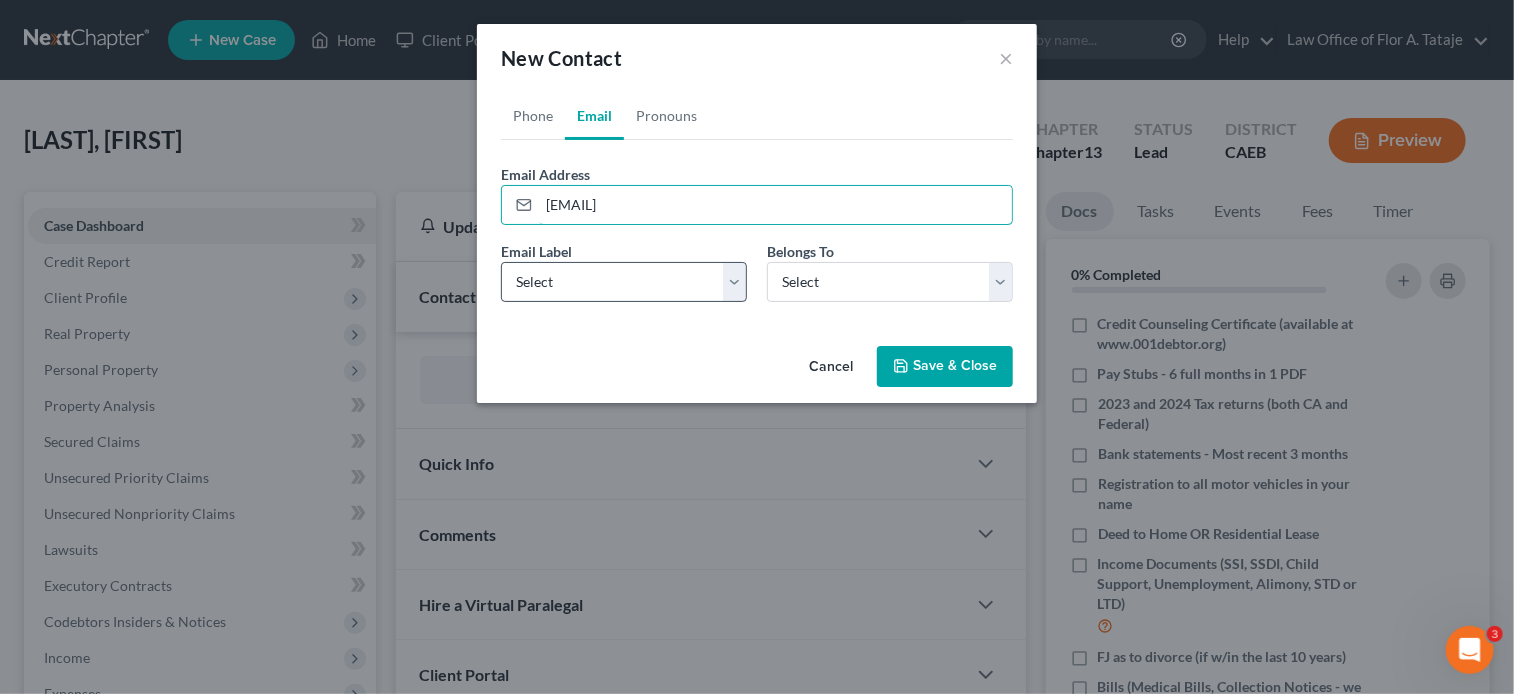 type on "[EMAIL]" 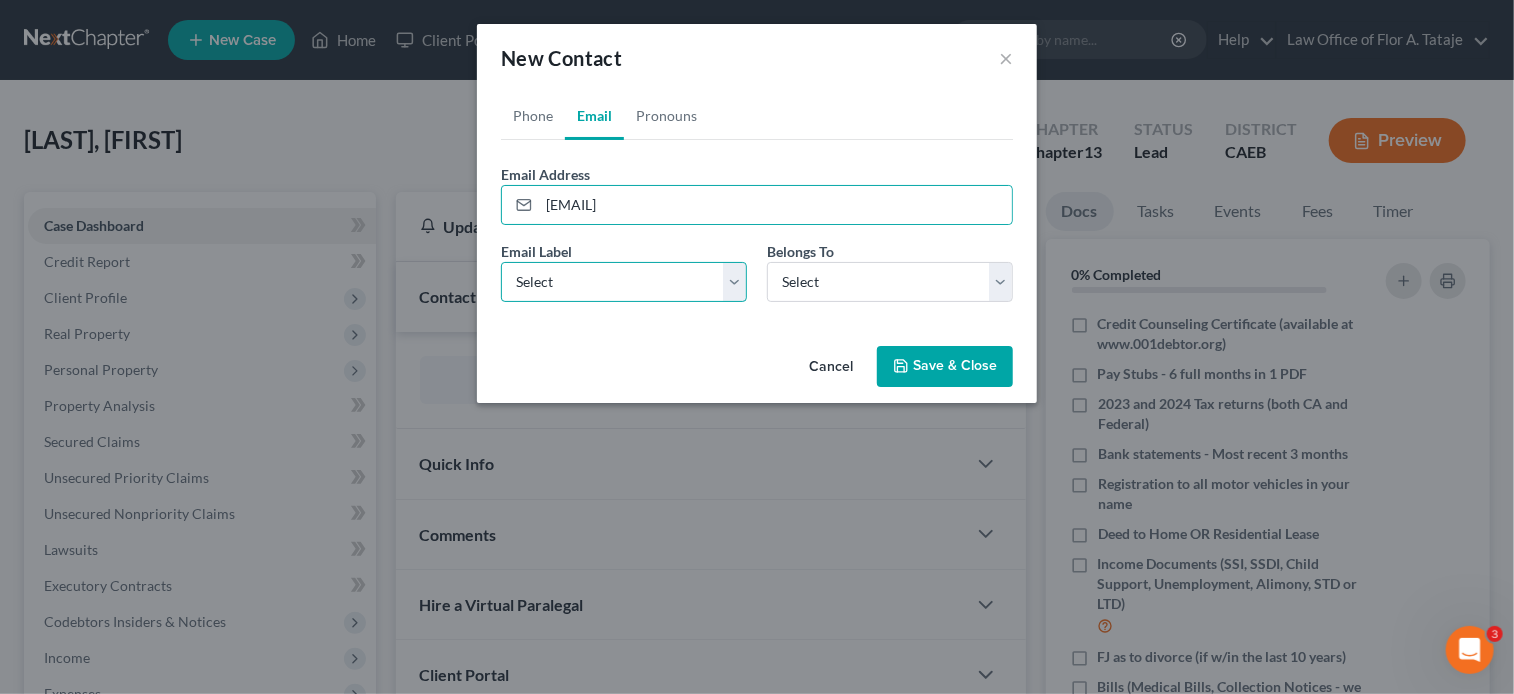click on "Select Home Work Other" at bounding box center (624, 282) 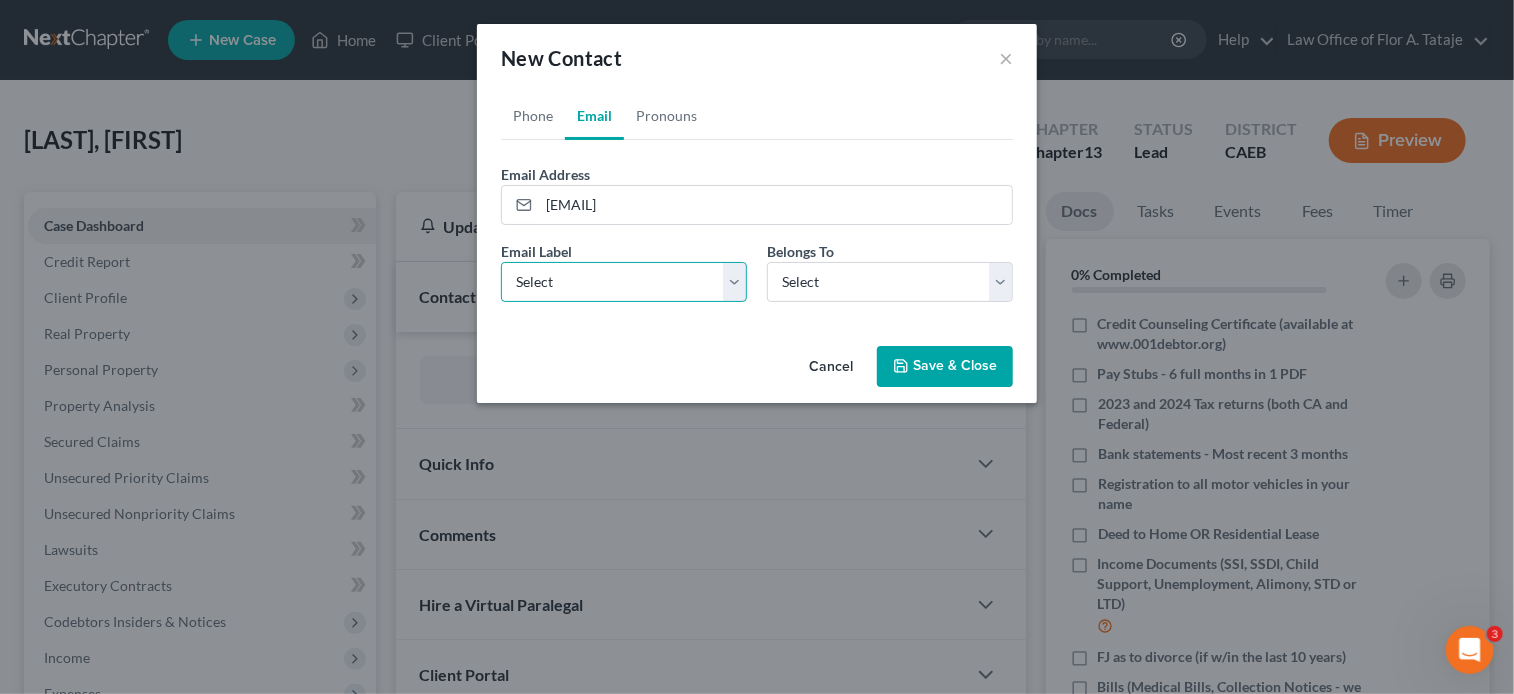 select on "0" 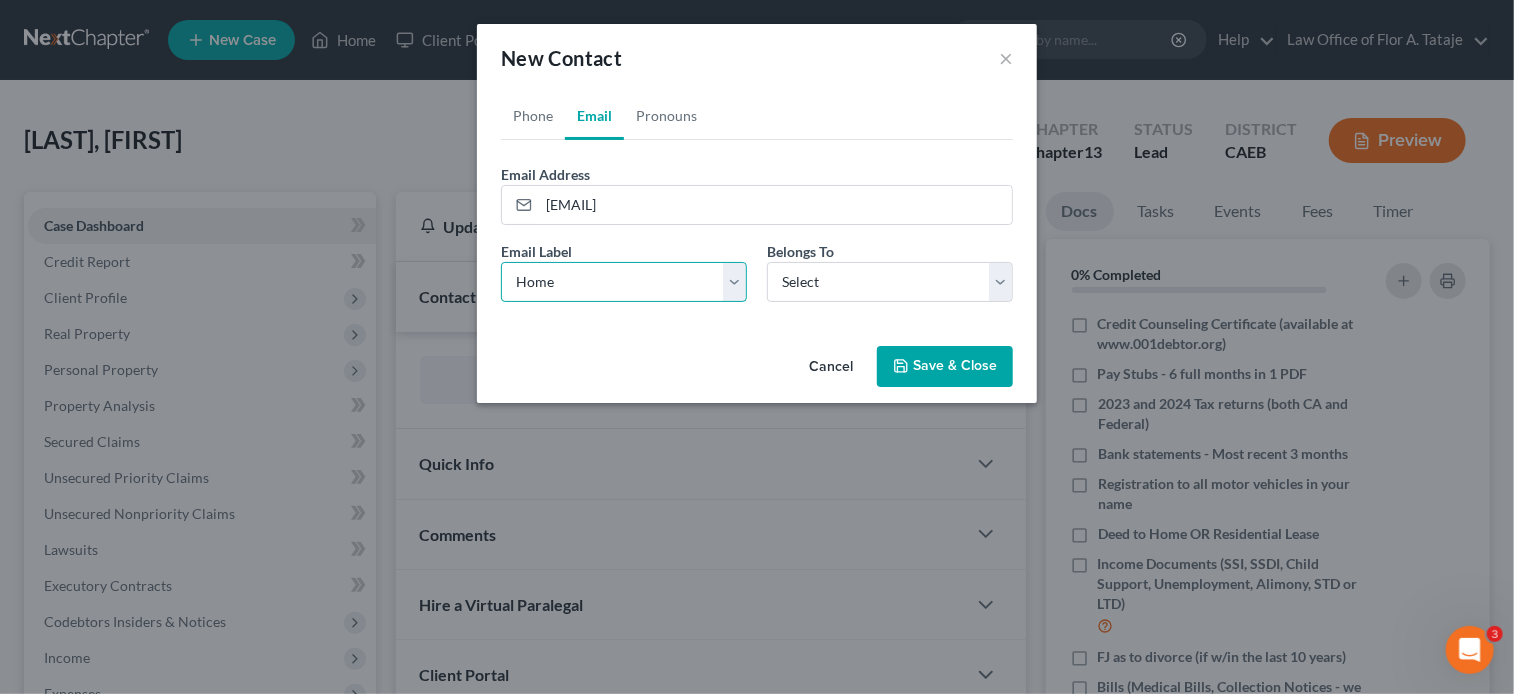 click on "Select Home Work Other" at bounding box center (624, 282) 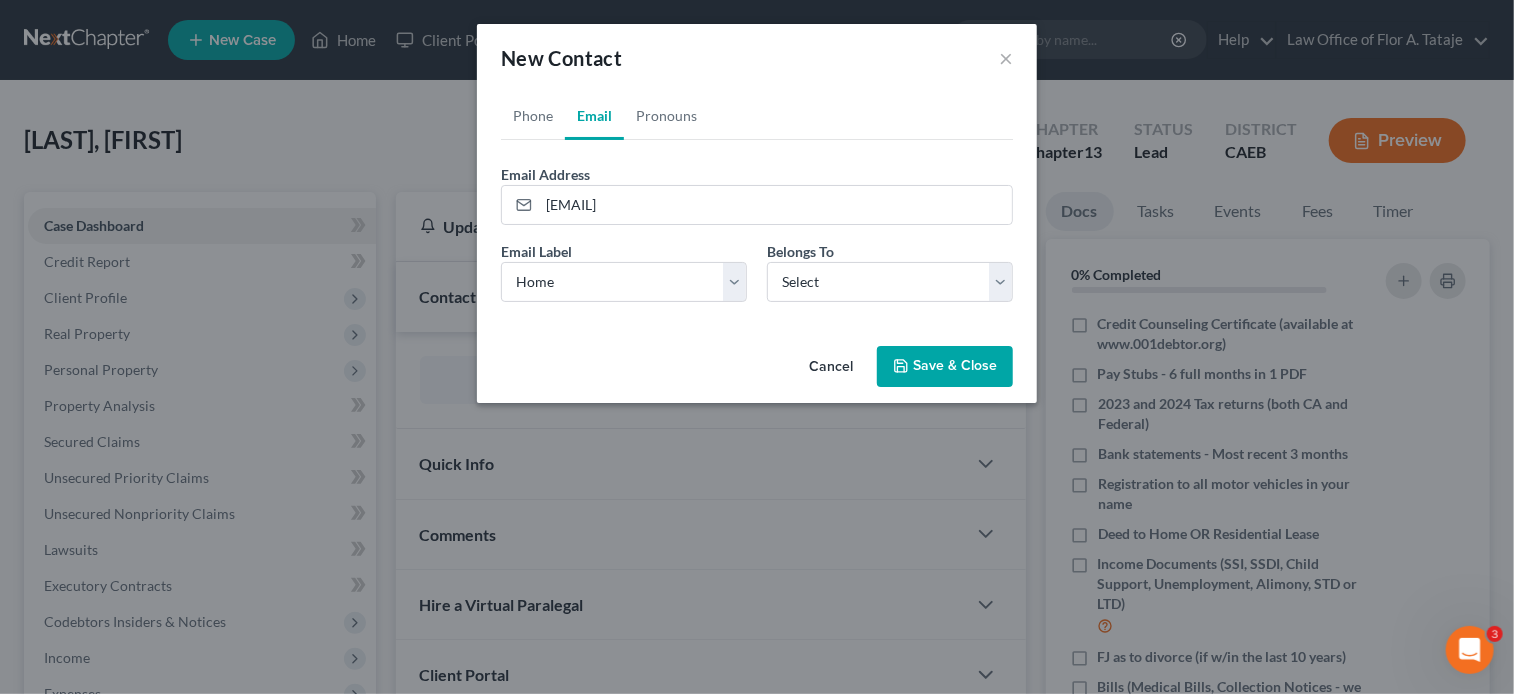 click on "Belongs To
*
Select Client Spouse Other" at bounding box center (890, 271) 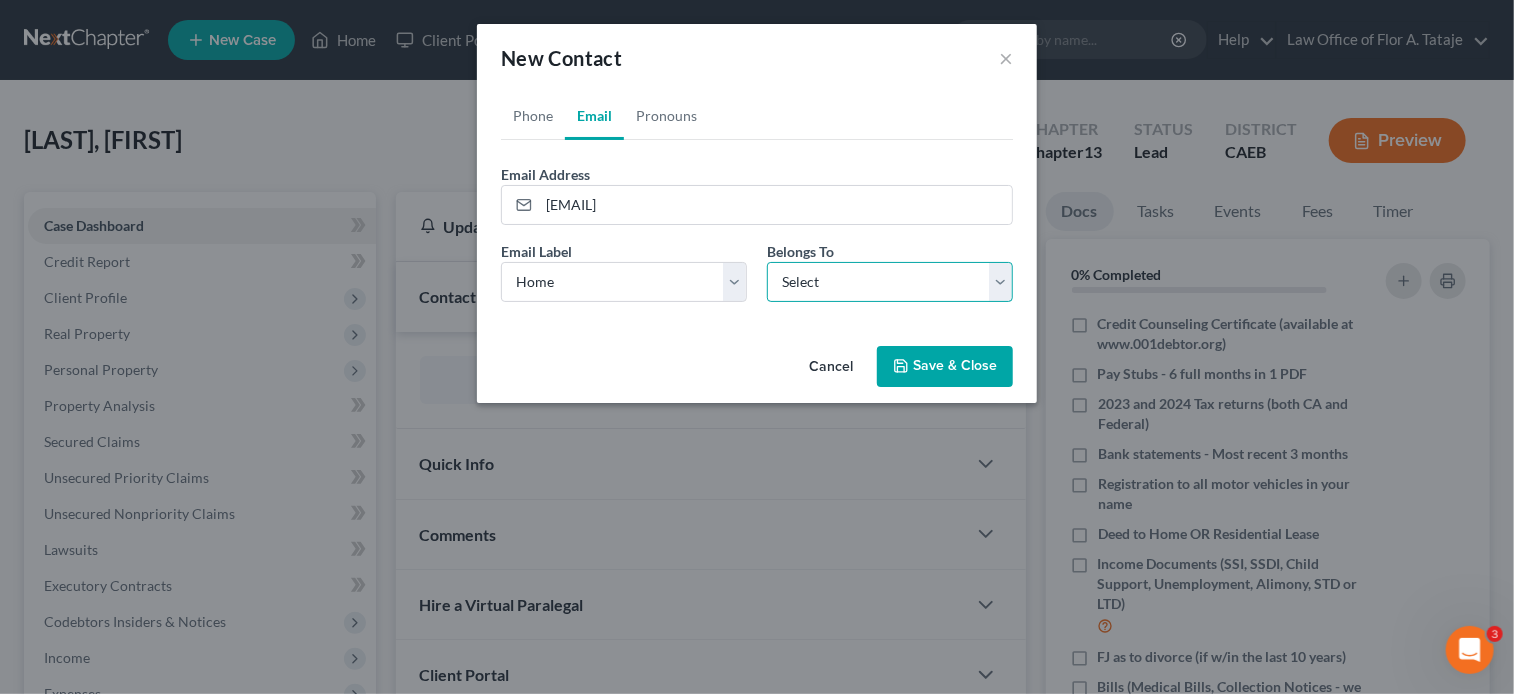 click on "Select Client Spouse Other" at bounding box center (890, 282) 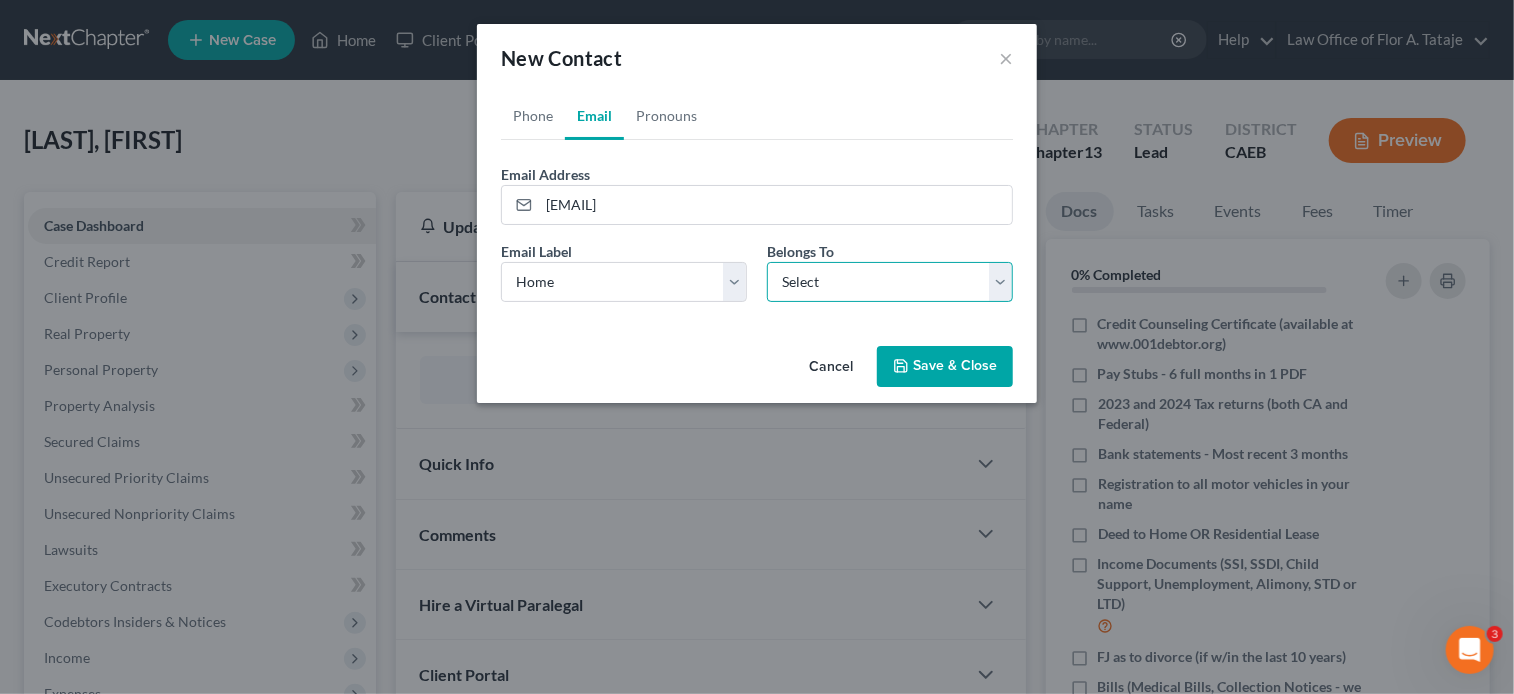 select on "0" 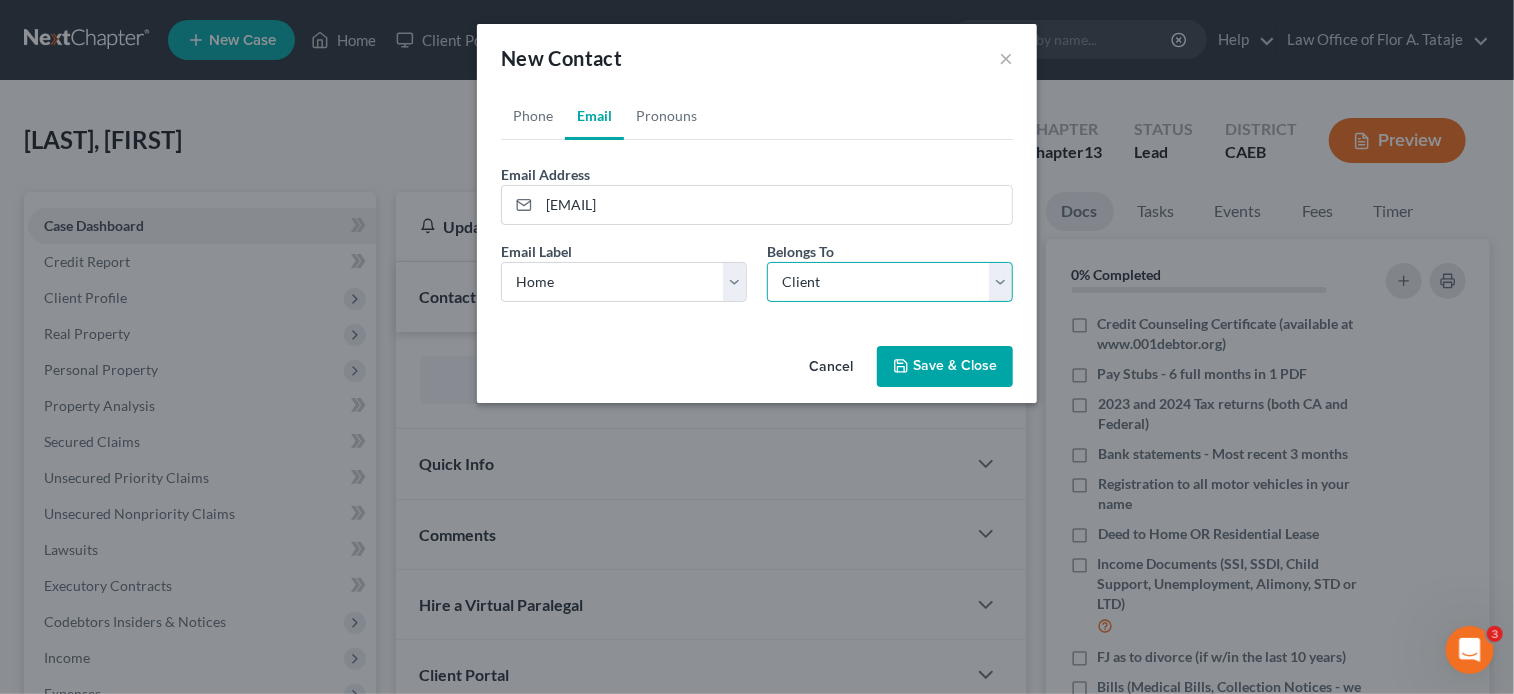 click on "Select Client Spouse Other" at bounding box center [890, 282] 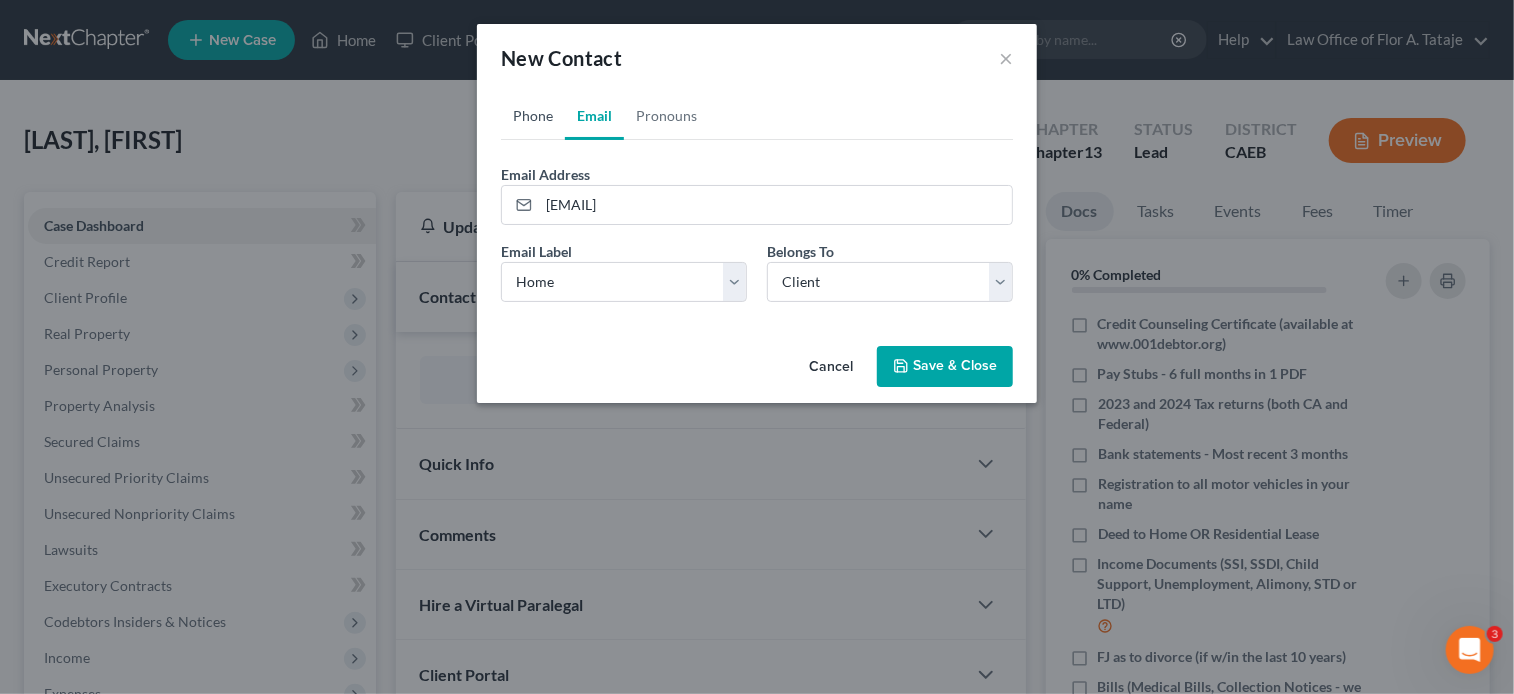 click on "Phone" at bounding box center [533, 116] 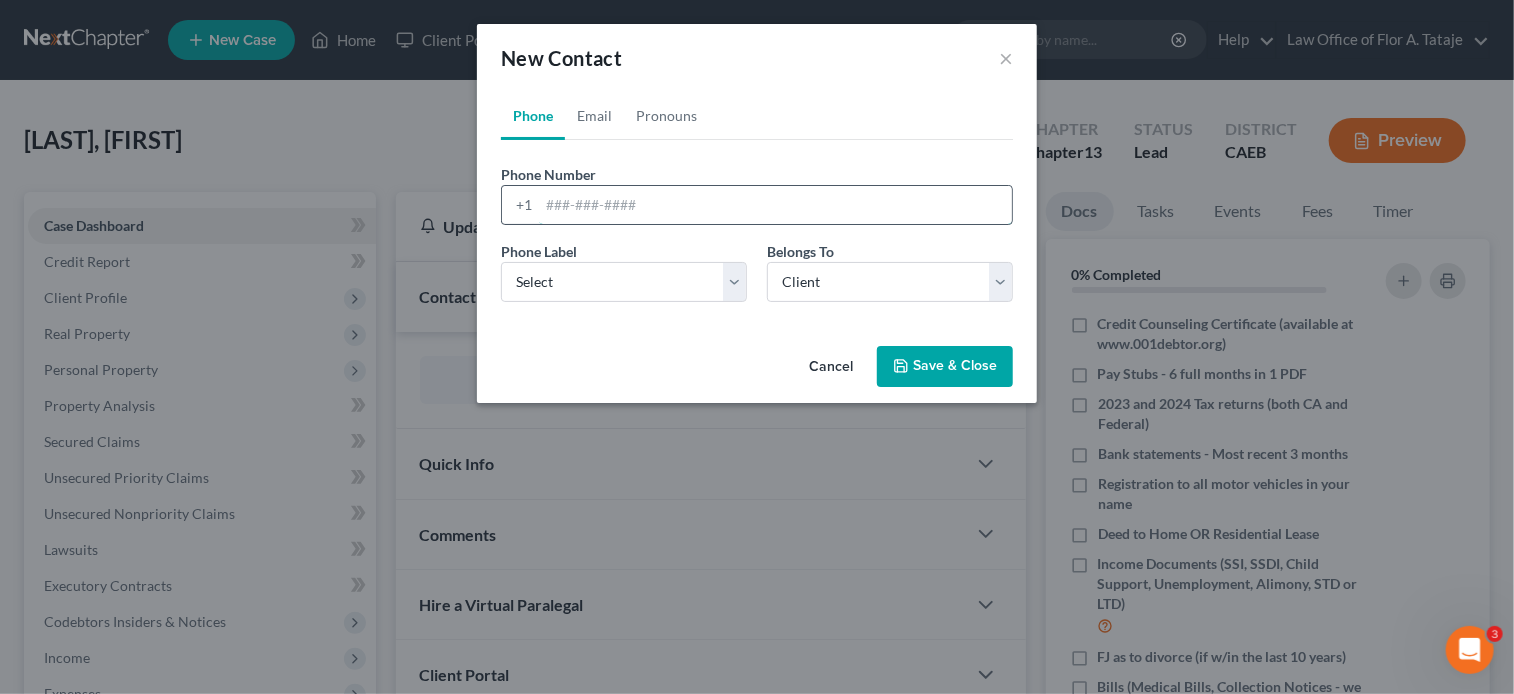 click at bounding box center [775, 205] 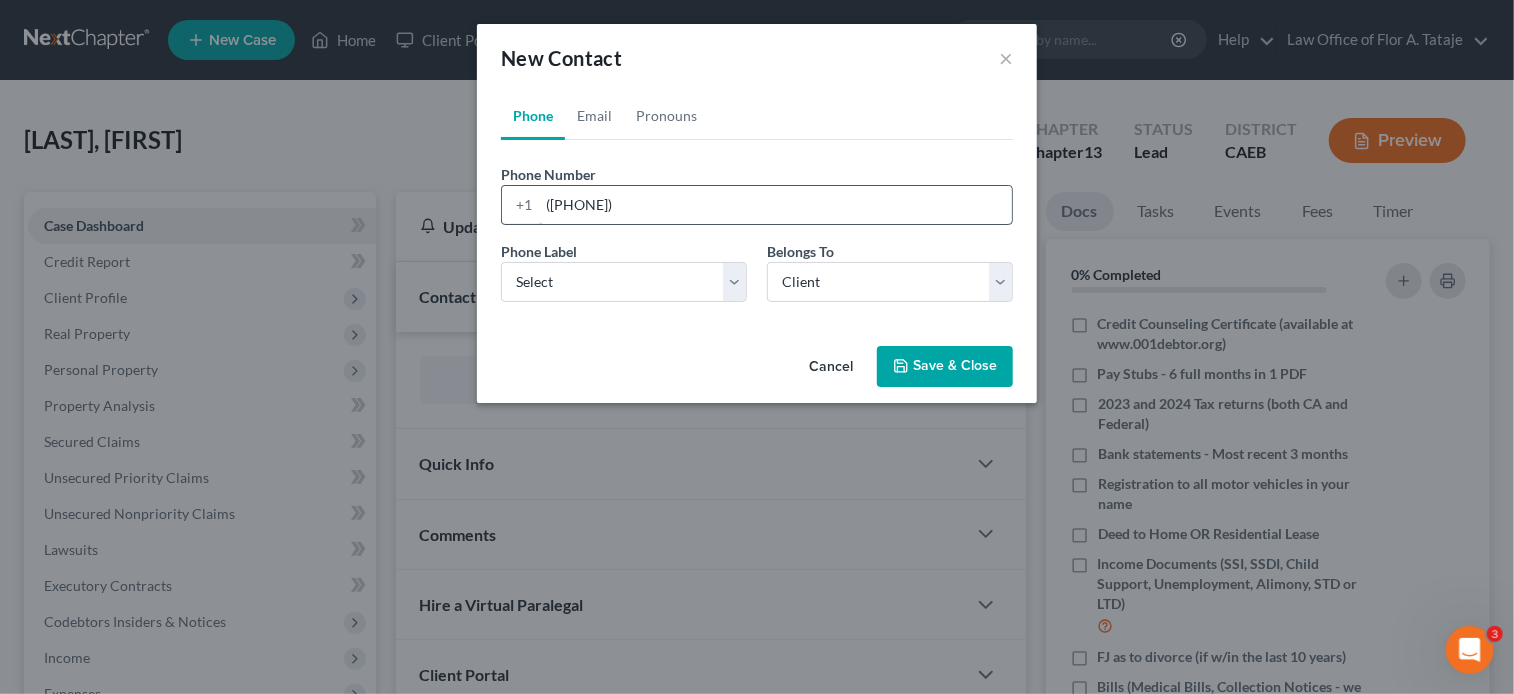 click on "([PHONE])" at bounding box center (775, 205) 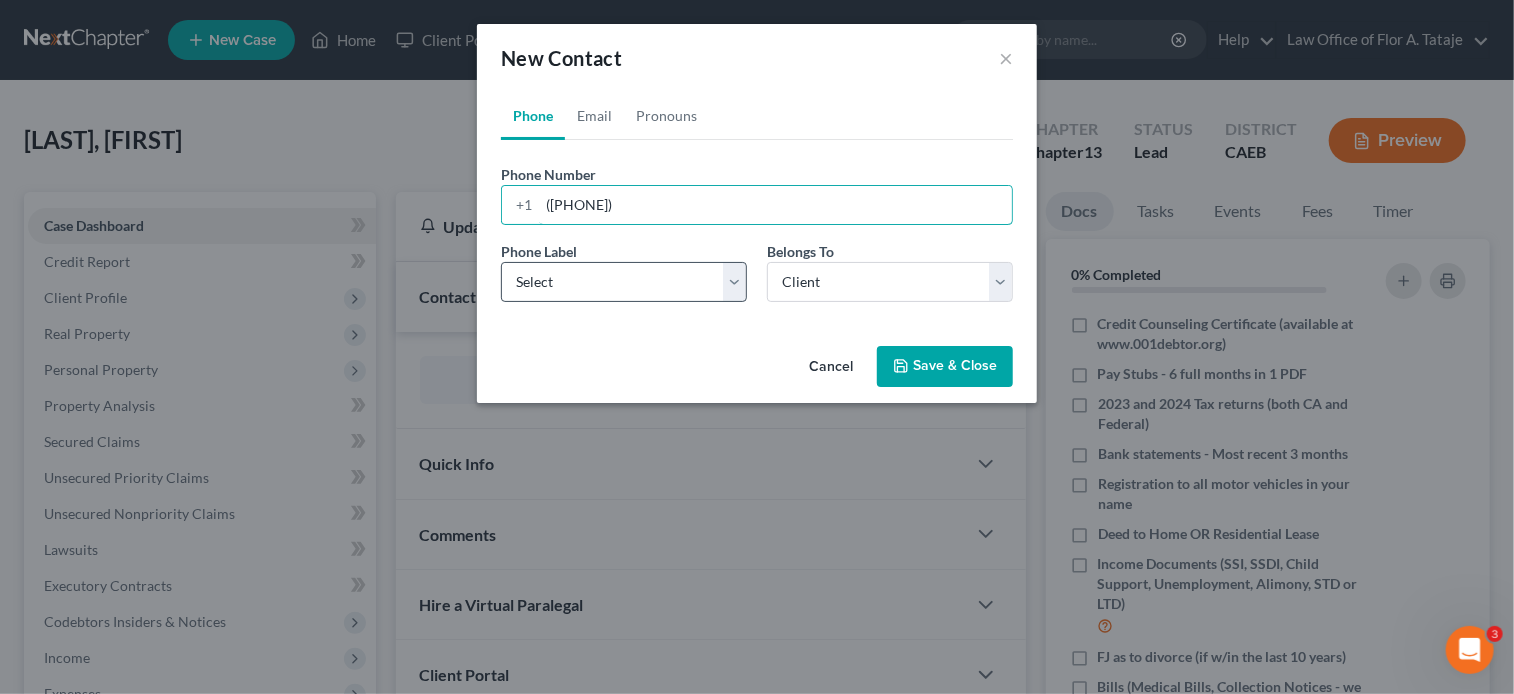 type on "([PHONE])" 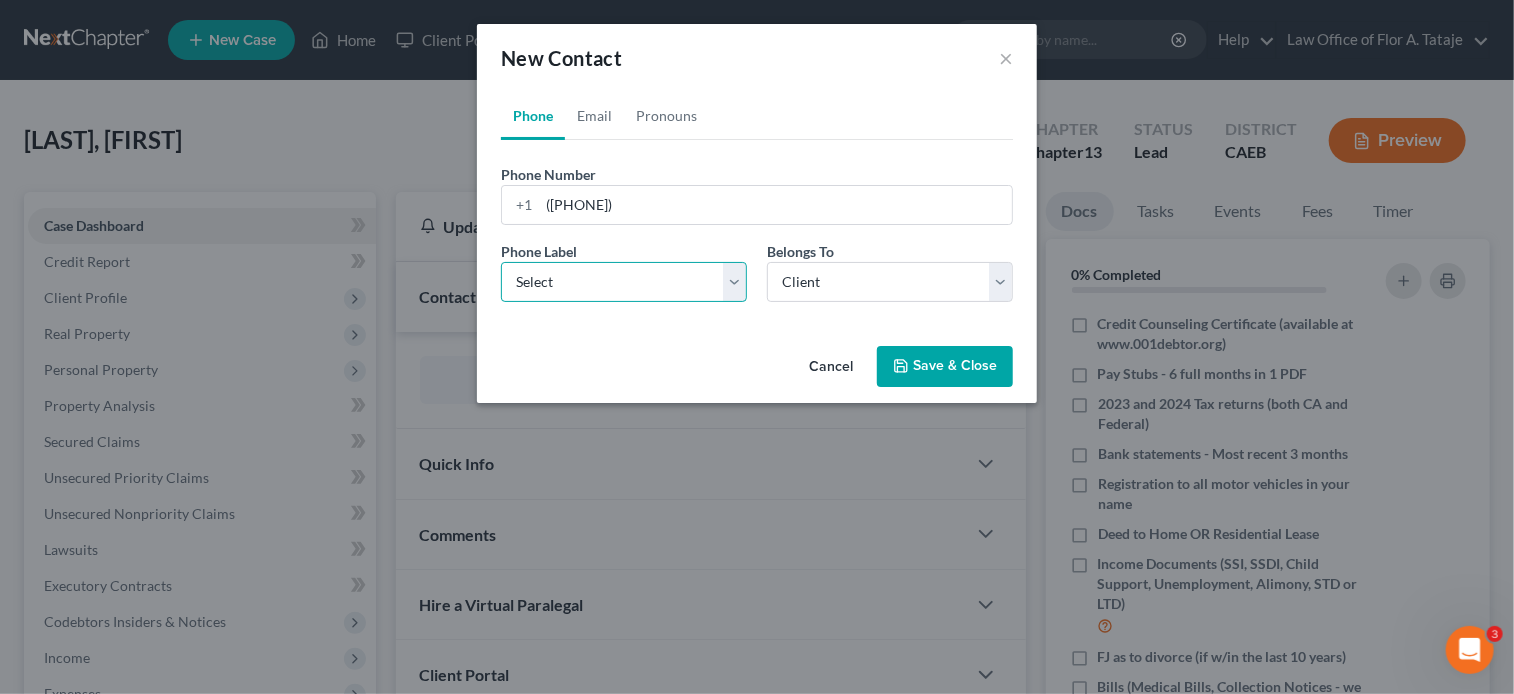 click on "Select Mobile Home Work Other" at bounding box center (624, 282) 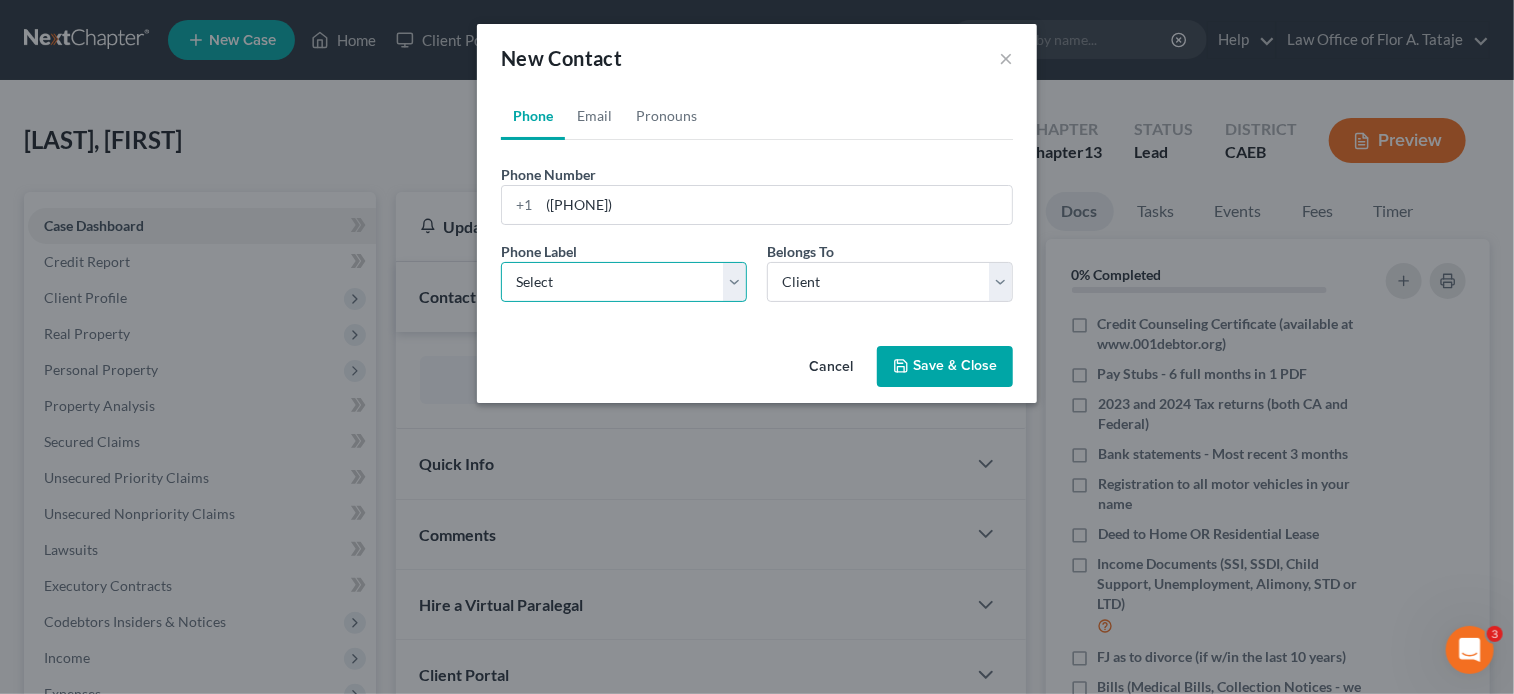 select on "0" 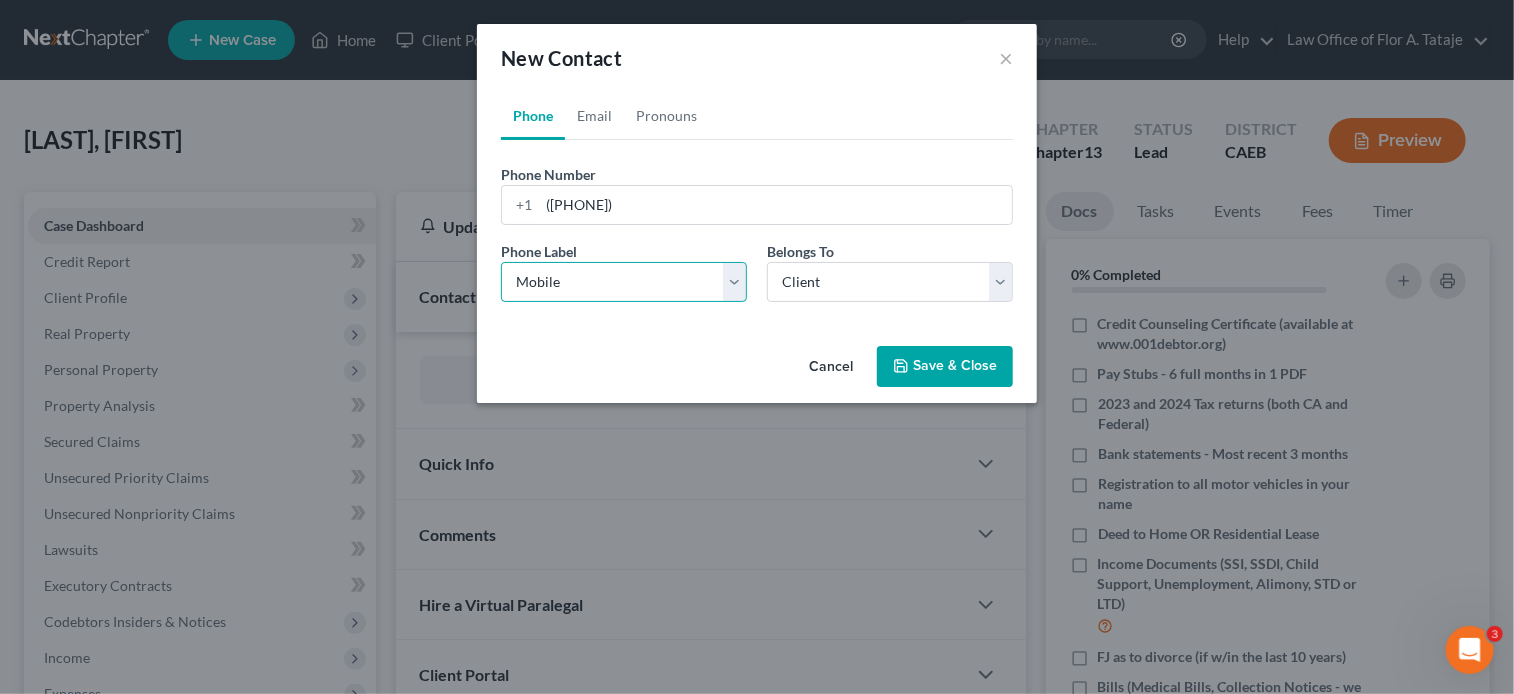 click on "Select Mobile Home Work Other" at bounding box center (624, 282) 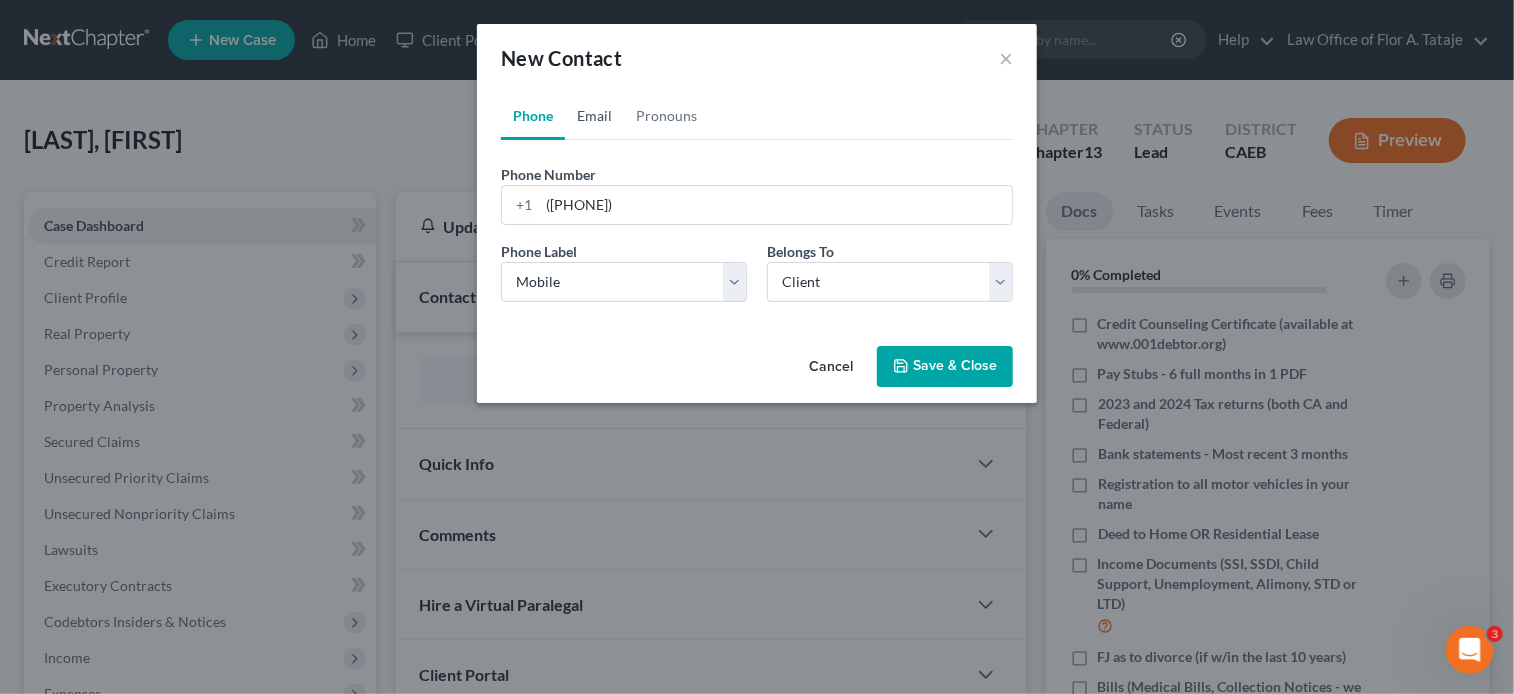 click on "Email" at bounding box center [594, 116] 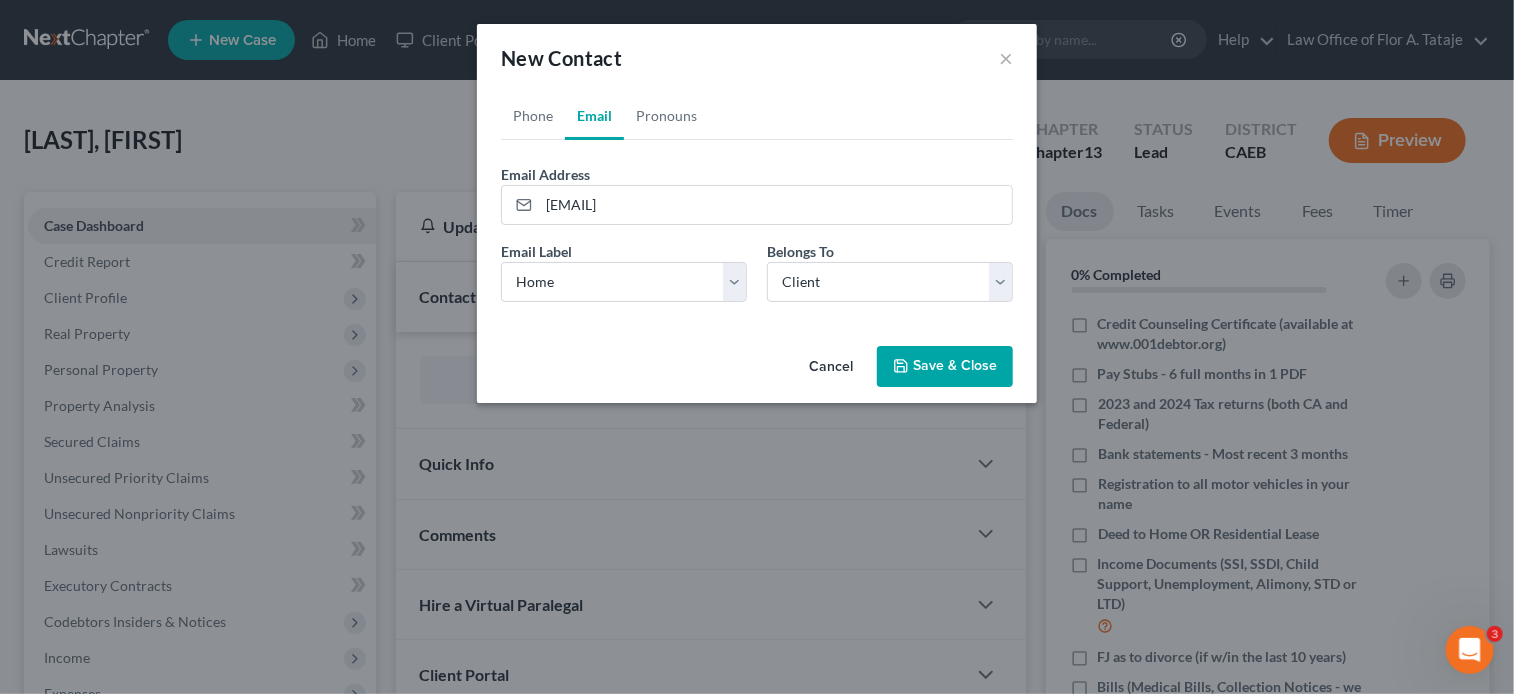 click on "Save & Close" at bounding box center [945, 367] 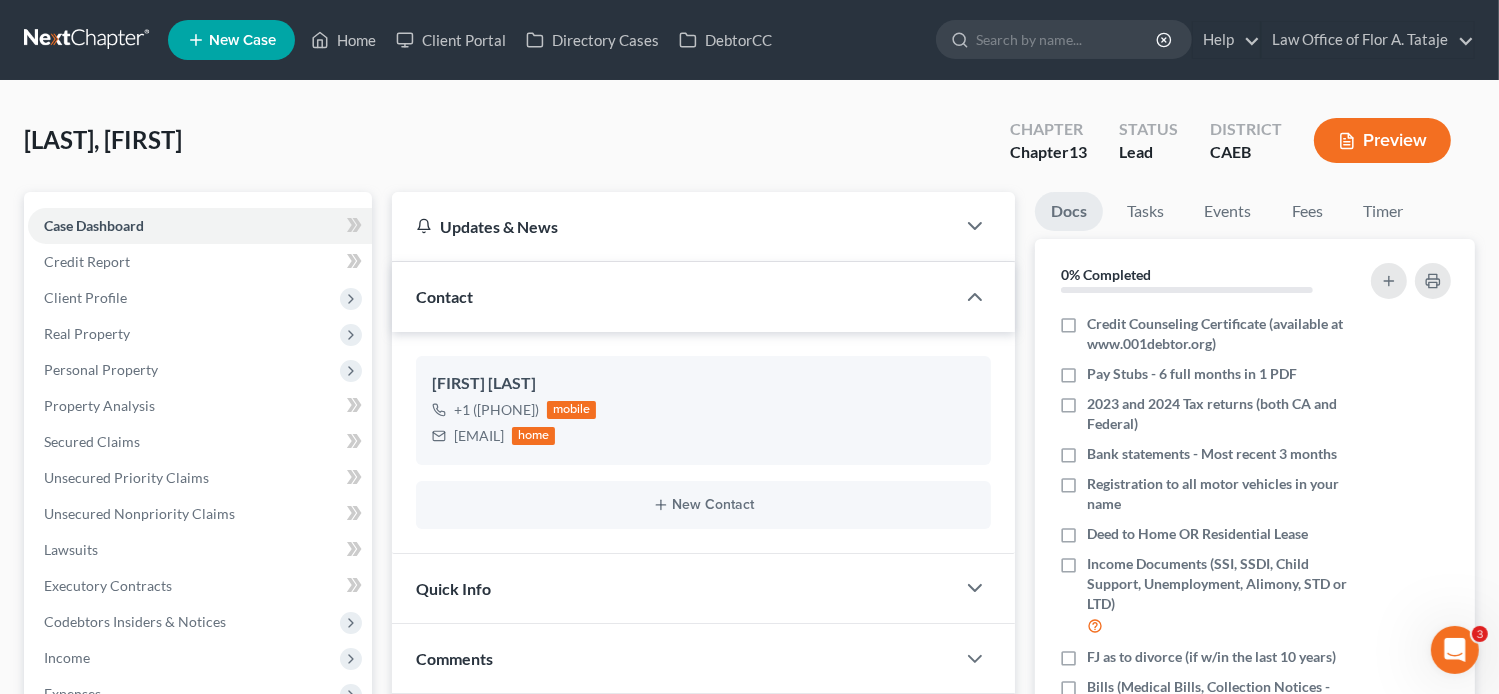 click on "Mosley, Harvey Upgraded Chapter Chapter 13 Status Lead District CAEB Preview Petition Navigation
Case Dashboard
Payments
Invoices
Payments
Payments
Credit Report" at bounding box center [749, 590] 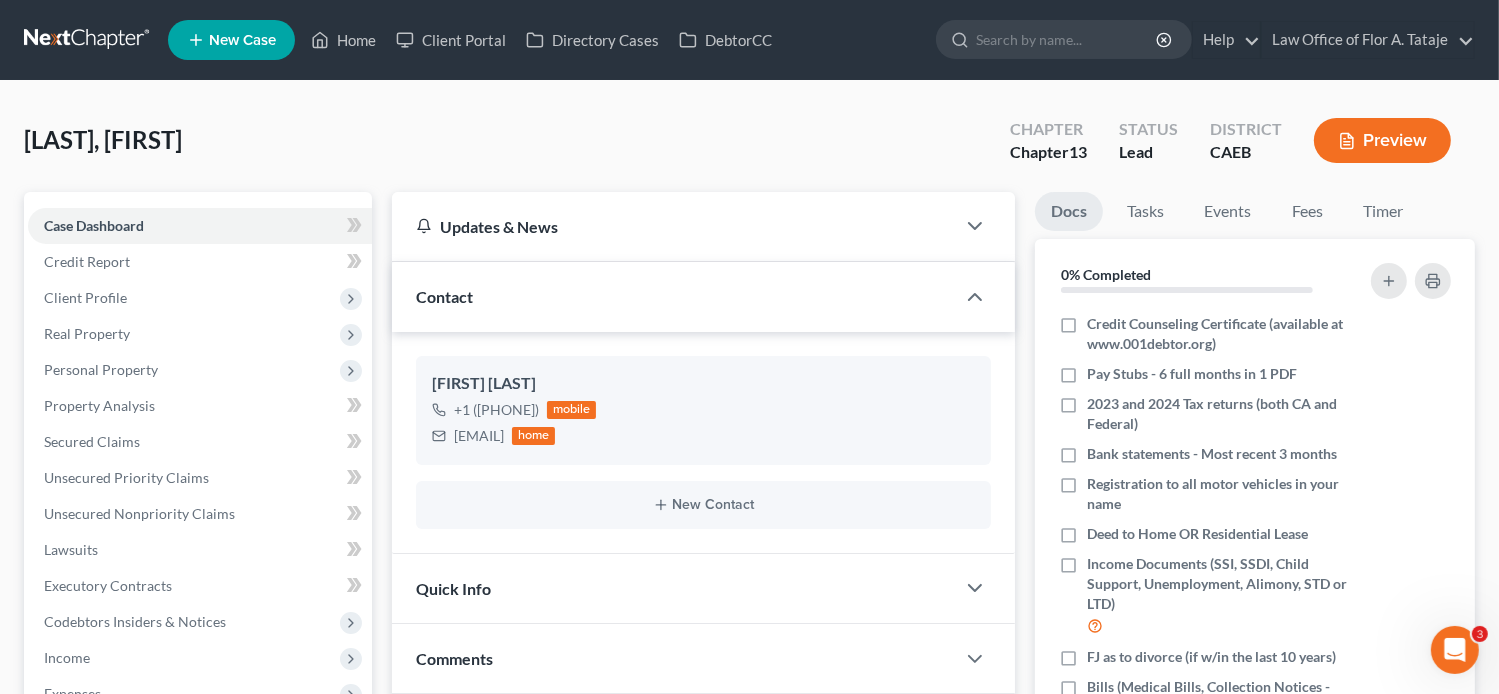 click on "Mosley, Harvey Upgraded Chapter Chapter 13 Status Lead District CAEB Preview" at bounding box center [749, 148] 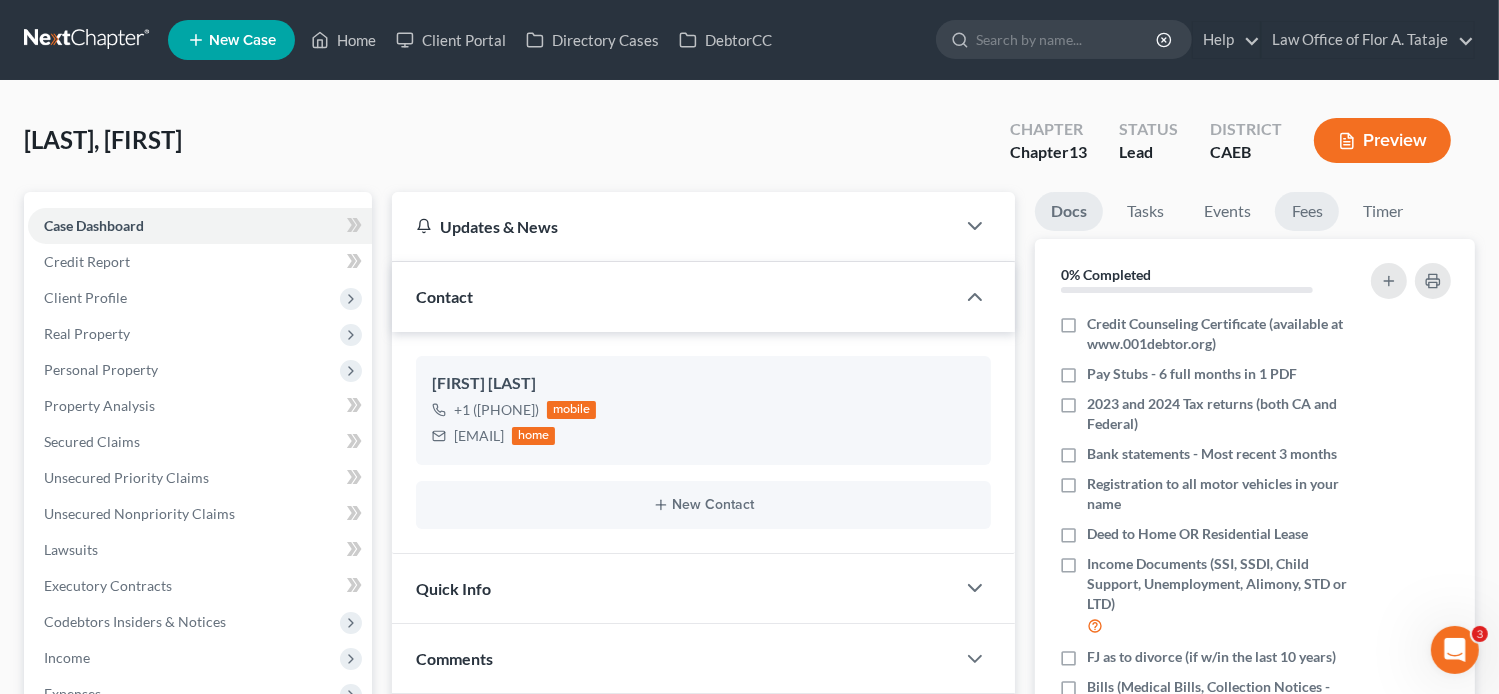 click on "Fees" at bounding box center [1307, 211] 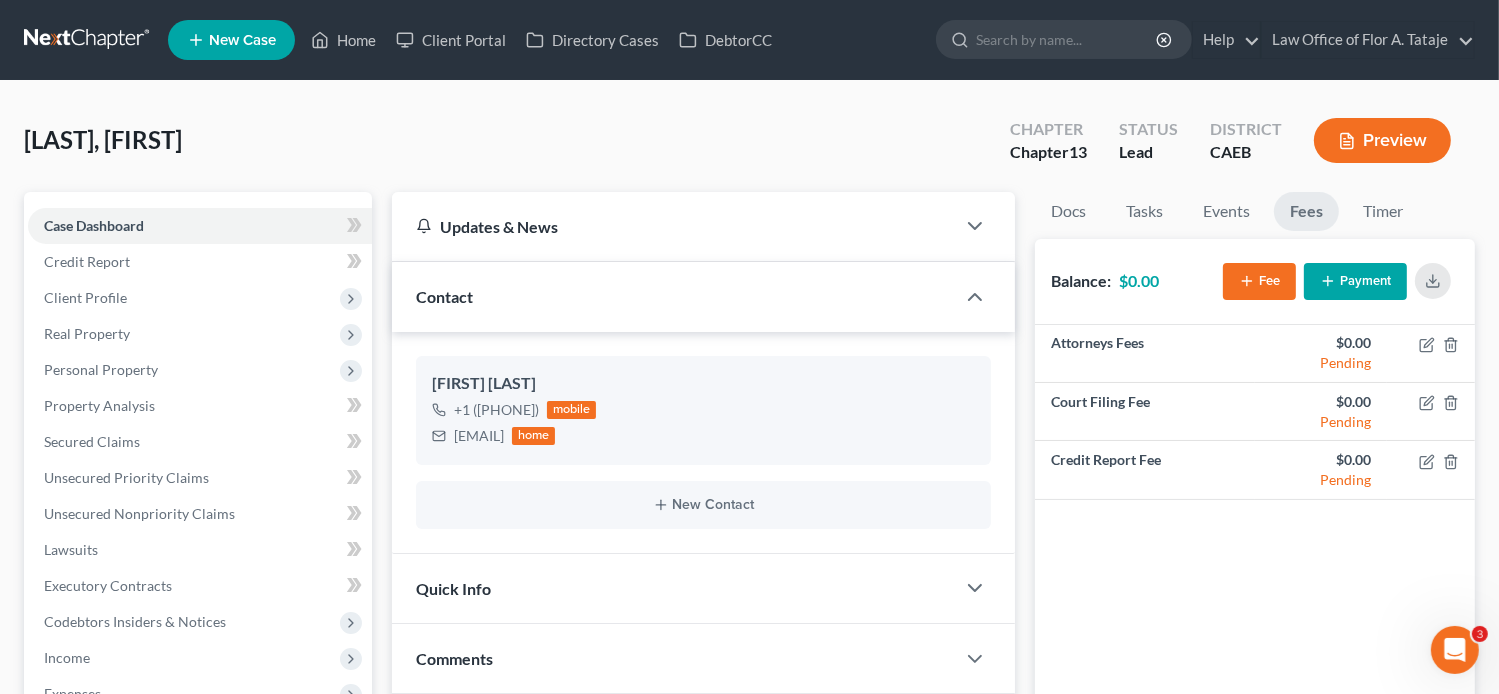 click on "Fee" at bounding box center [1259, 281] 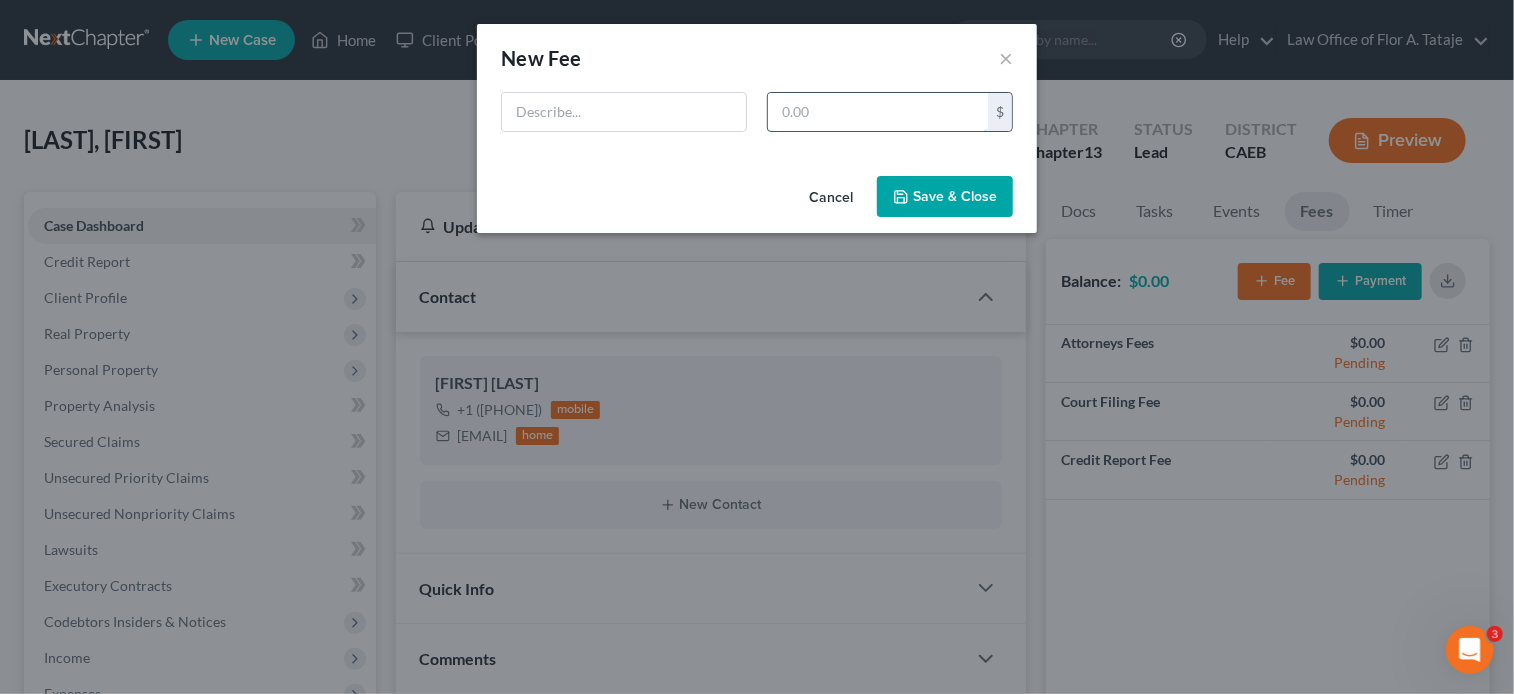 click at bounding box center [878, 112] 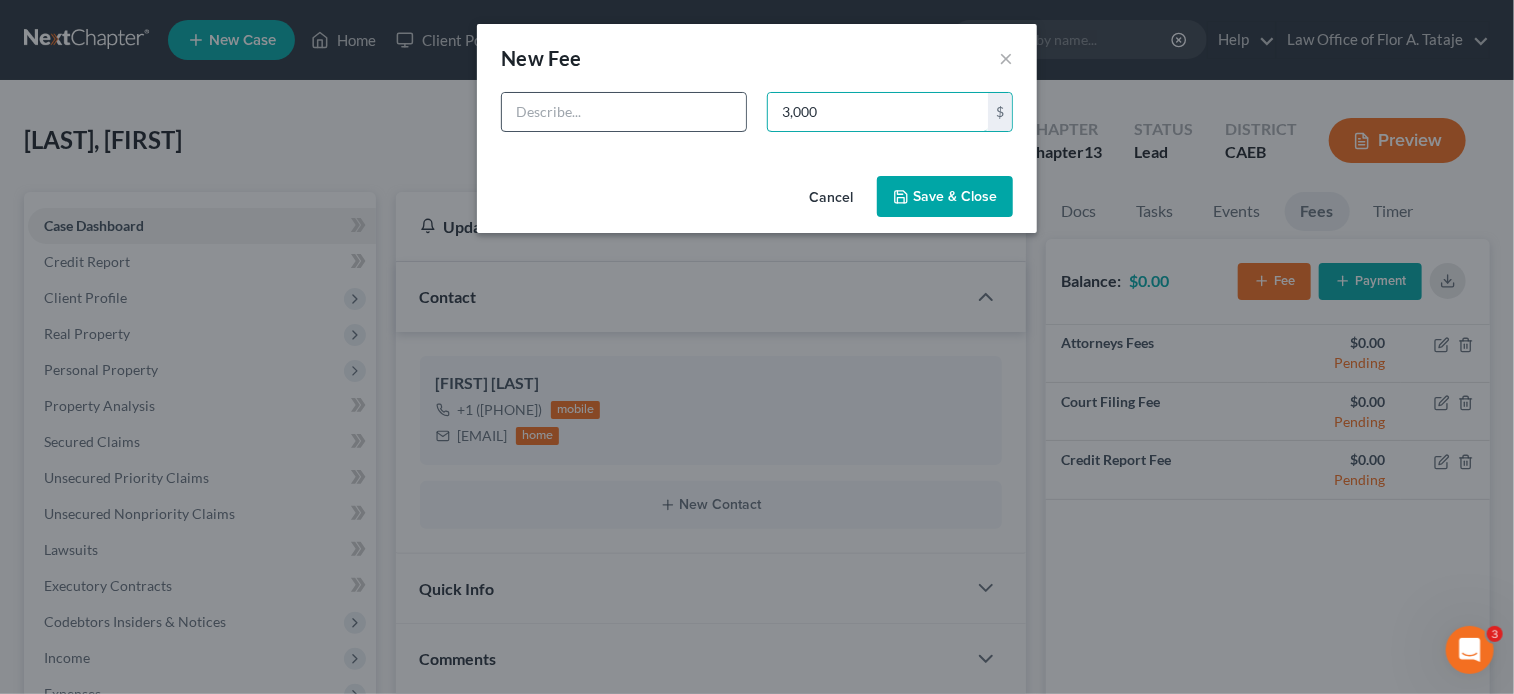 type on "3,000" 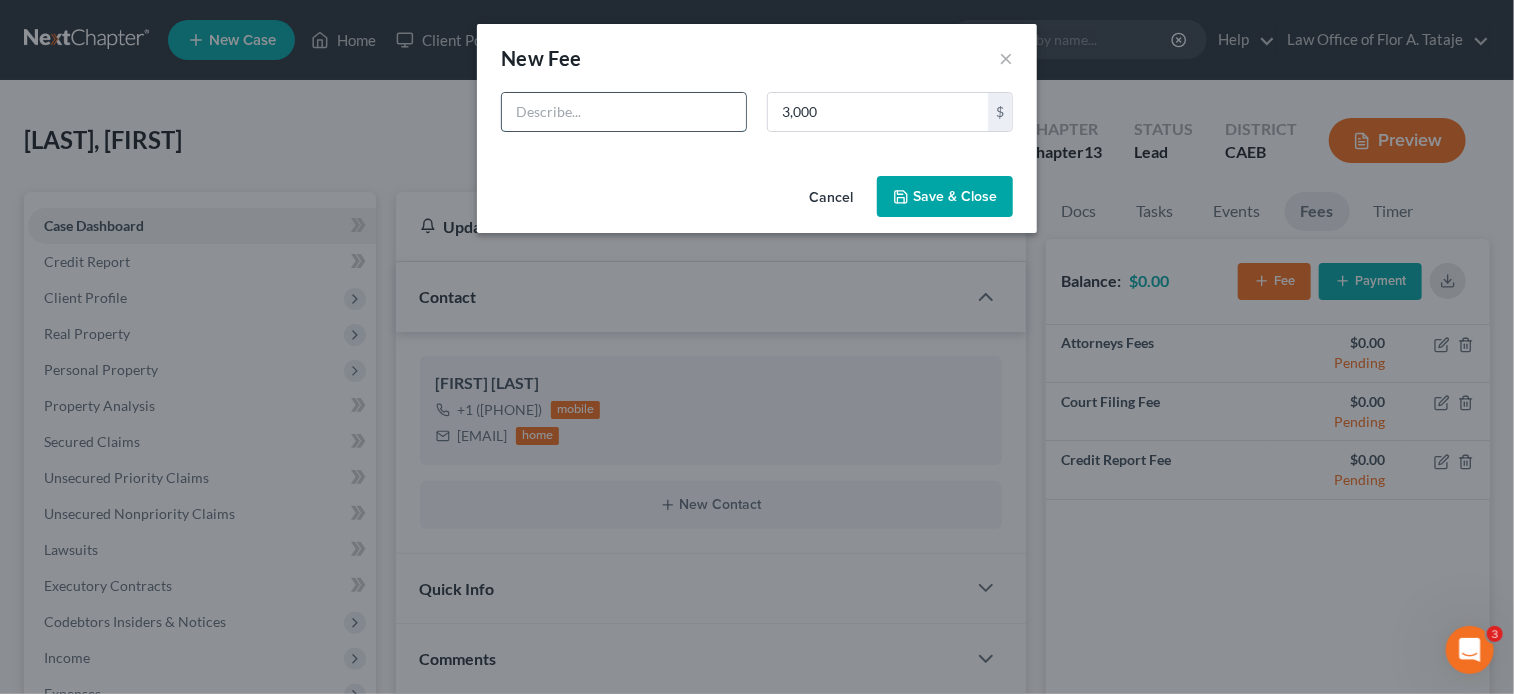 click at bounding box center [624, 112] 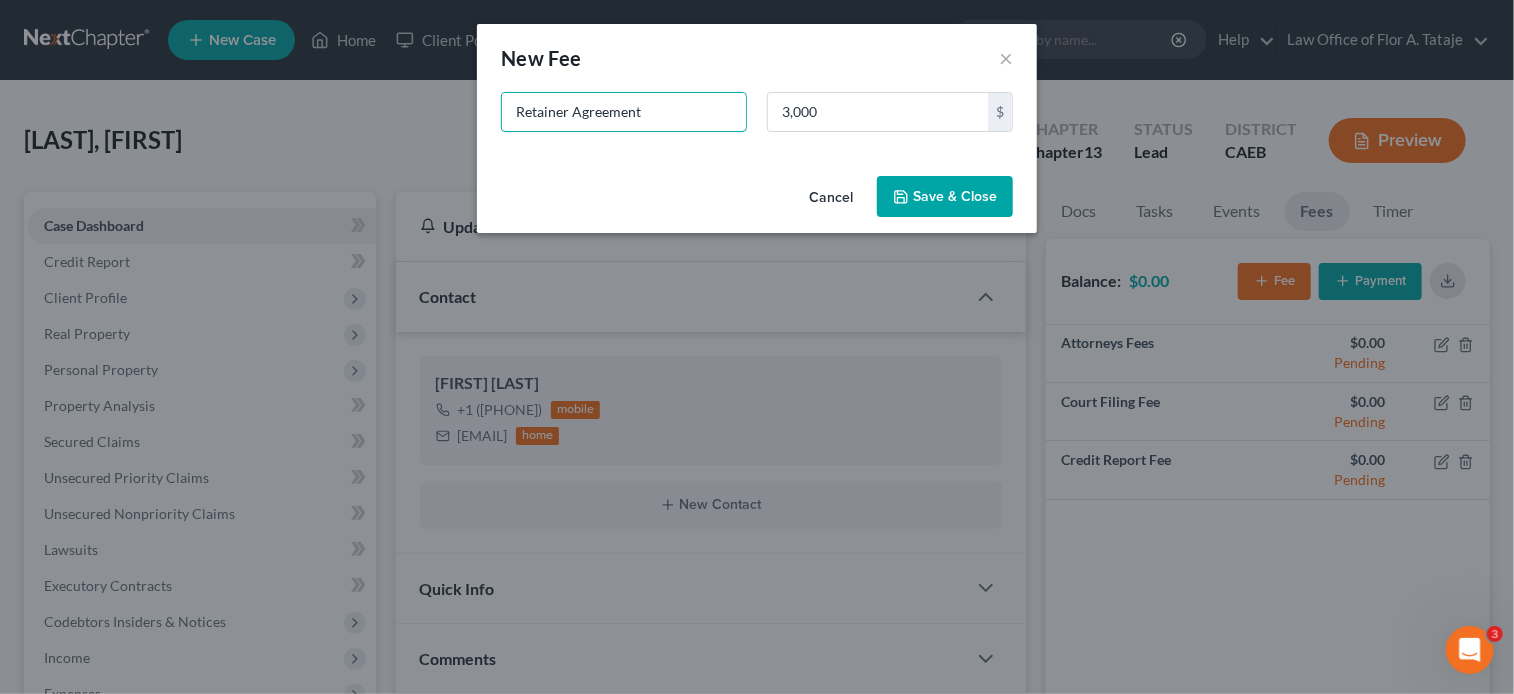 type on "Retainer Agreement" 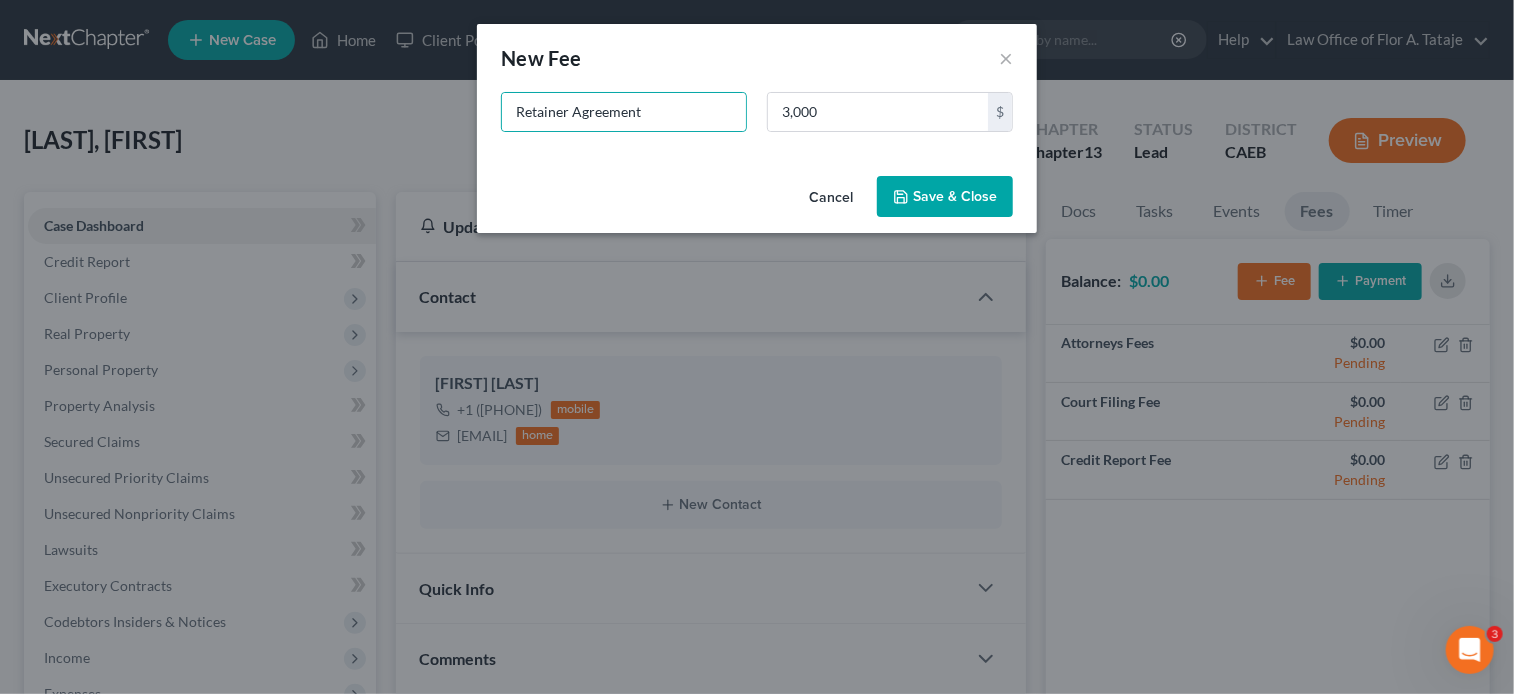 click on "Save & Close" at bounding box center [945, 197] 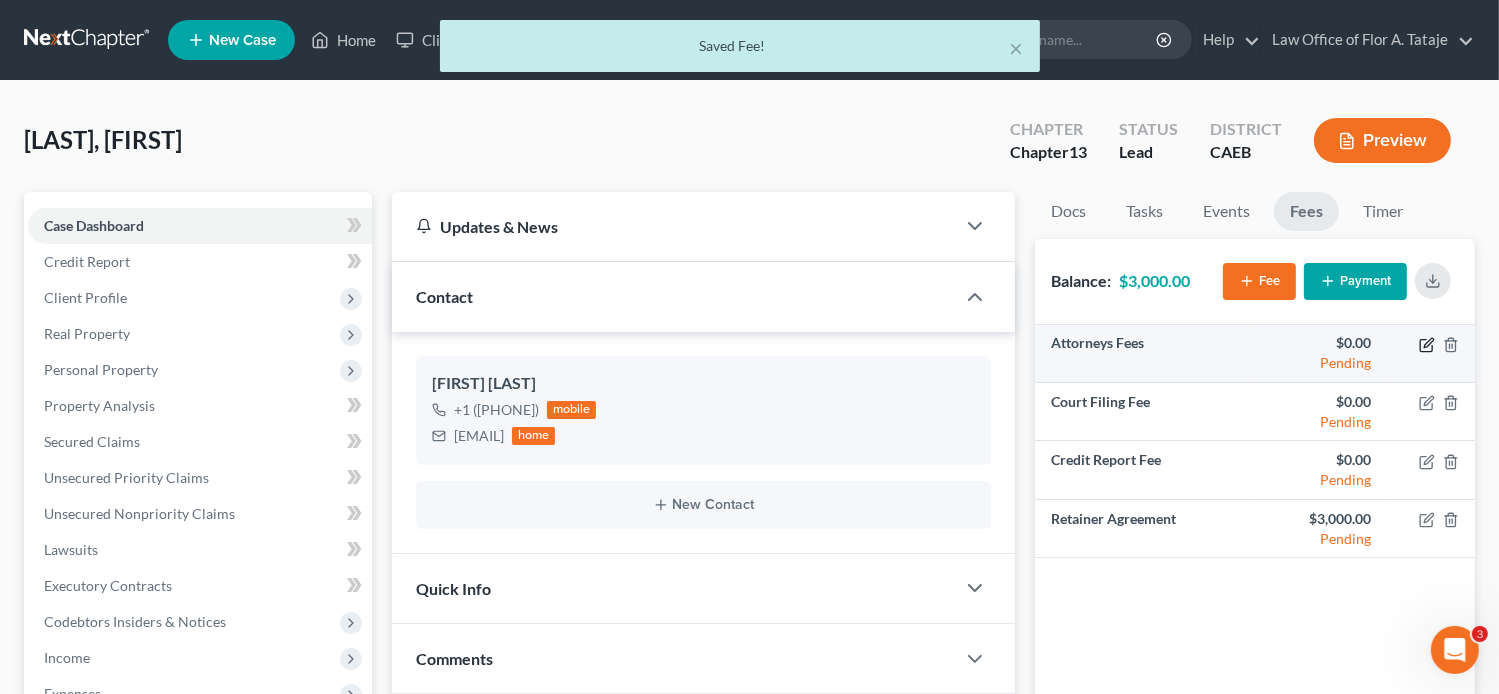 click 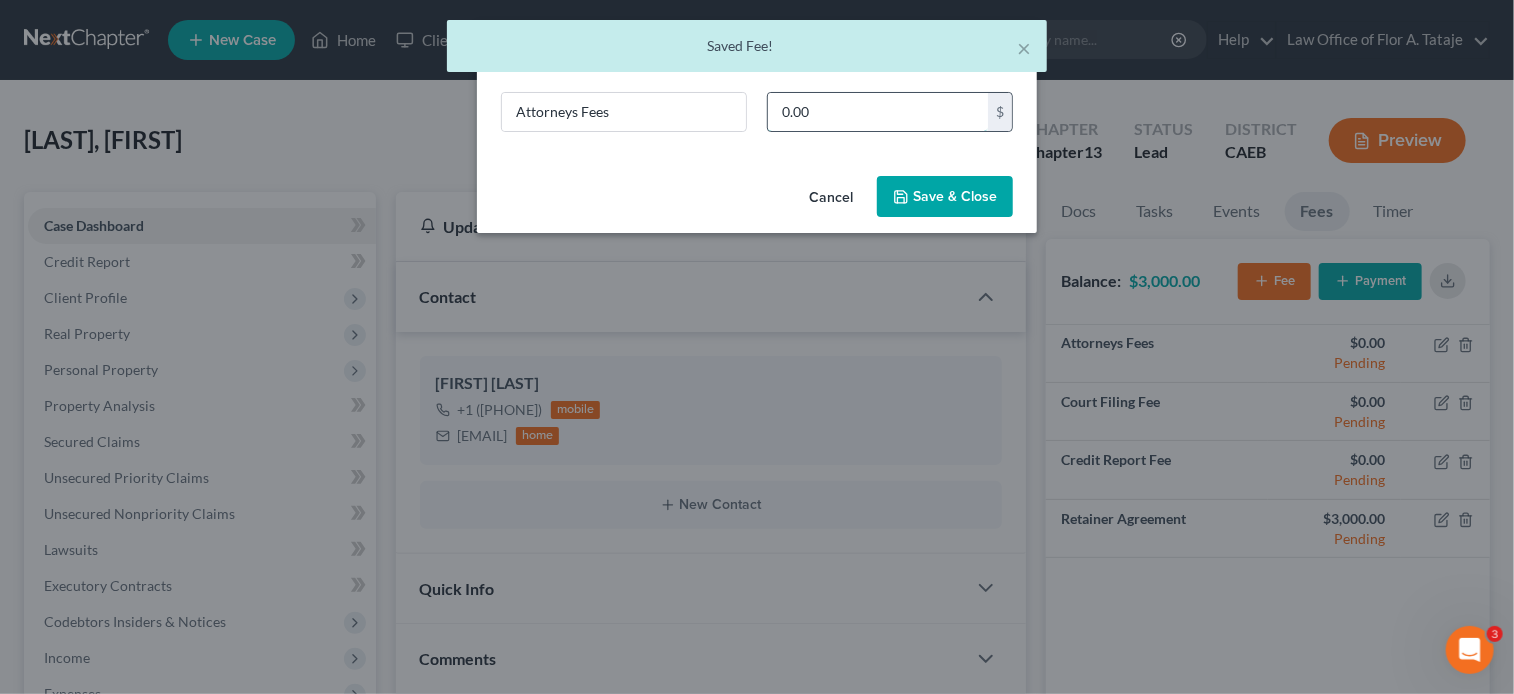 click on "0.00" at bounding box center (878, 112) 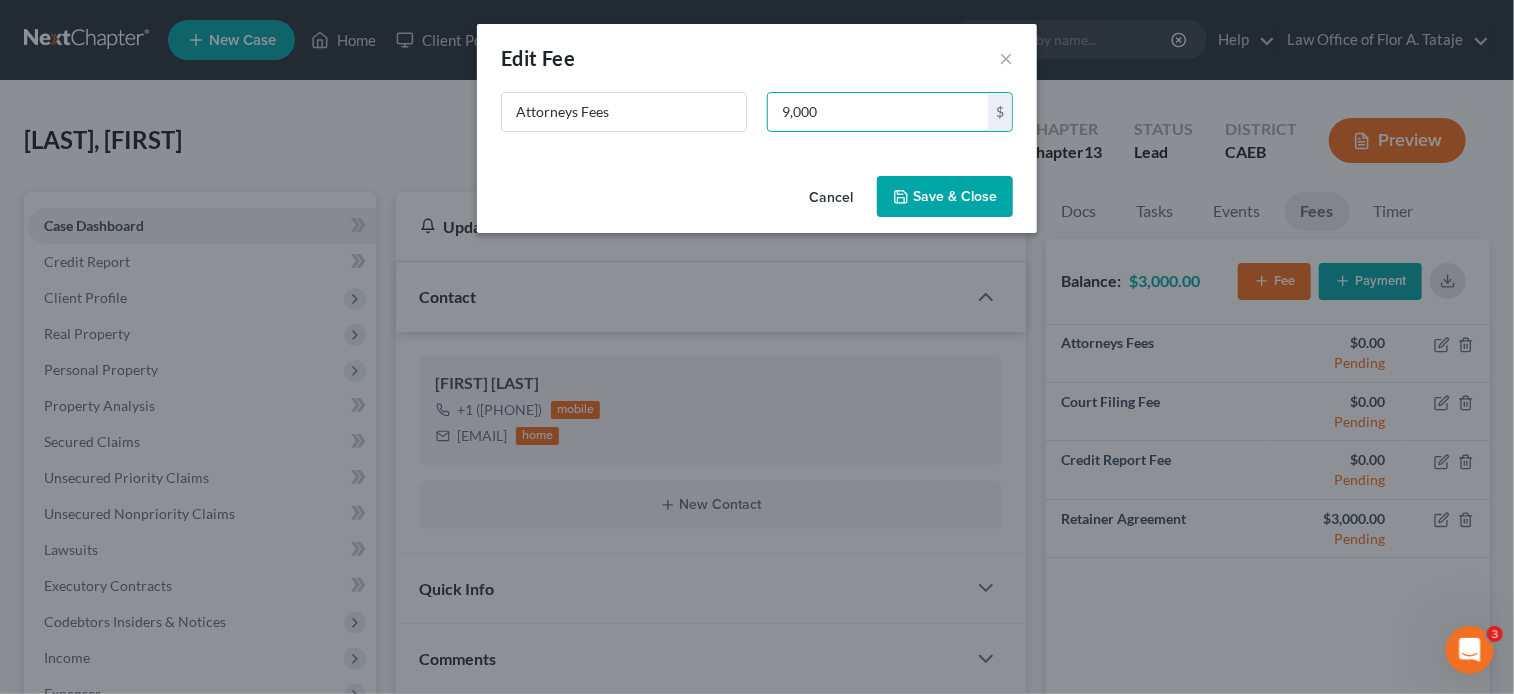 type on "9,000" 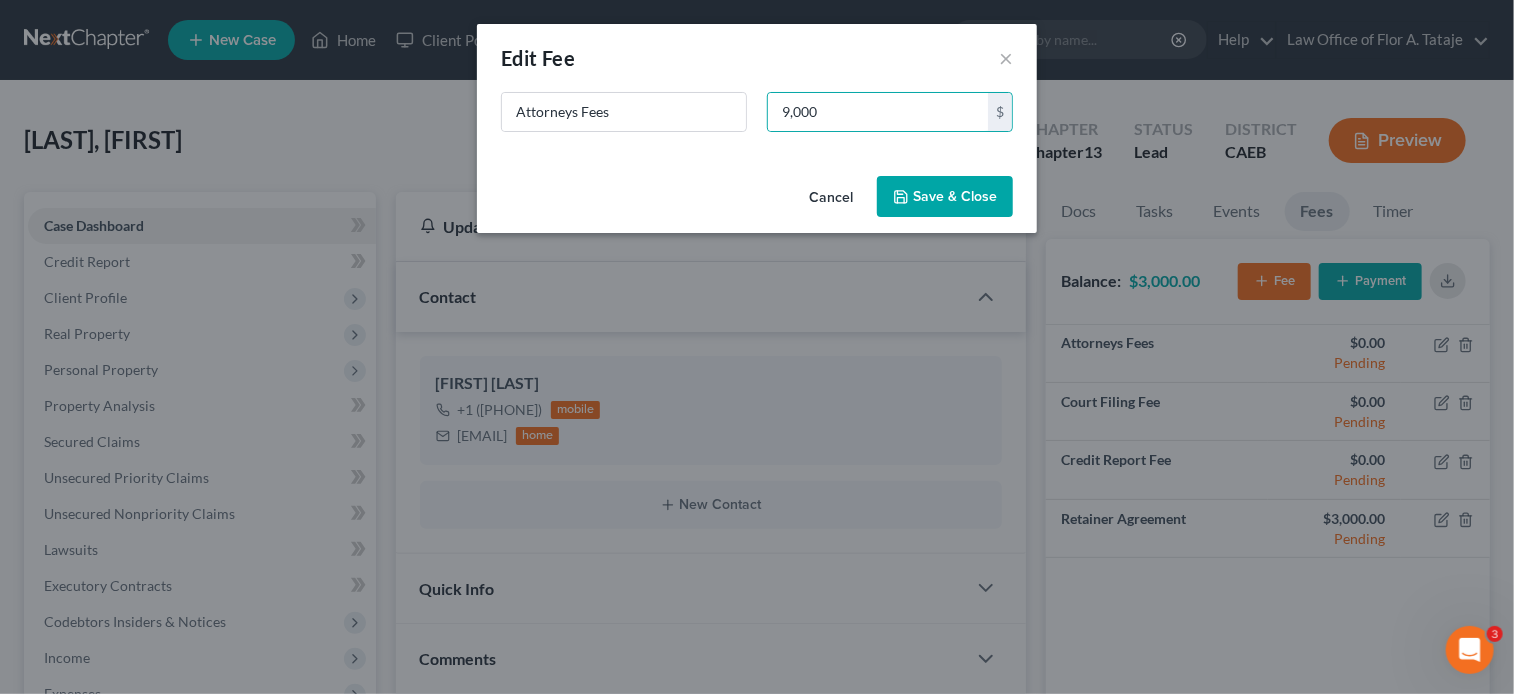 click on "Save & Close" at bounding box center [945, 197] 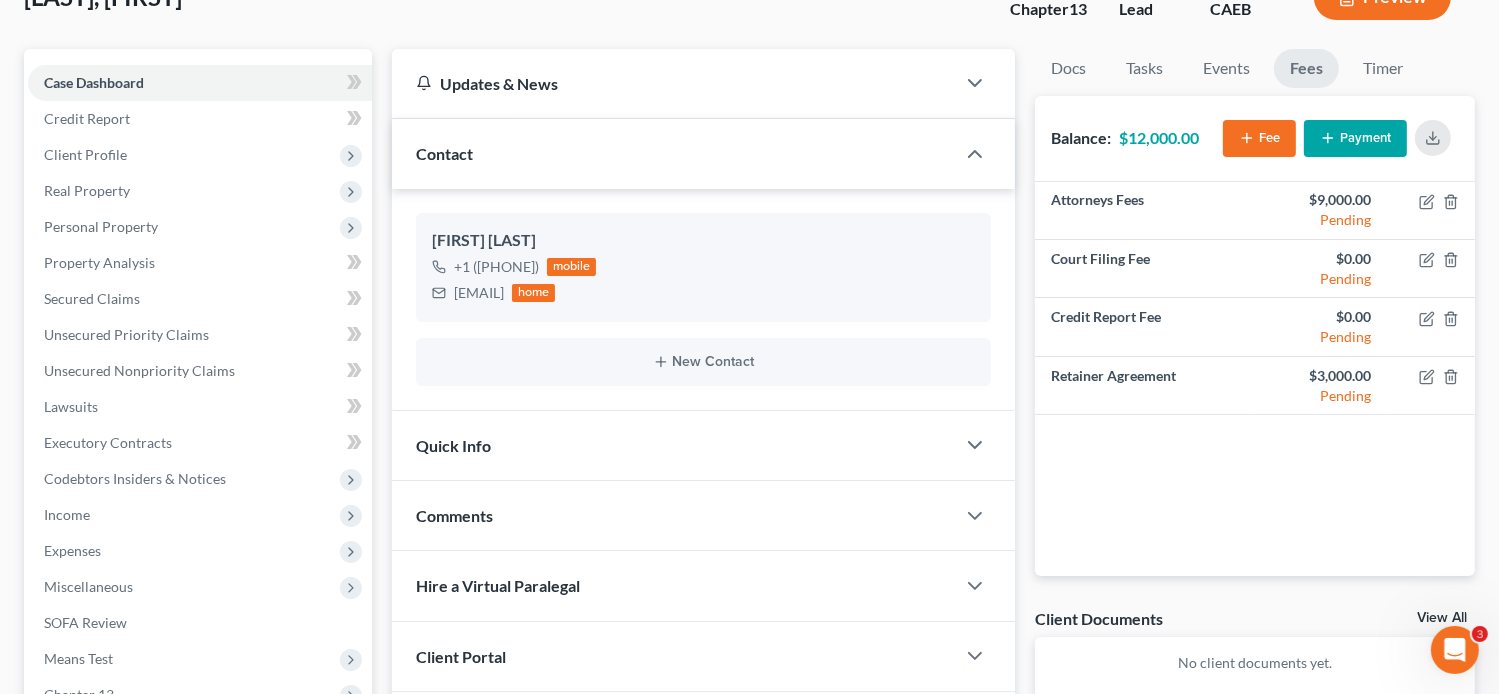 scroll, scrollTop: 147, scrollLeft: 0, axis: vertical 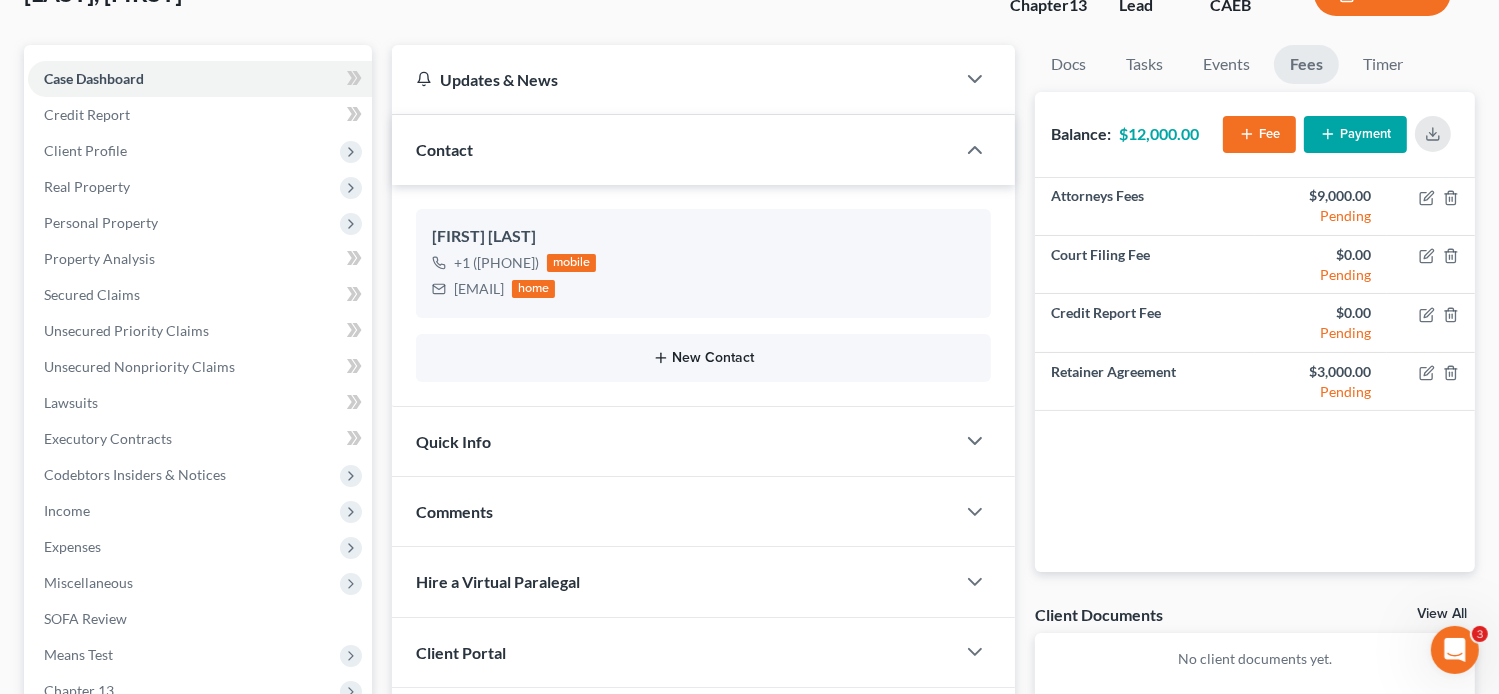 click on "New Contact" at bounding box center [704, 358] 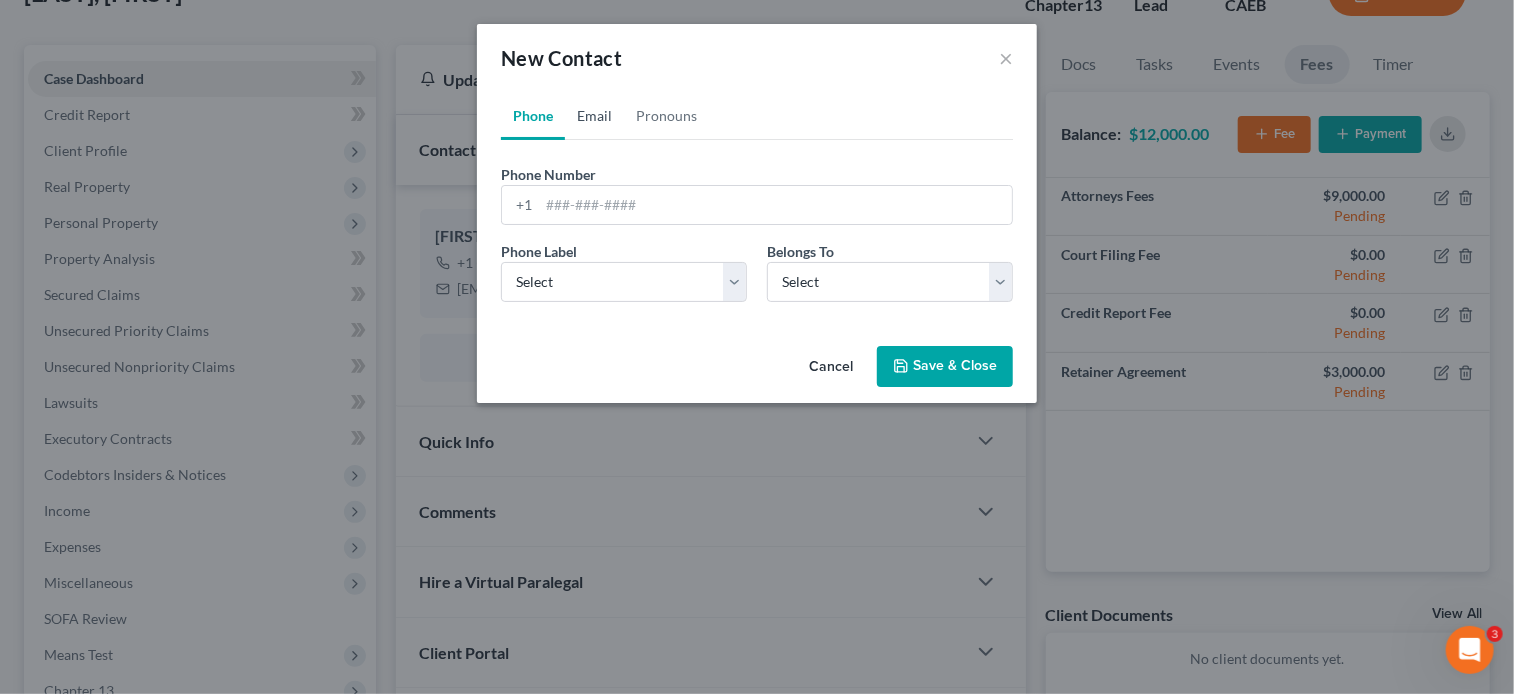 click on "Email" at bounding box center [594, 116] 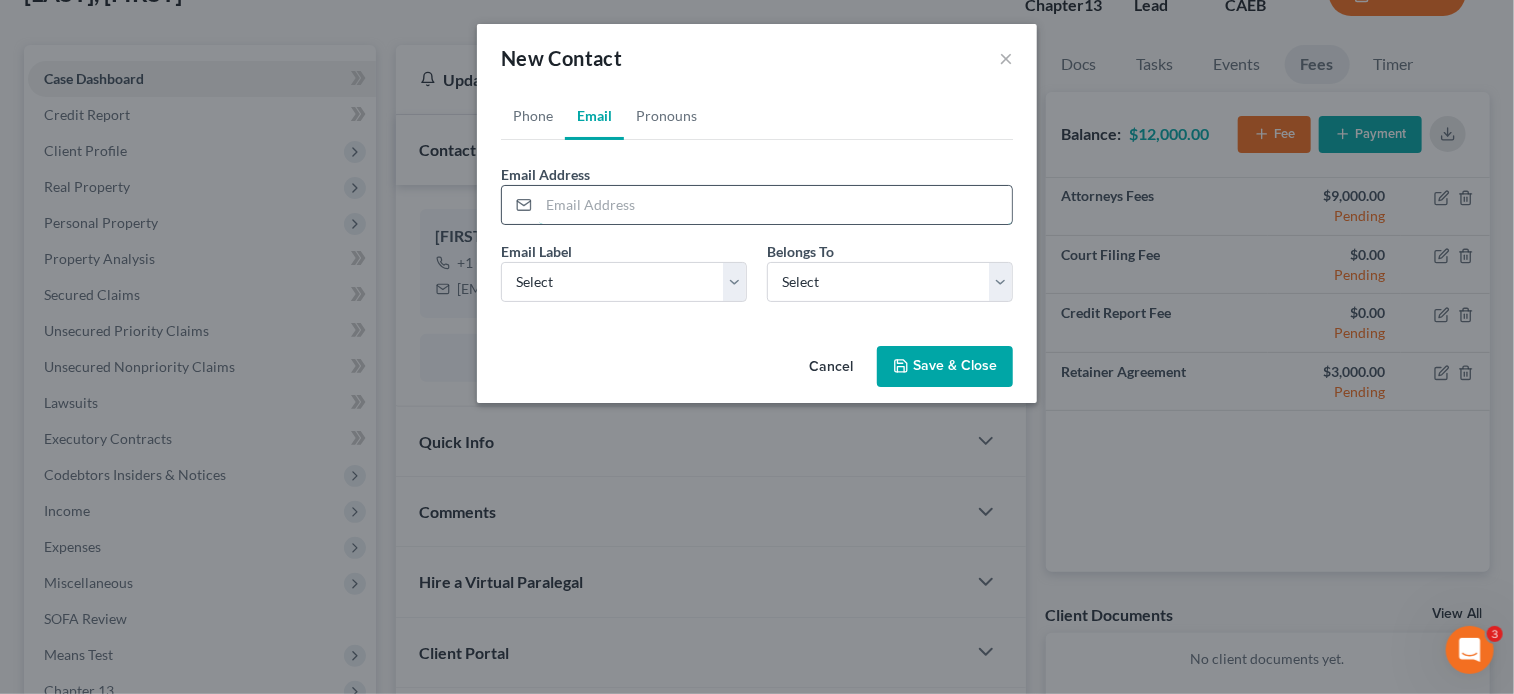 click at bounding box center (775, 205) 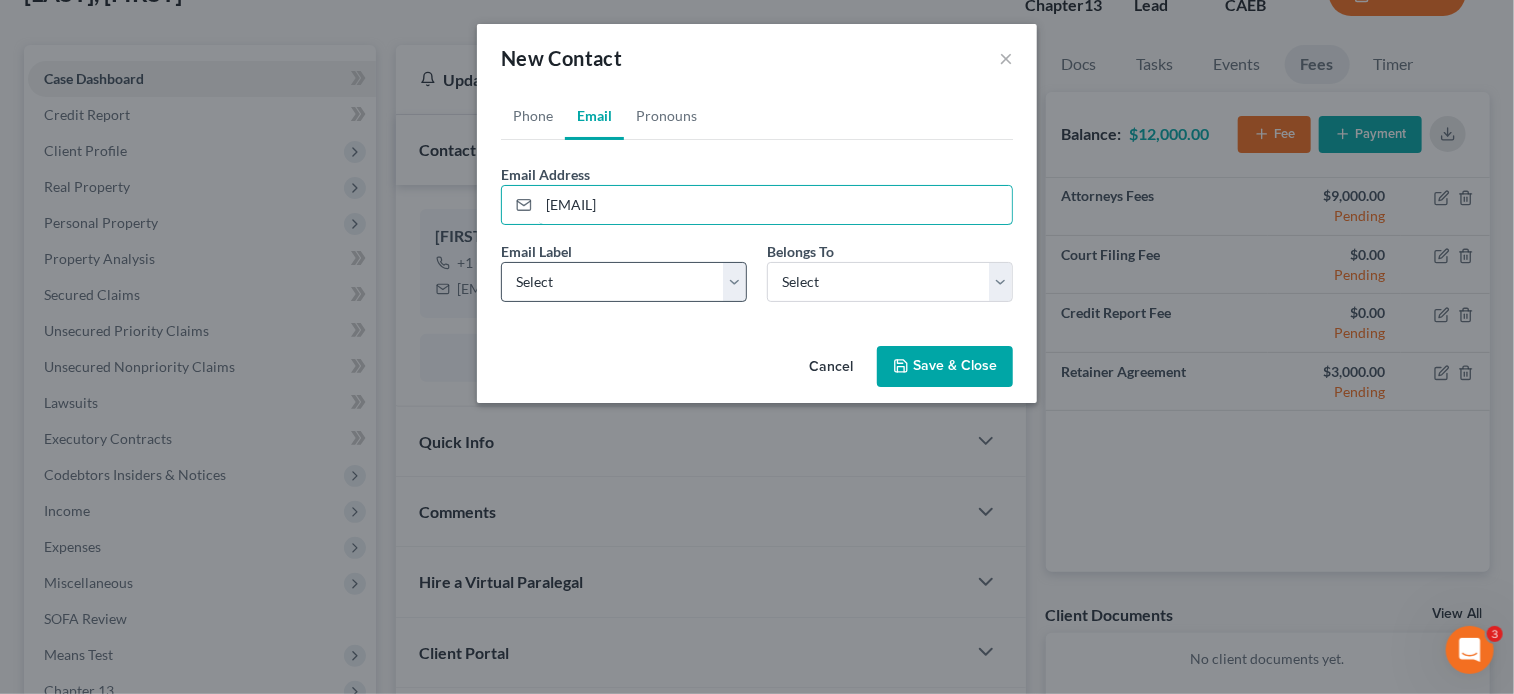 type on "[EMAIL]" 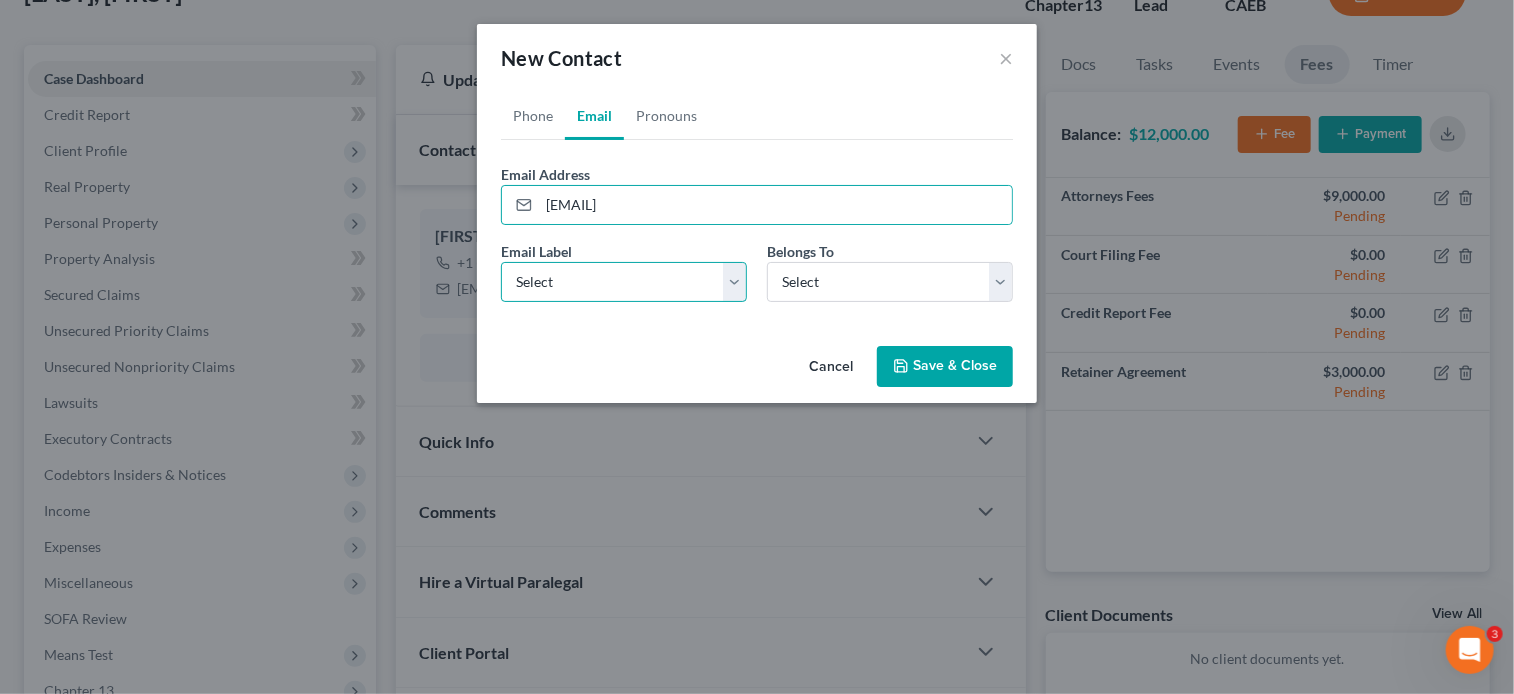 click on "Select Home Work Other" at bounding box center (624, 282) 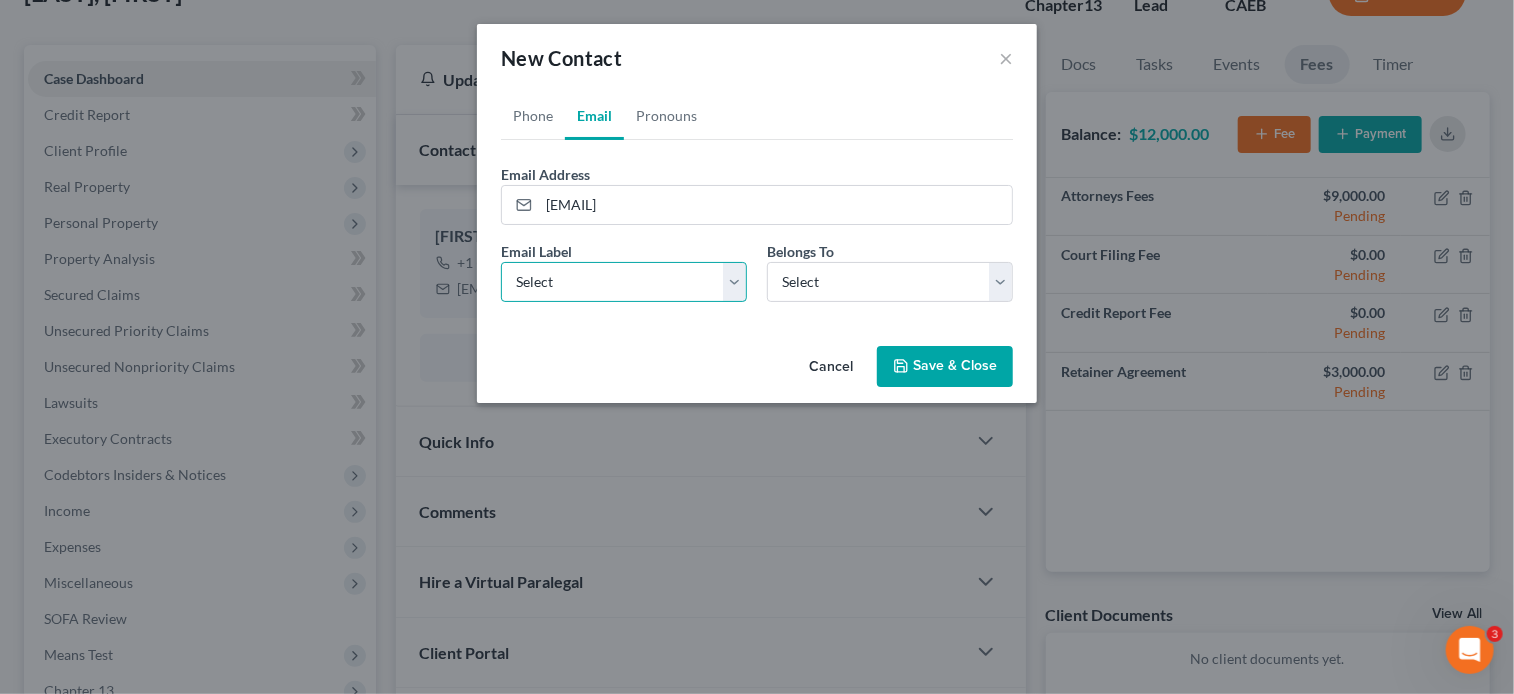 select on "0" 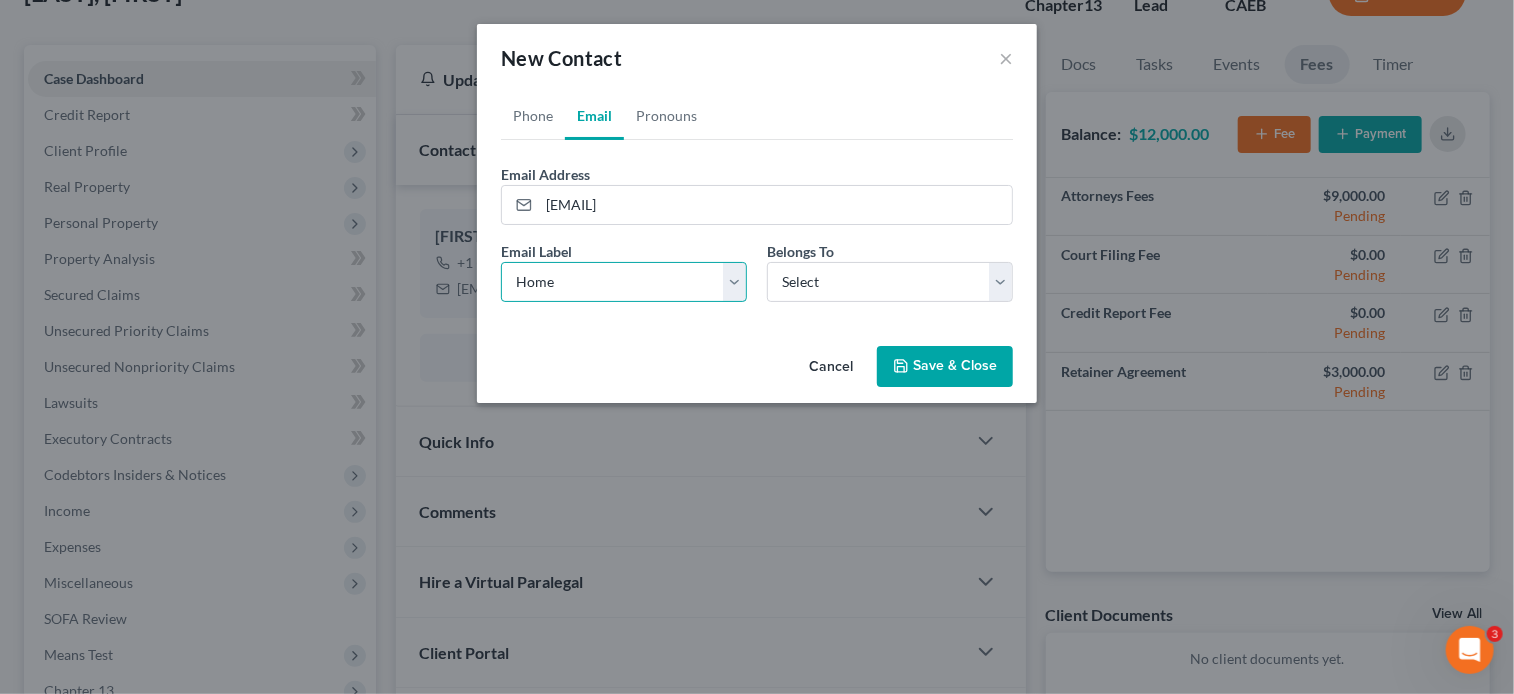 click on "Select Home Work Other" at bounding box center (624, 282) 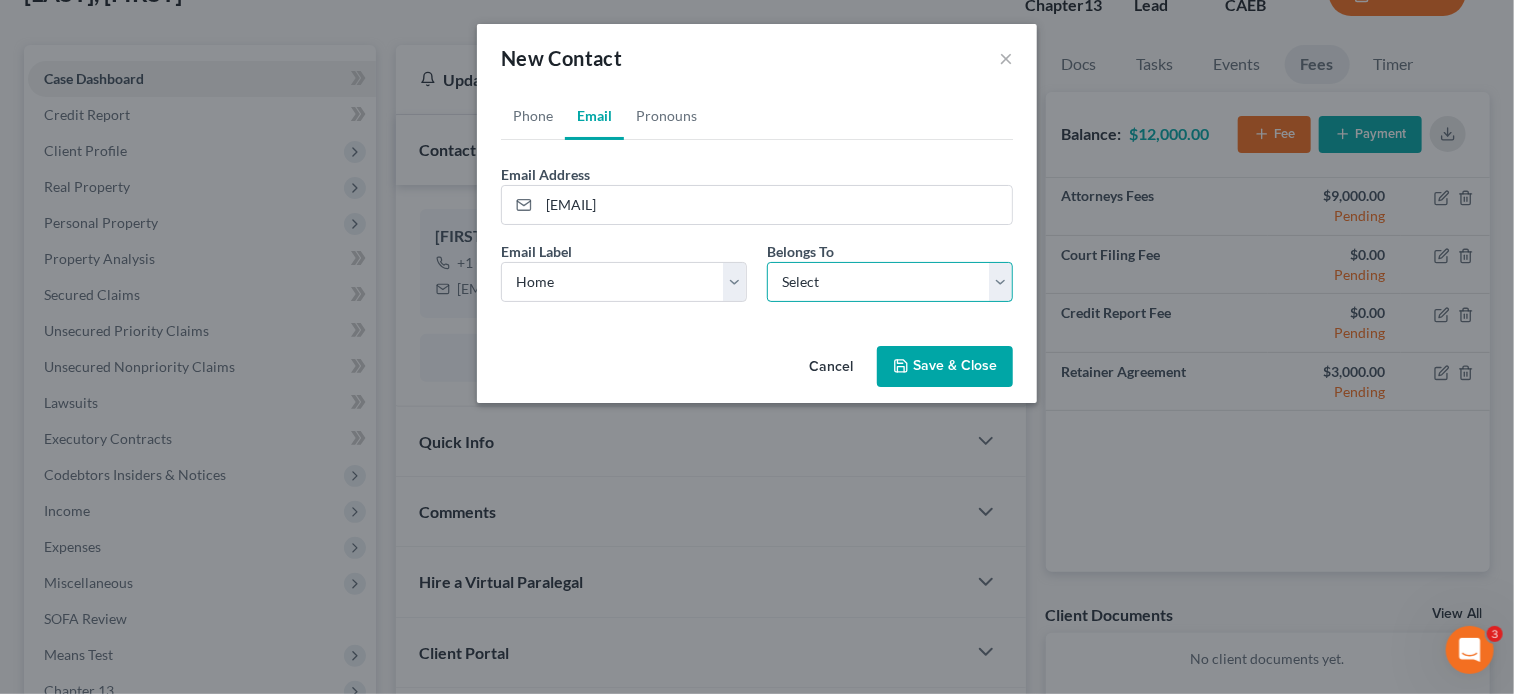 click on "Select Client Spouse Other" at bounding box center (890, 282) 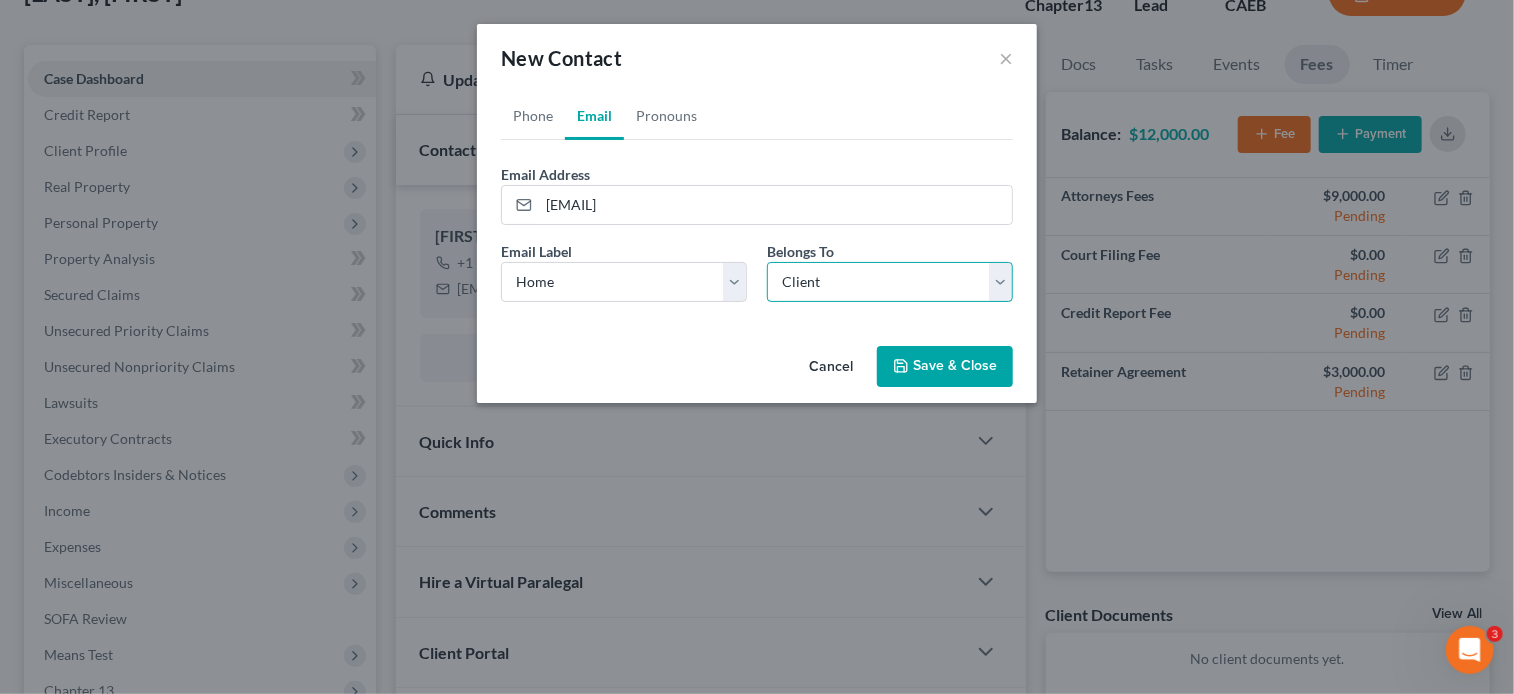 click on "Select Client Spouse Other" at bounding box center [890, 282] 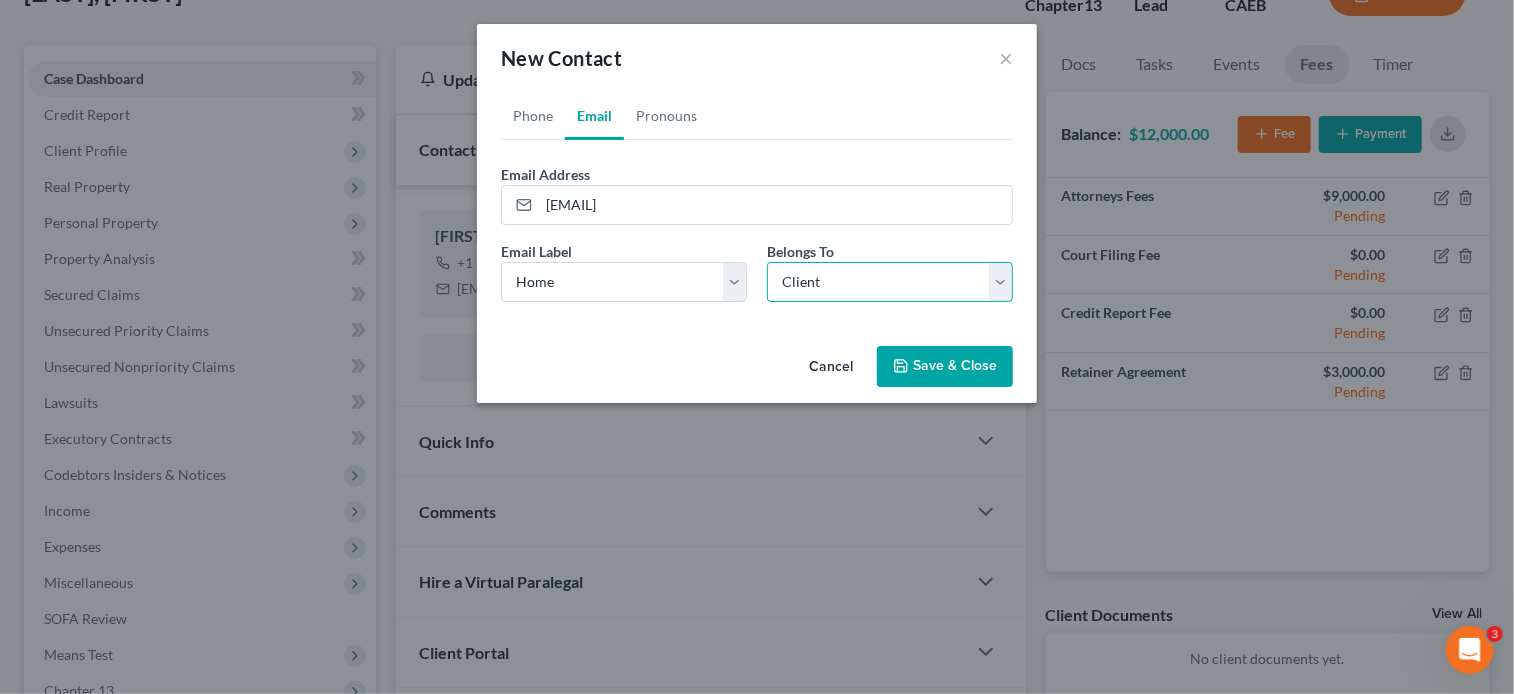 click on "Select Client Spouse Other" at bounding box center [890, 282] 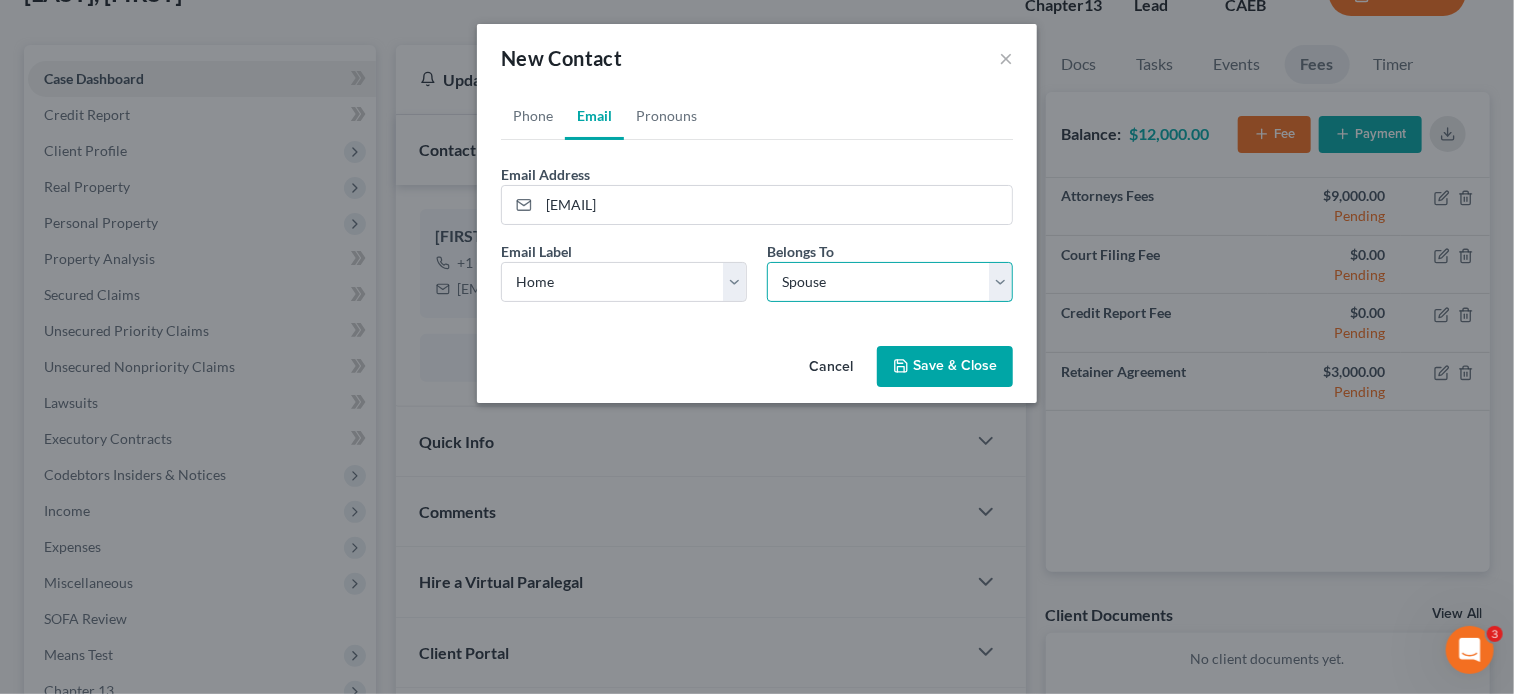 click on "Select Client Spouse Other" at bounding box center [890, 282] 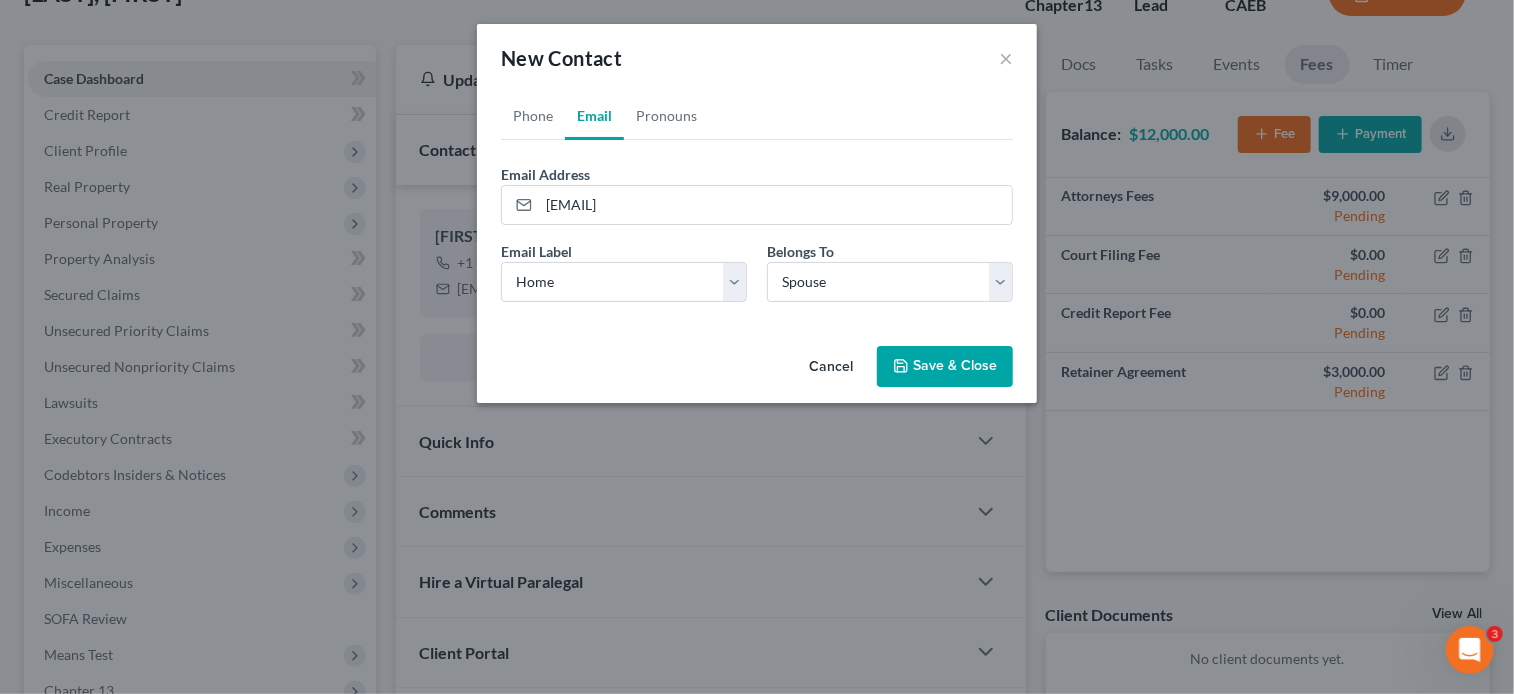 click on "Save & Close" at bounding box center [945, 367] 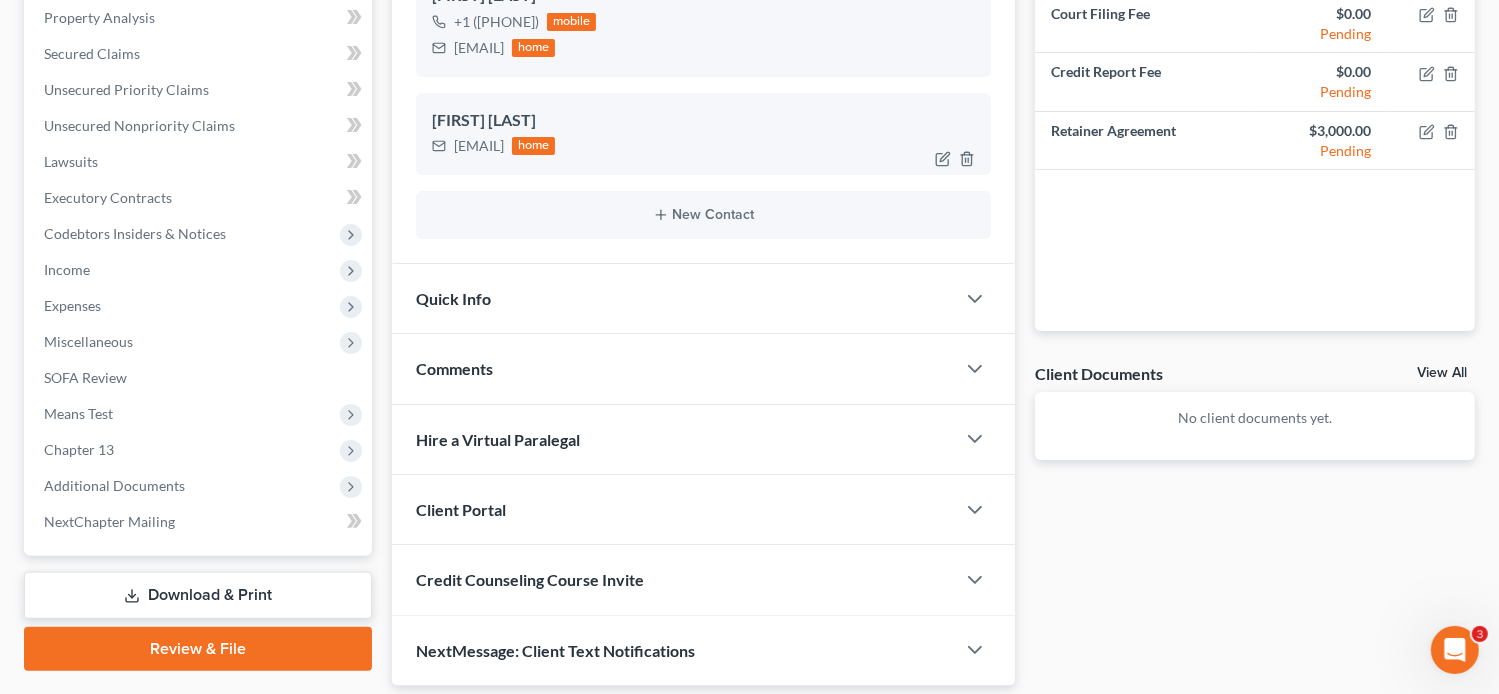 scroll, scrollTop: 452, scrollLeft: 0, axis: vertical 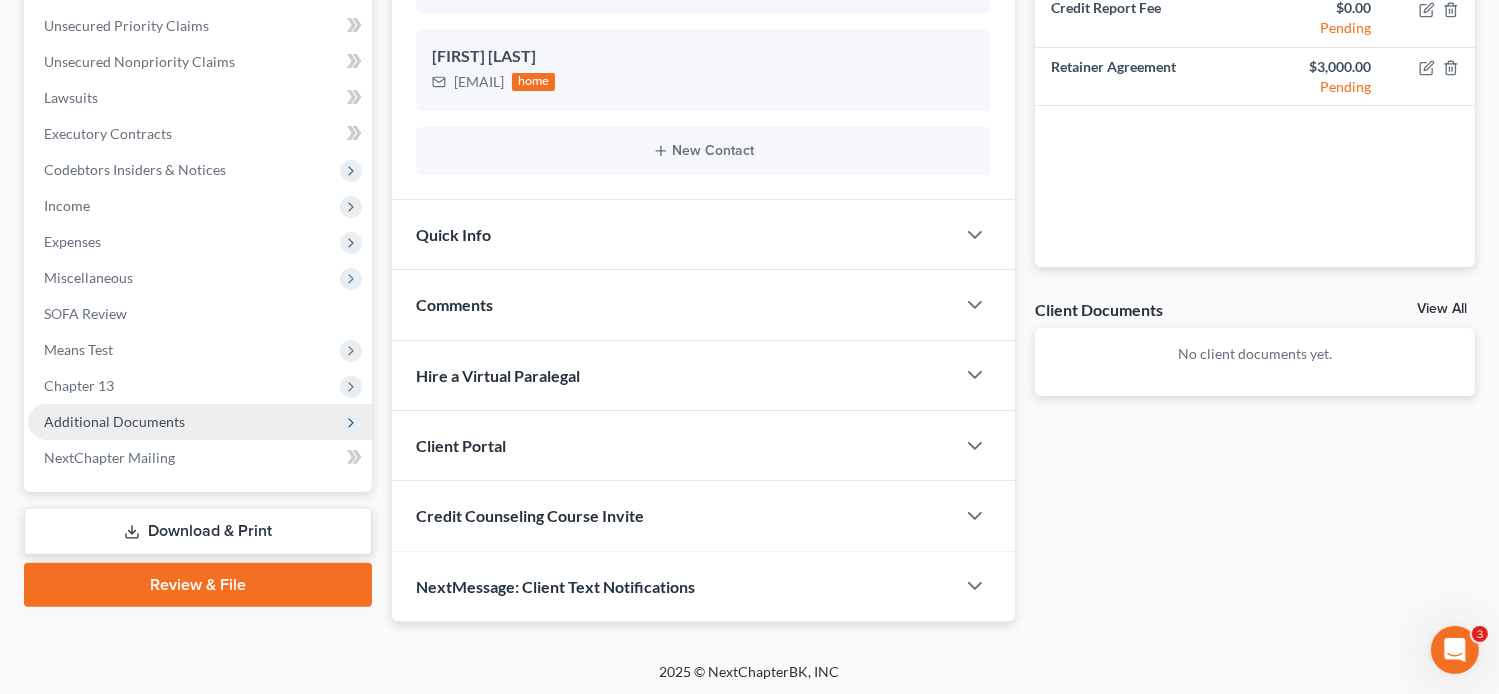 click on "Additional Documents" at bounding box center (114, 421) 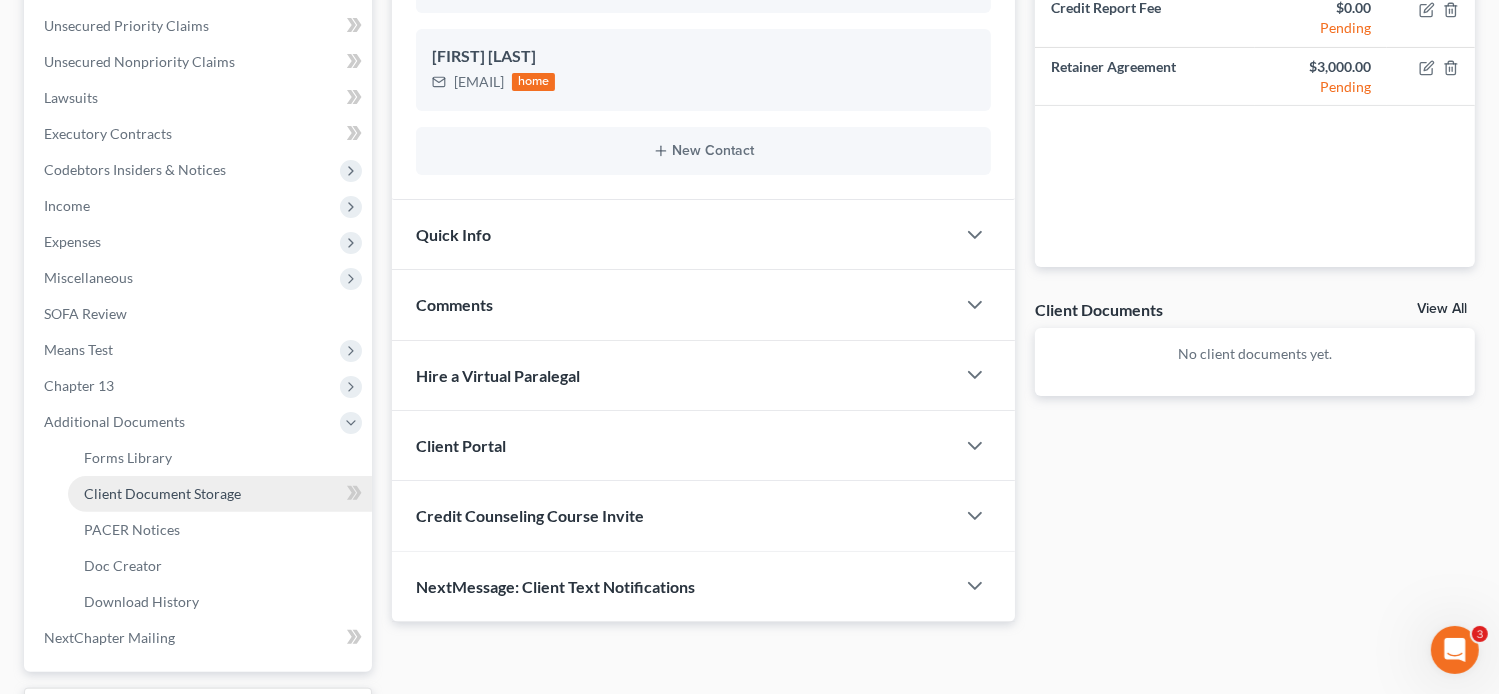 click on "Client Document Storage" at bounding box center (162, 493) 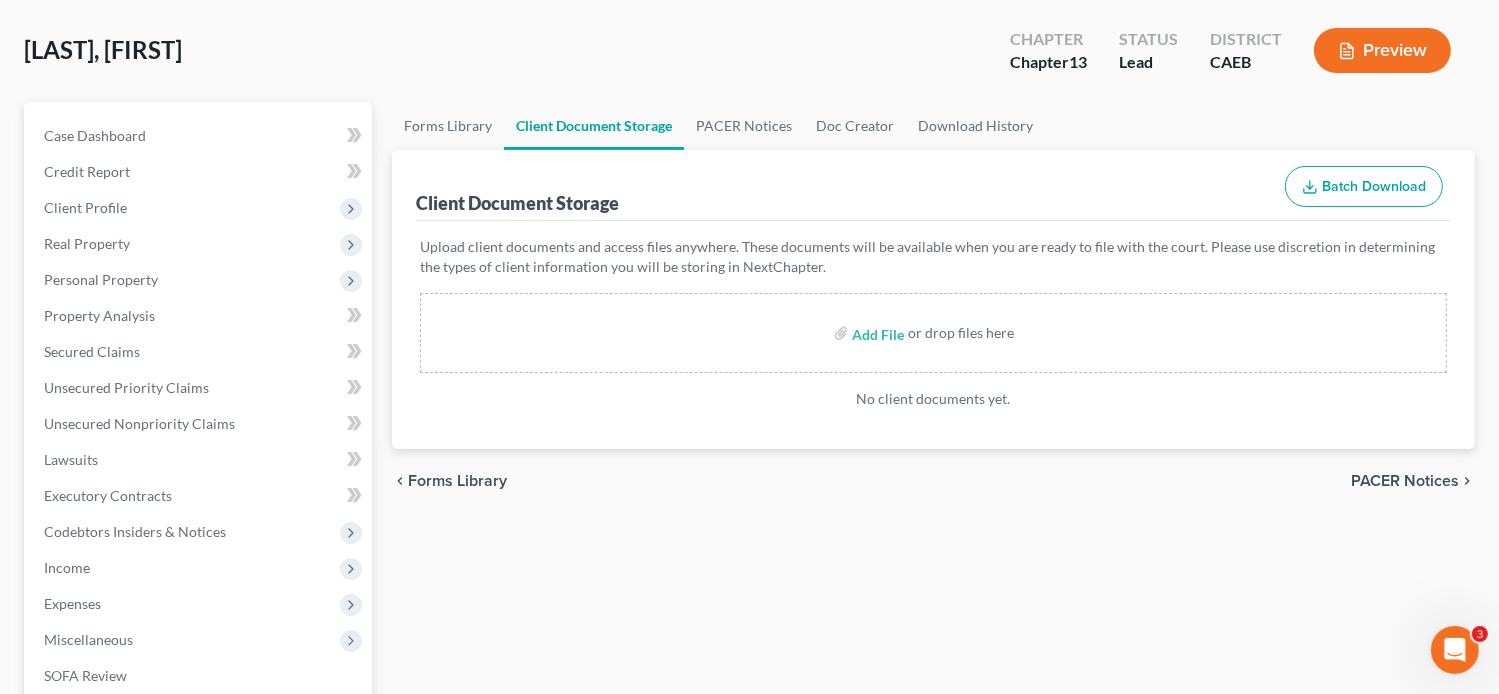 scroll, scrollTop: 91, scrollLeft: 0, axis: vertical 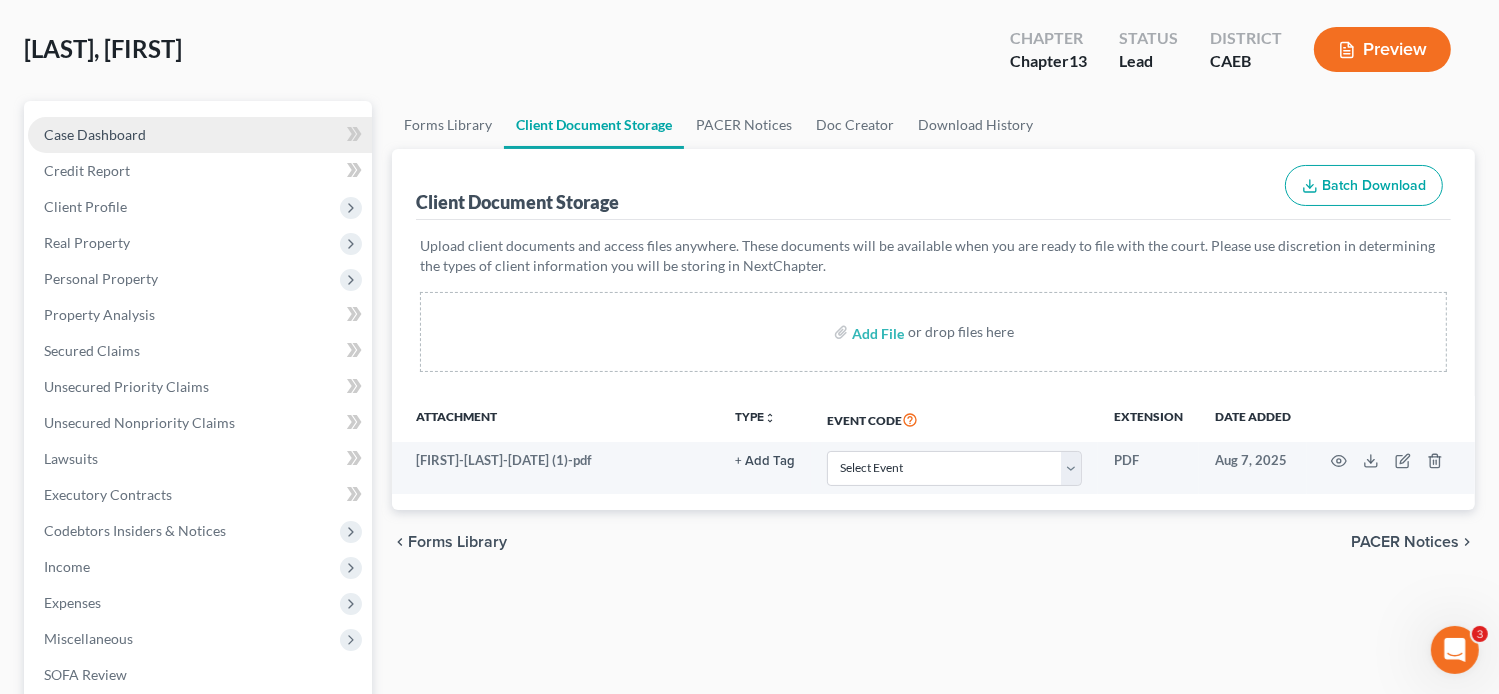 click on "Case Dashboard" at bounding box center [200, 135] 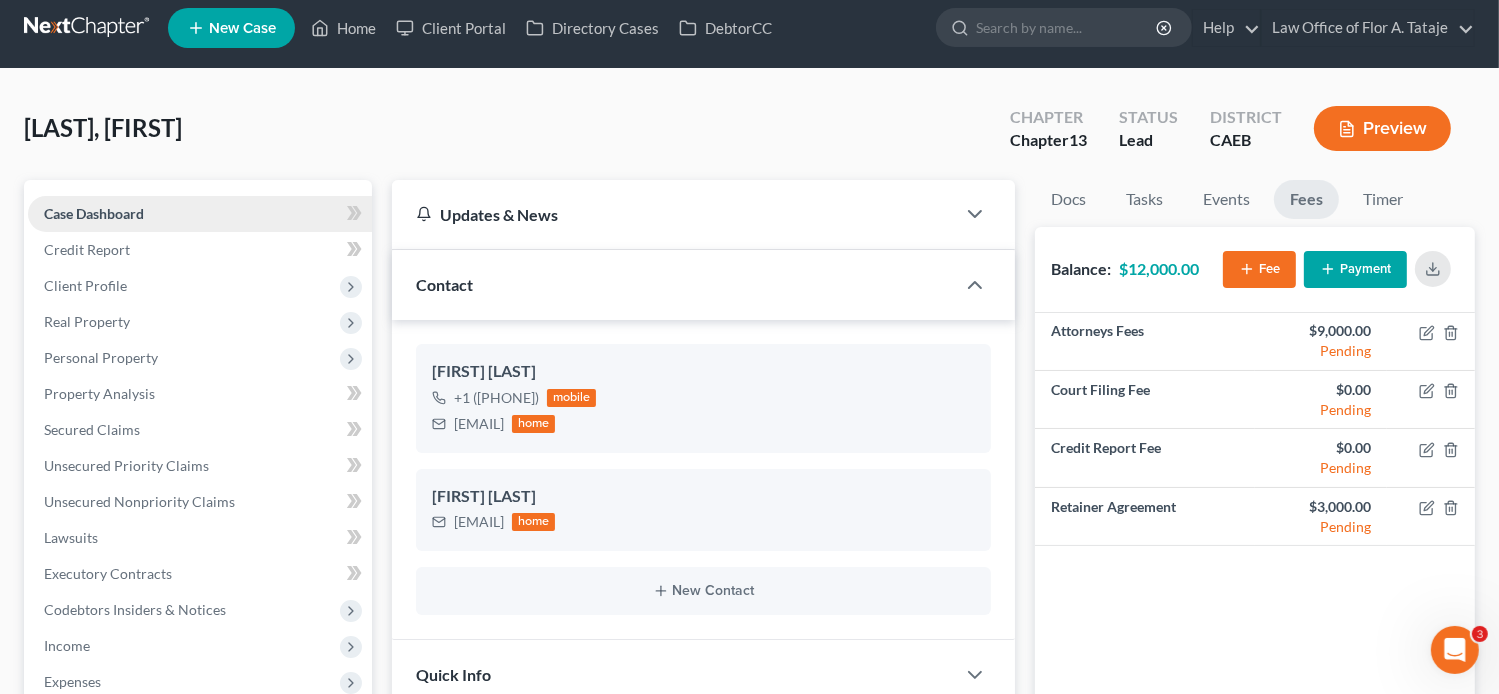 scroll, scrollTop: 0, scrollLeft: 0, axis: both 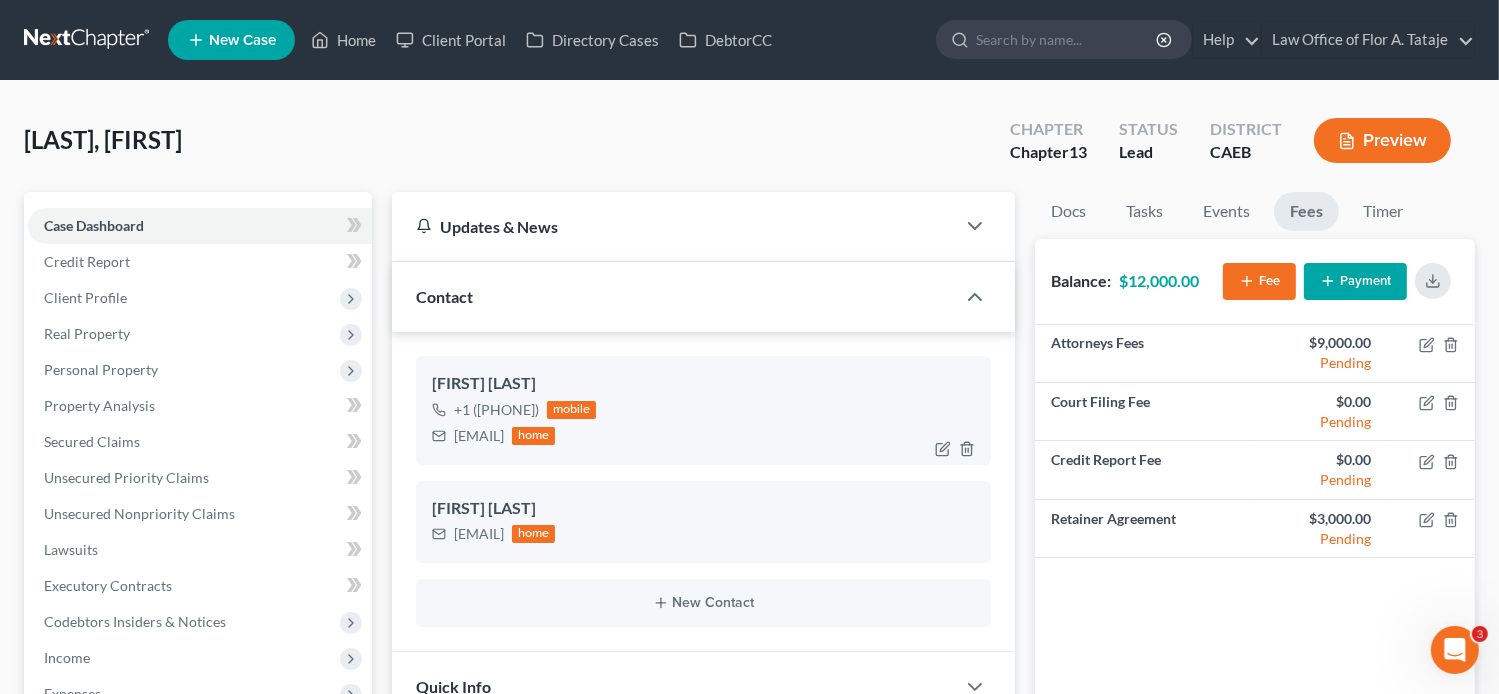 click on "[EMAIL]" at bounding box center (479, 436) 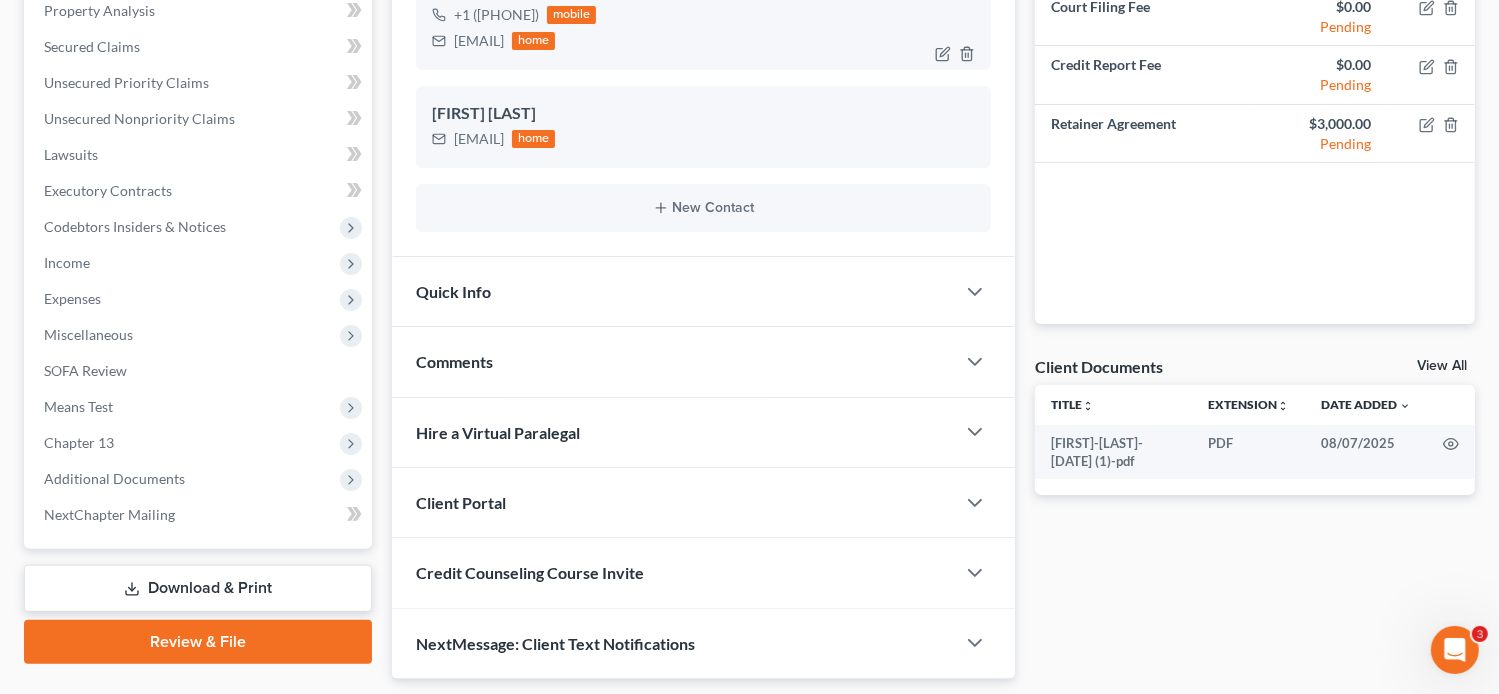 scroll, scrollTop: 452, scrollLeft: 0, axis: vertical 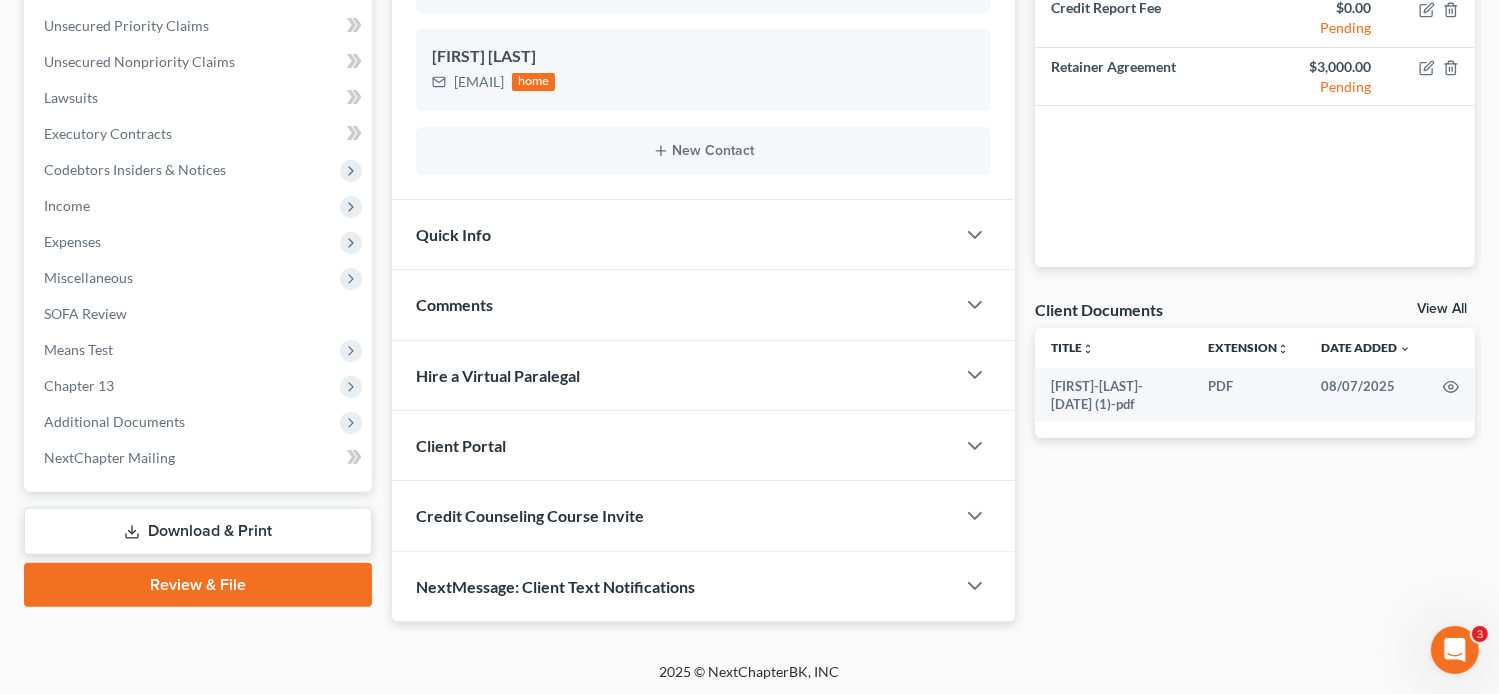 click on "Client Portal" at bounding box center [674, 445] 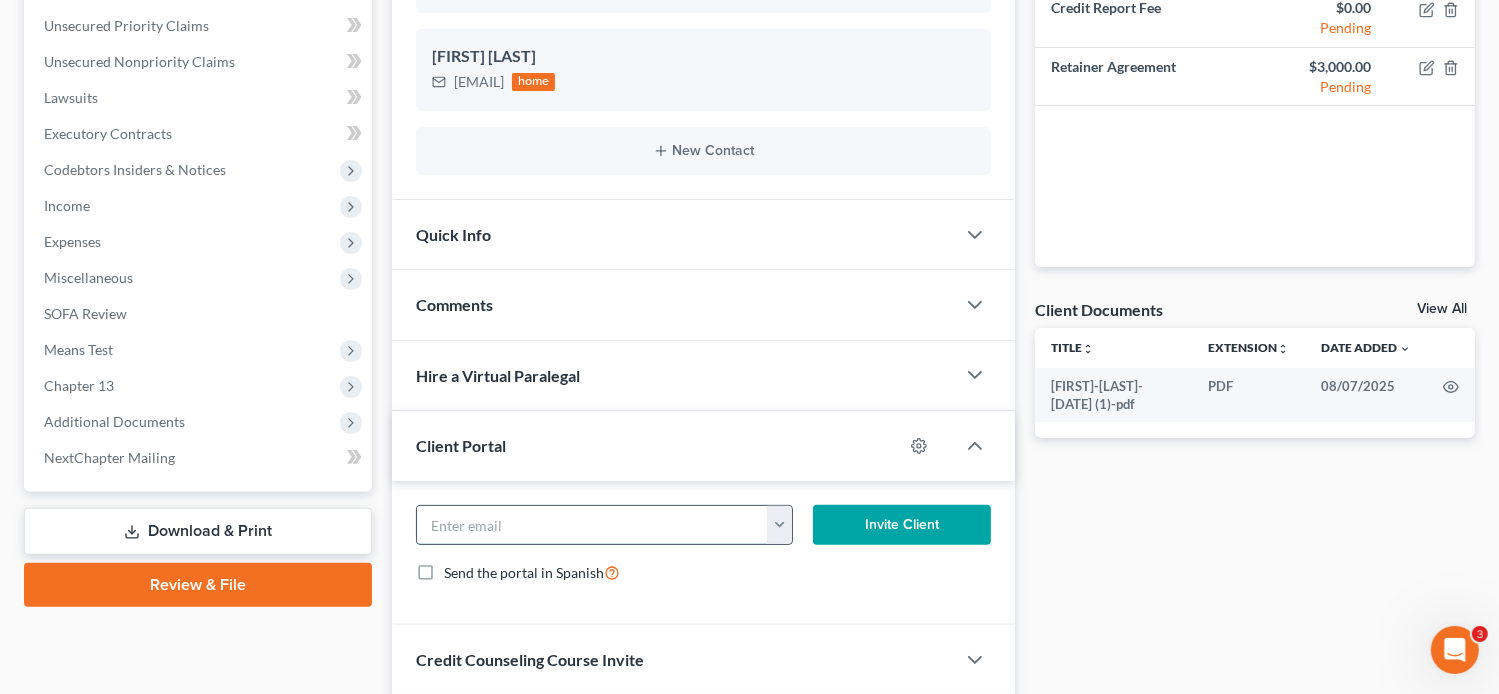 click at bounding box center [593, 525] 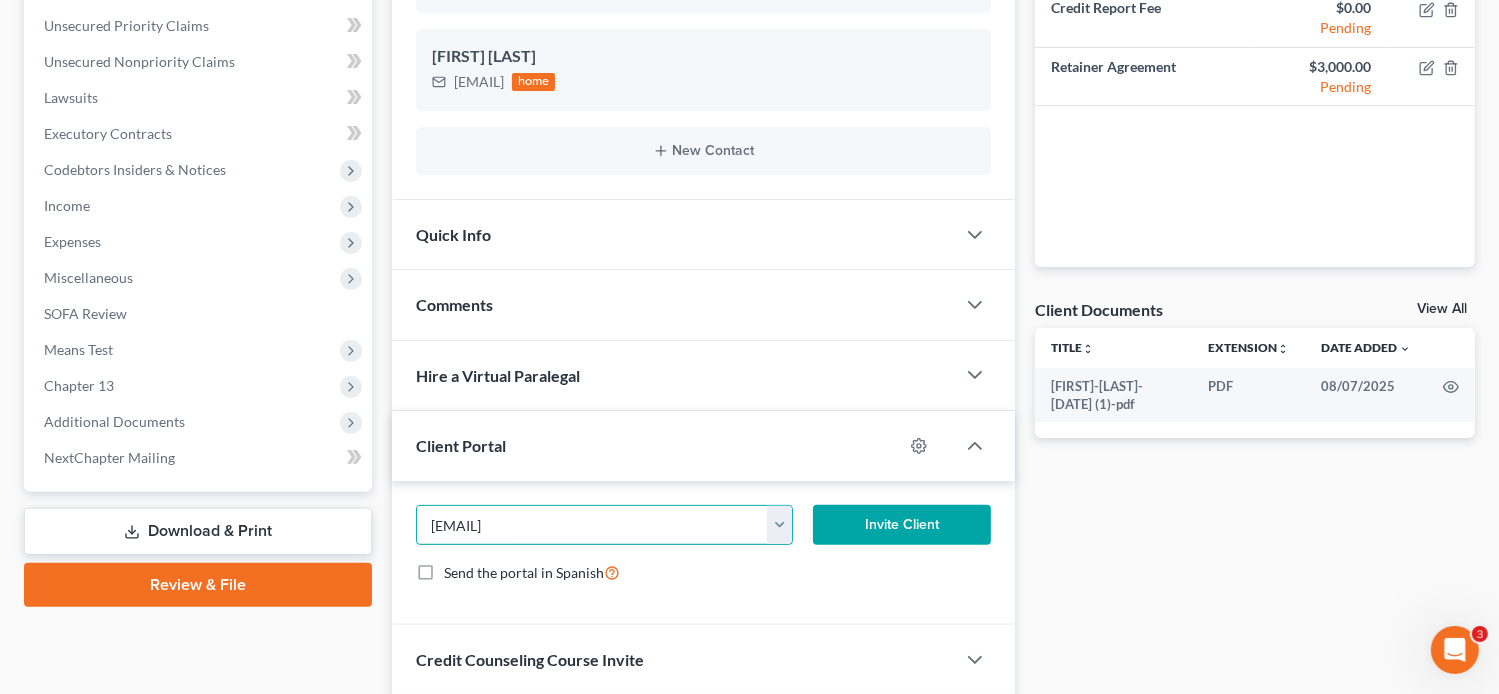 type on "[EMAIL]" 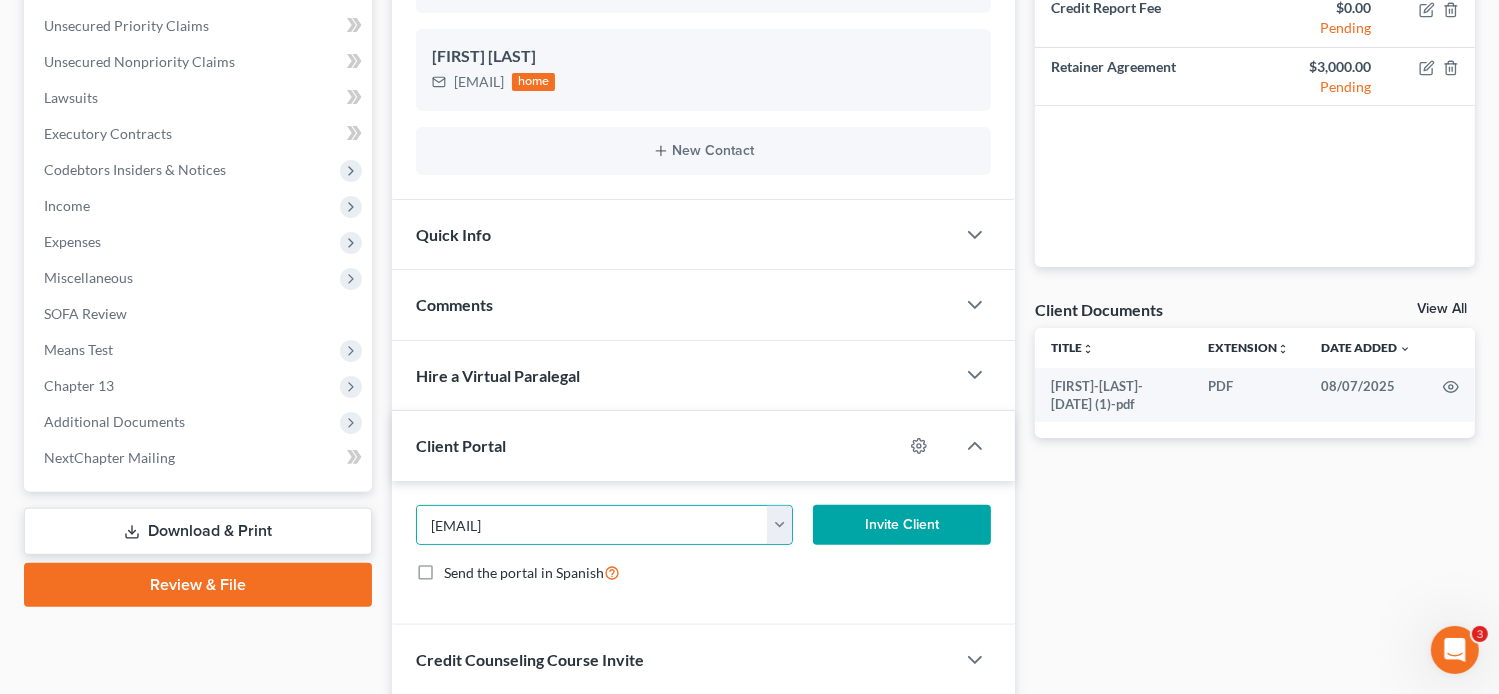 click on "Invite Client" at bounding box center (902, 525) 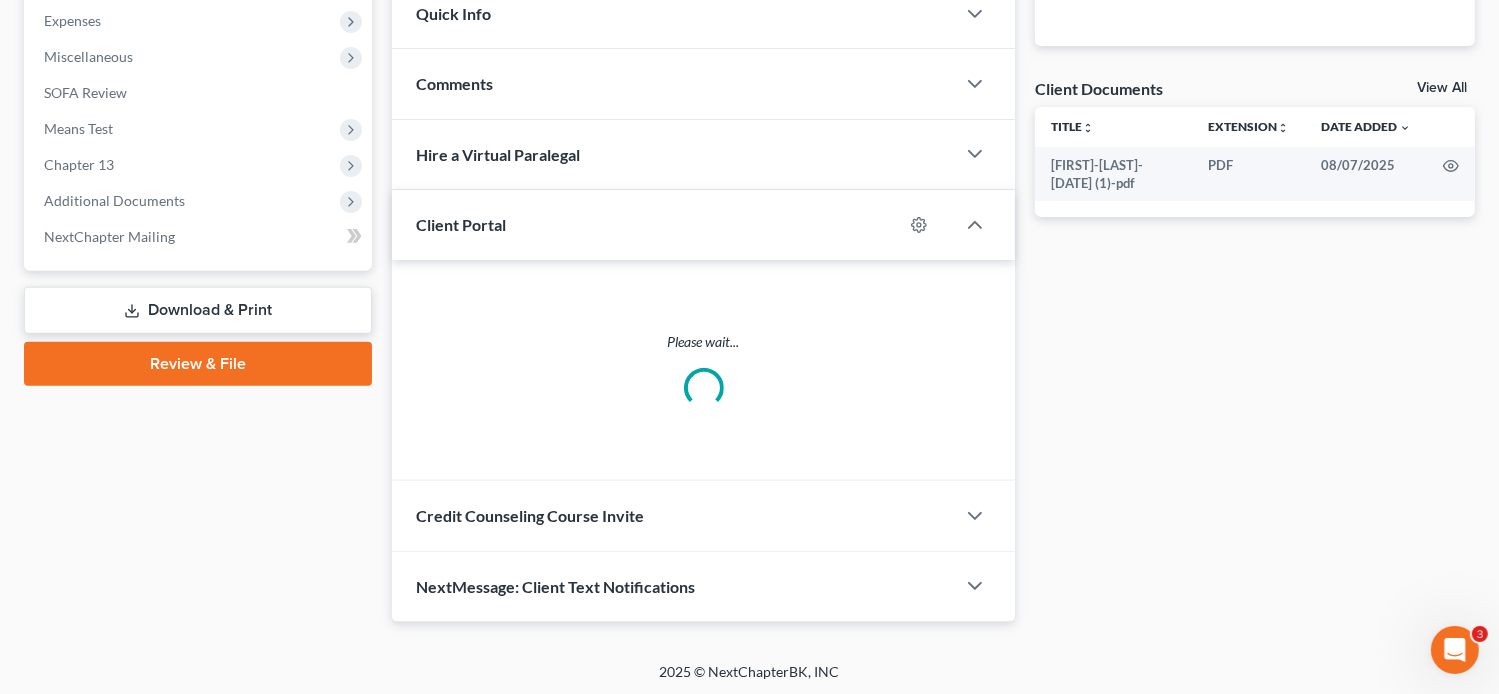 click on "Credit Counseling Course Invite" at bounding box center [530, 515] 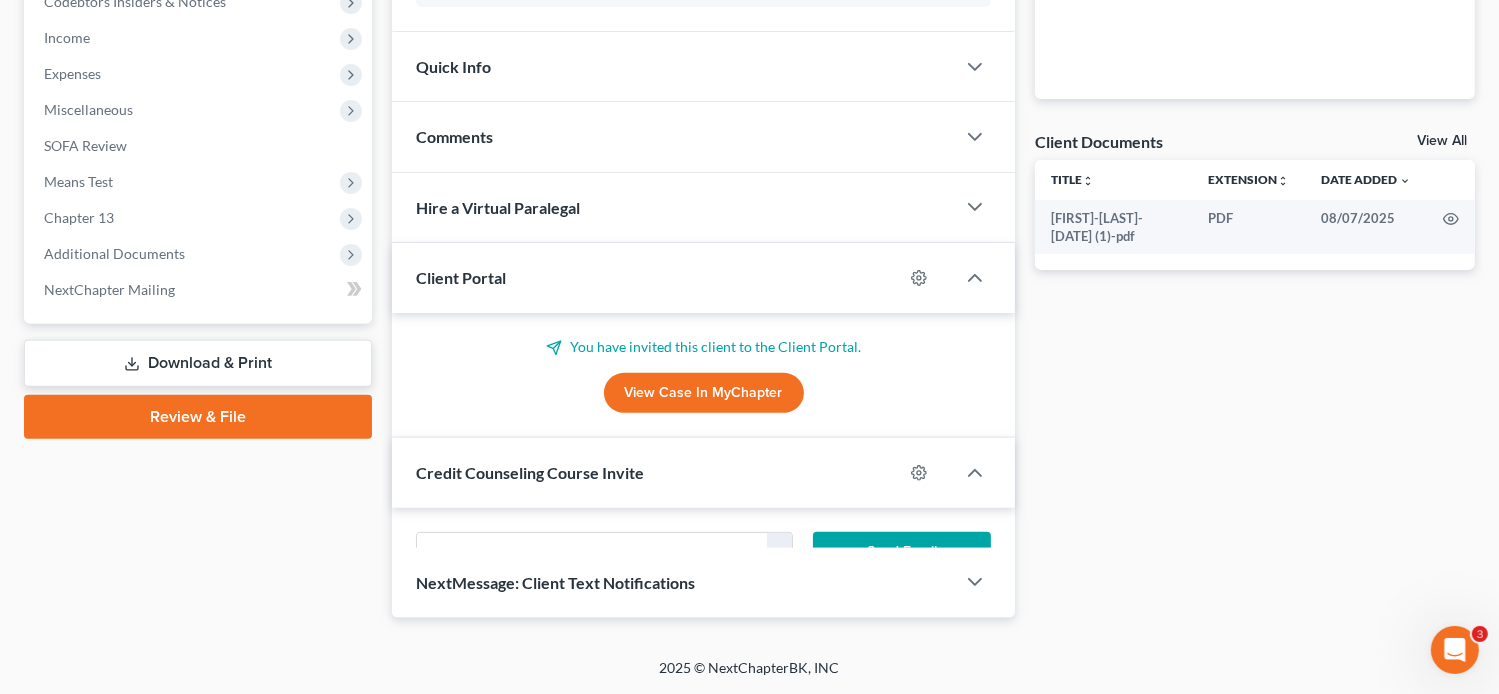 scroll, scrollTop: 673, scrollLeft: 0, axis: vertical 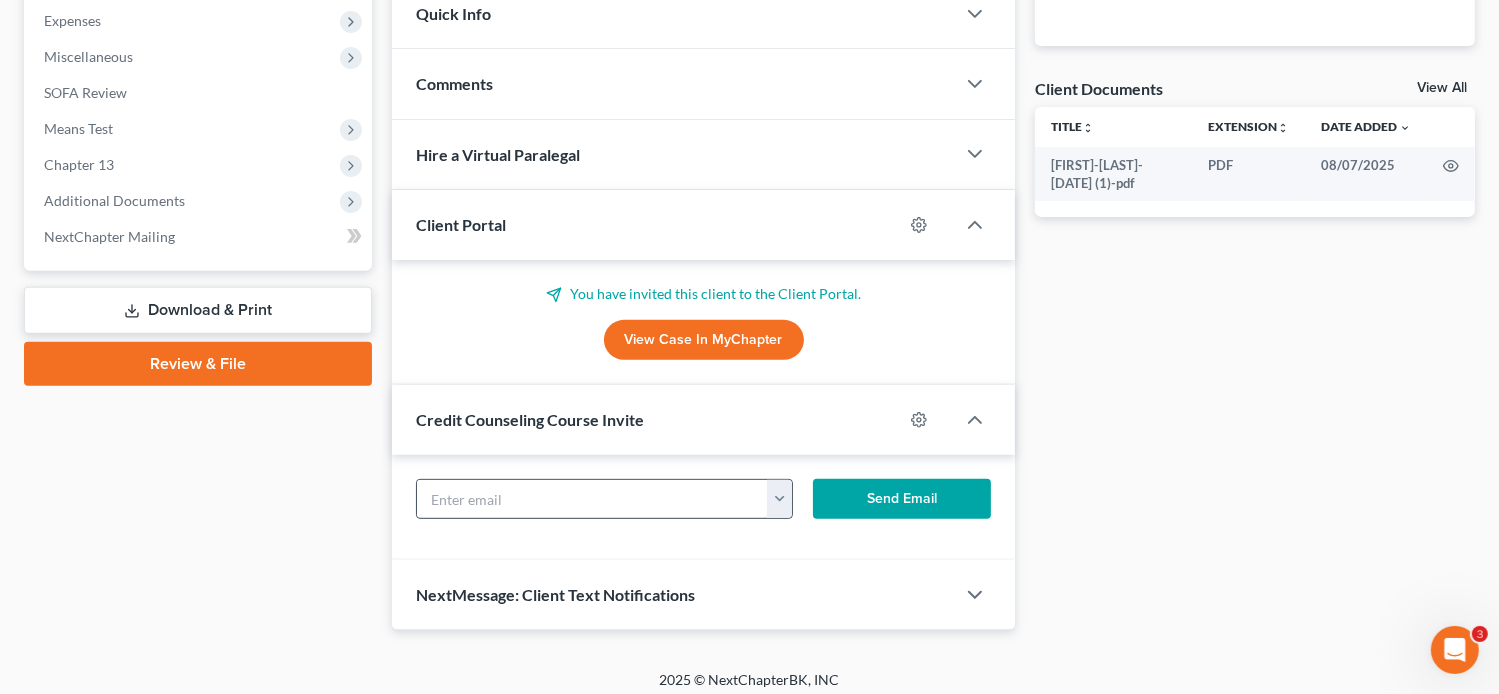 click at bounding box center (593, 499) 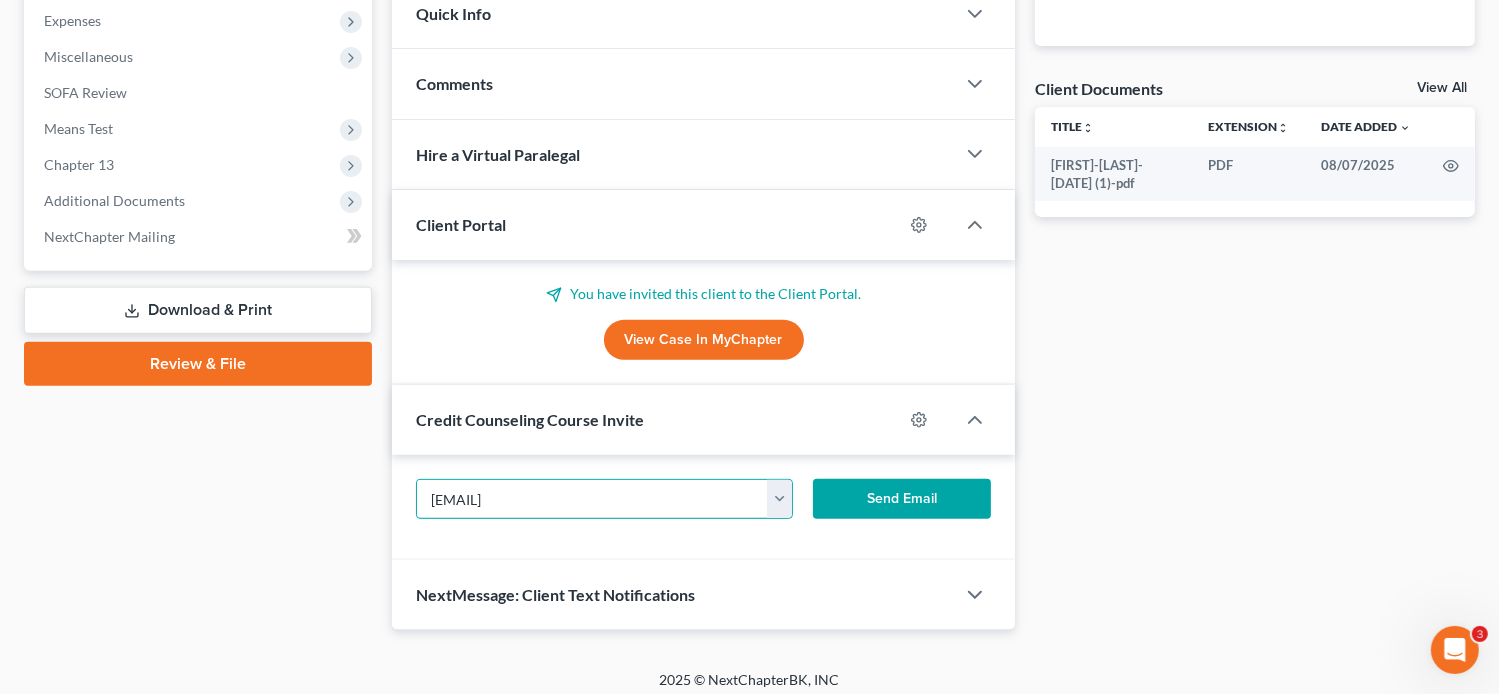 type on "[EMAIL]" 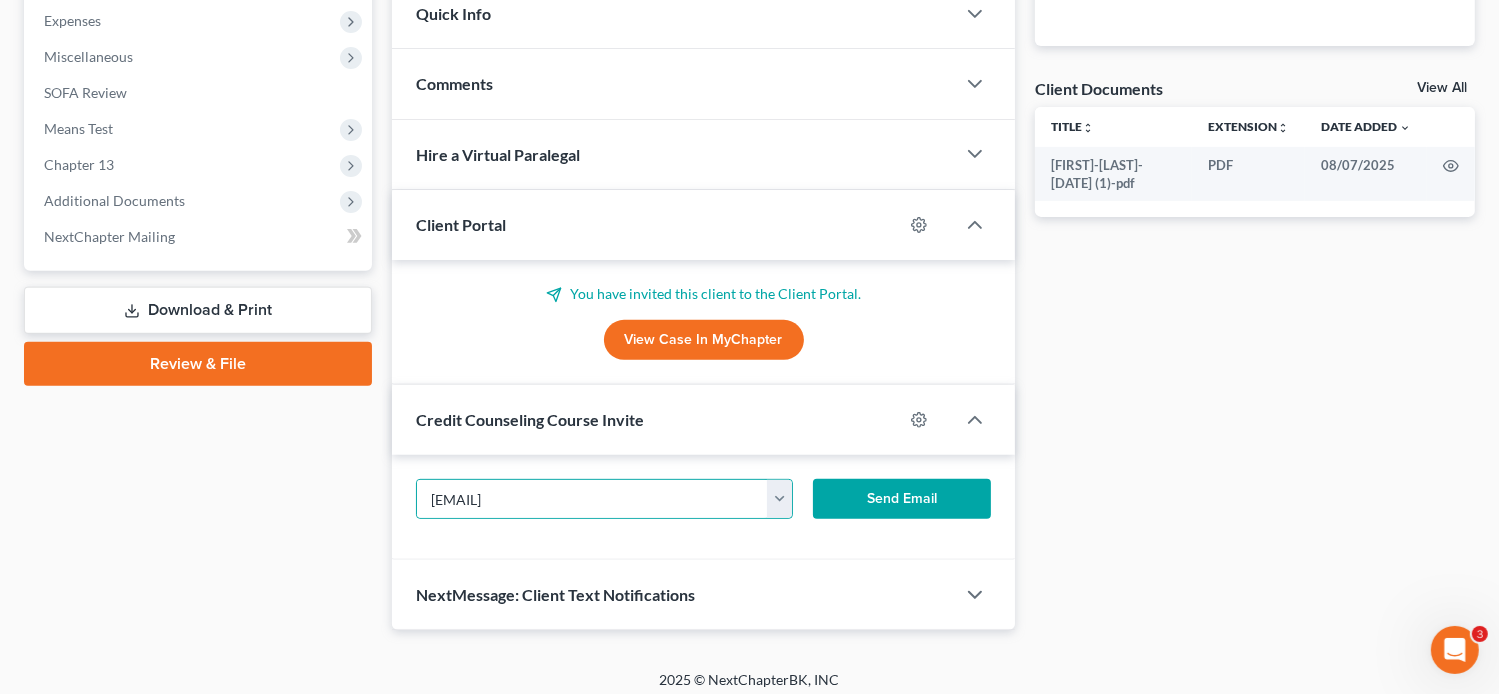 click on "Send Email" at bounding box center (902, 499) 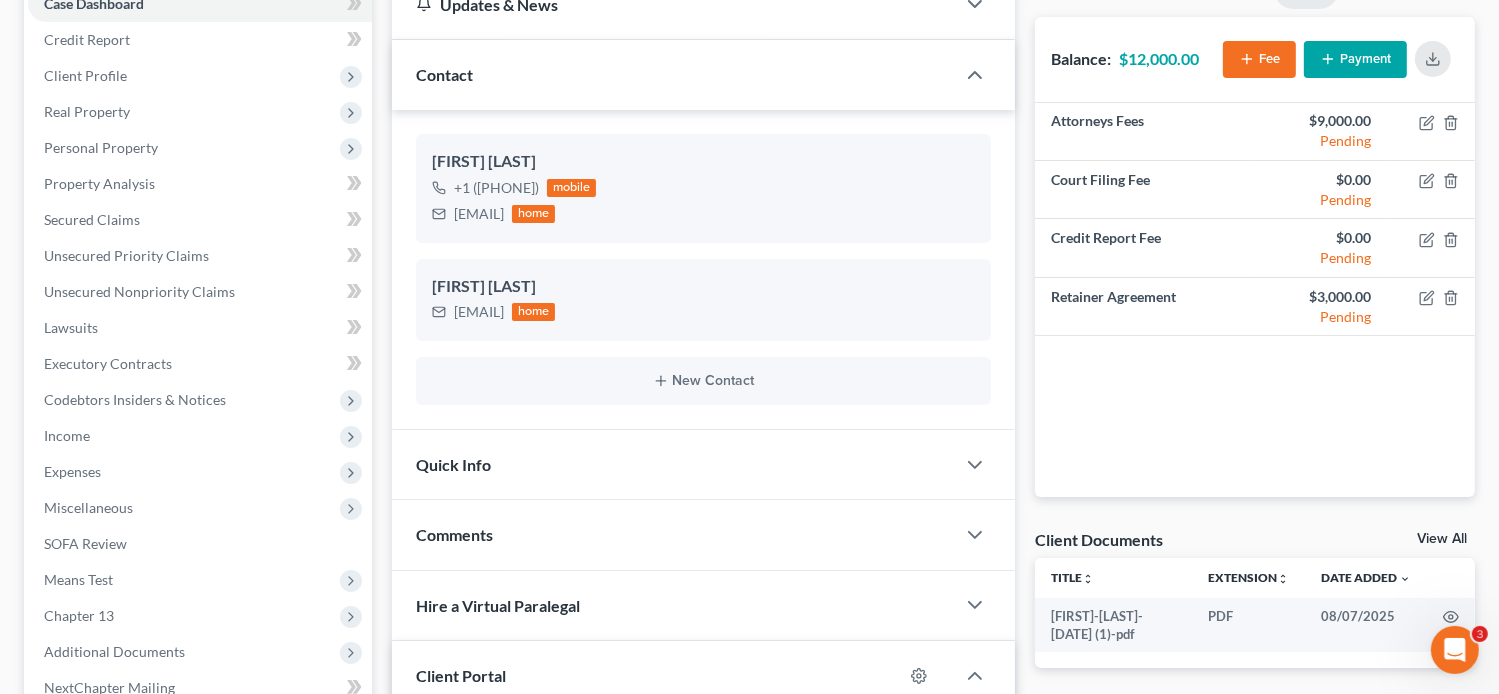 scroll, scrollTop: 0, scrollLeft: 0, axis: both 